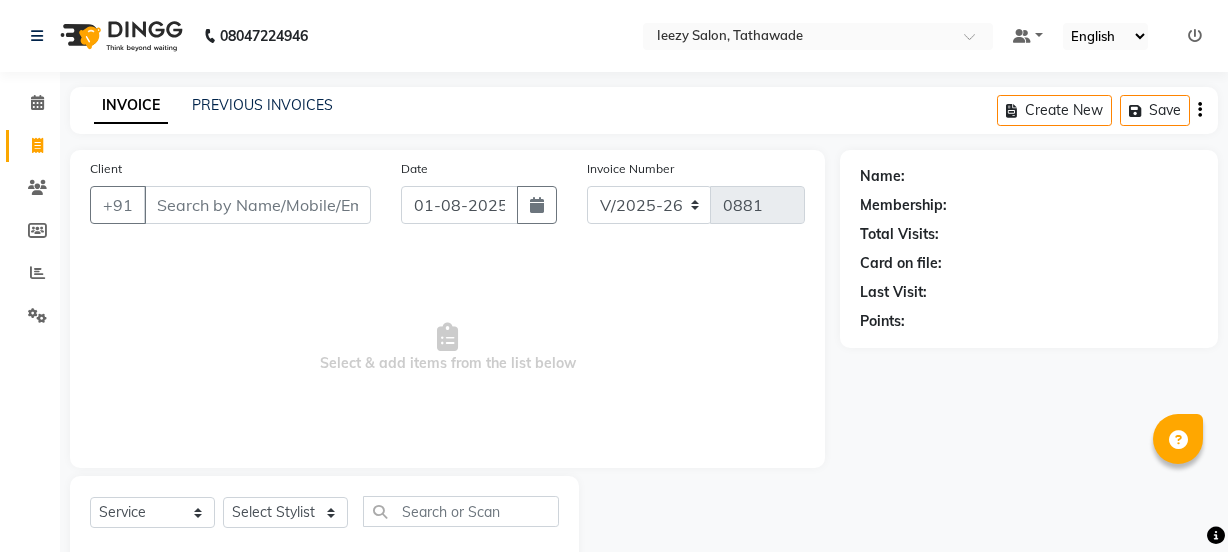 select on "5982" 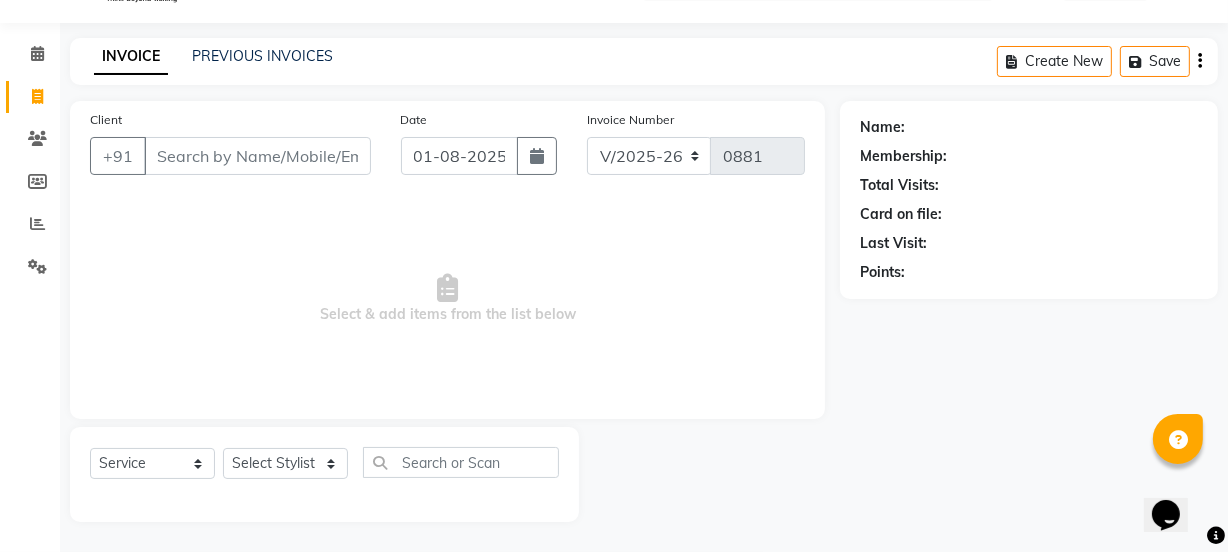 scroll, scrollTop: 0, scrollLeft: 0, axis: both 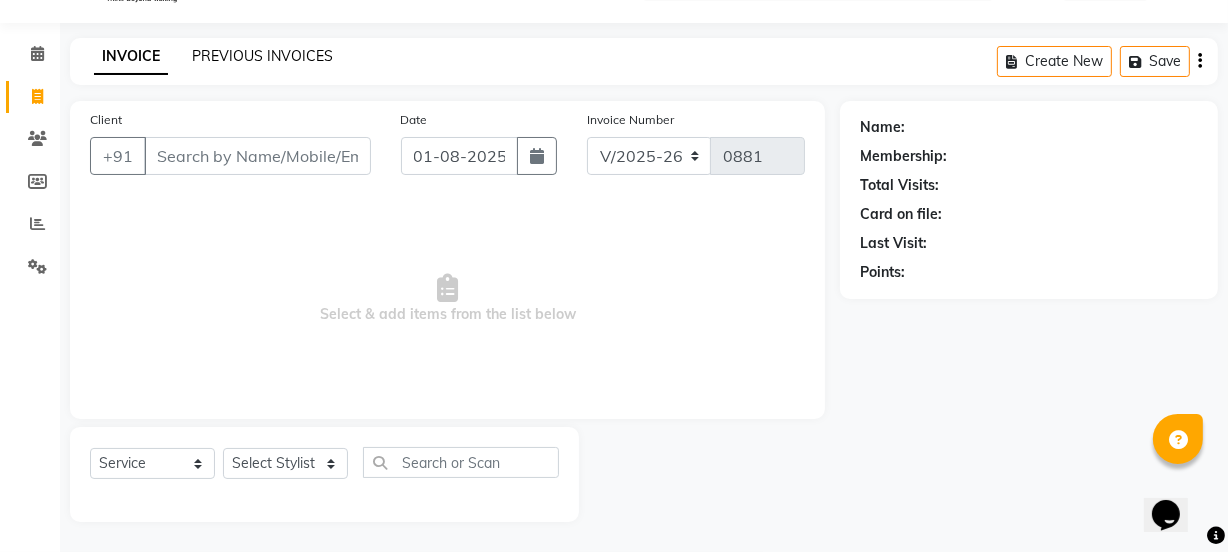 click on "PREVIOUS INVOICES" 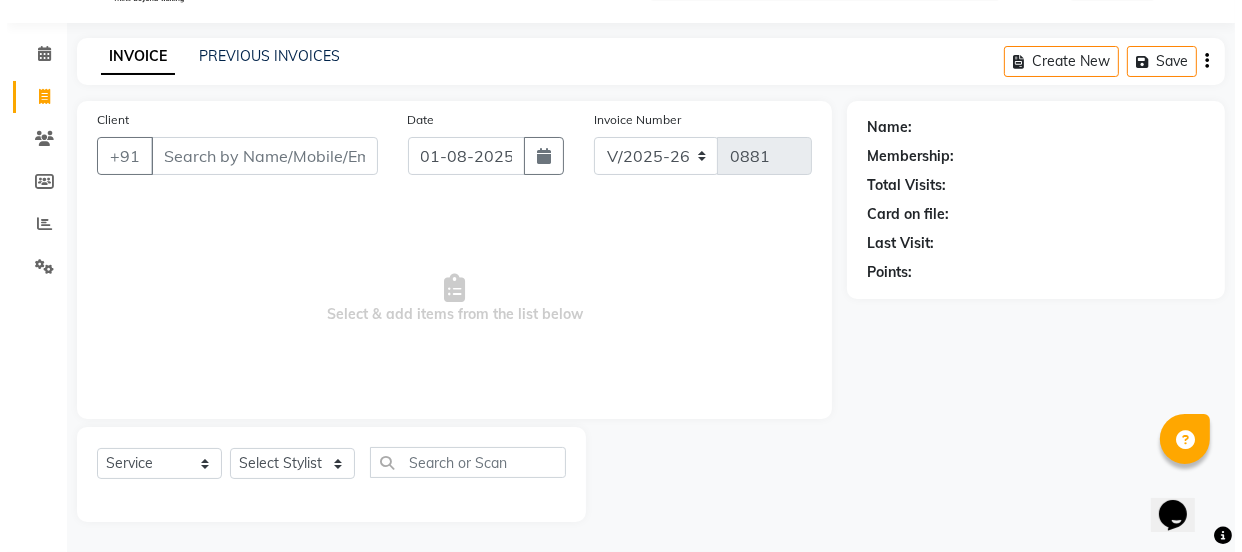 scroll, scrollTop: 0, scrollLeft: 0, axis: both 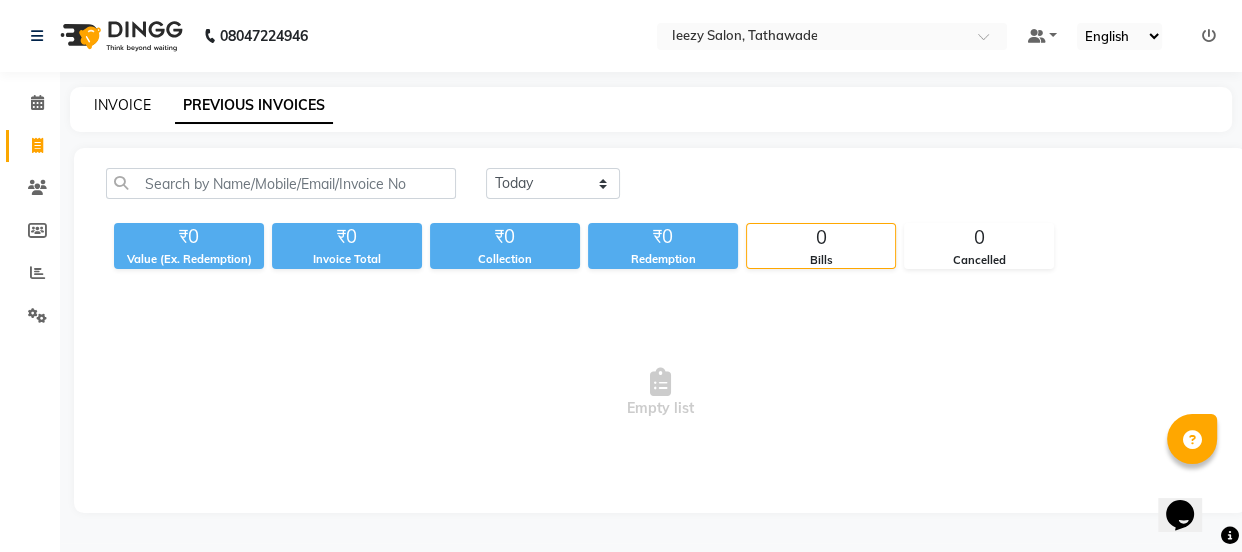 click on "INVOICE" 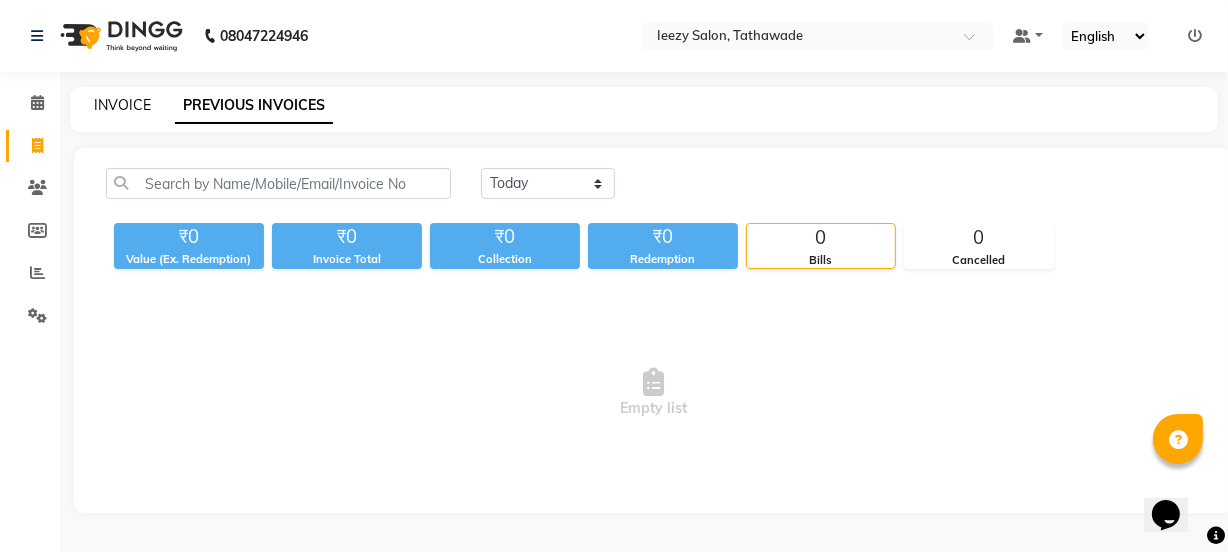 select on "5982" 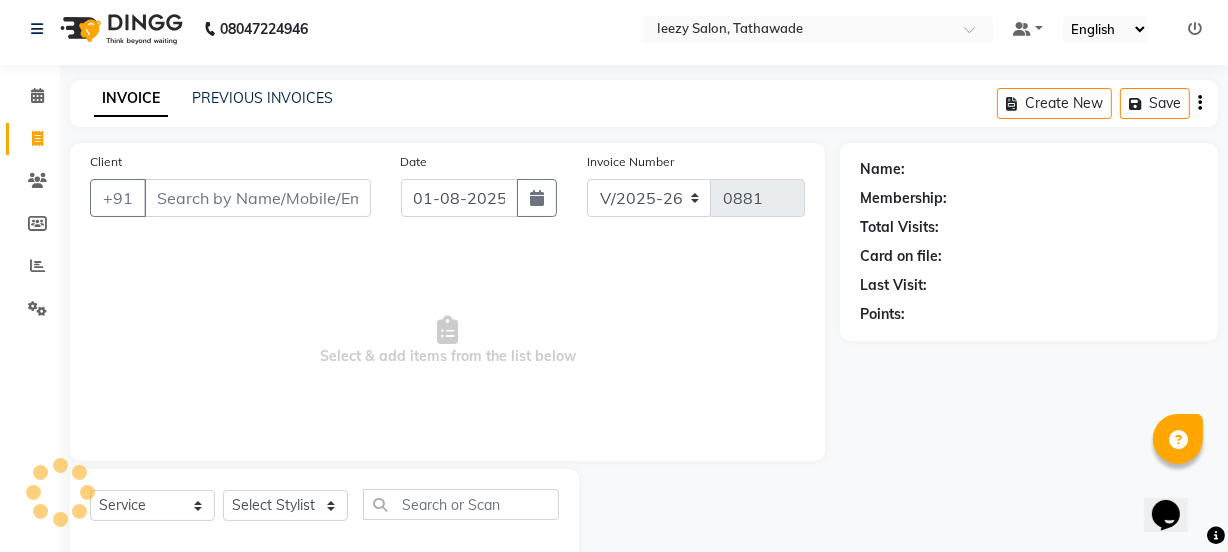 scroll, scrollTop: 50, scrollLeft: 0, axis: vertical 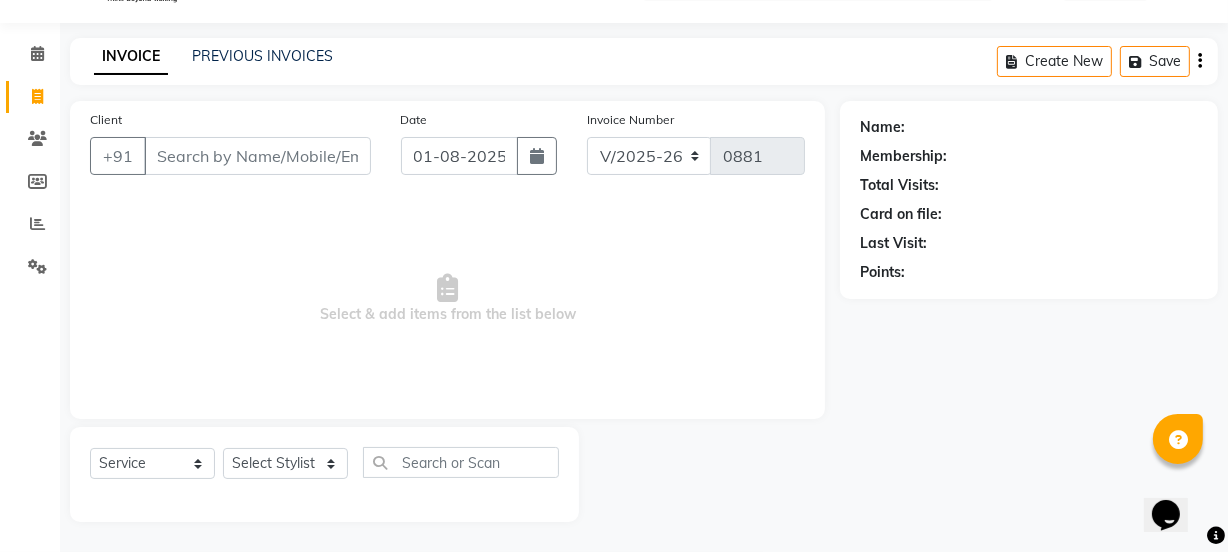 click on "Client" at bounding box center (257, 156) 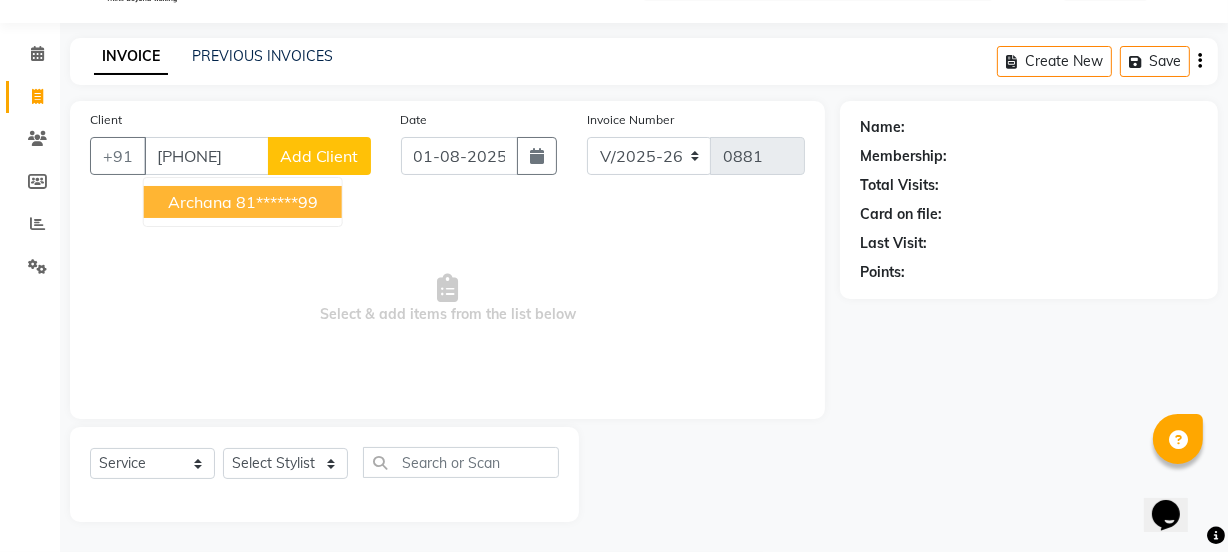 click on "81******99" at bounding box center (277, 202) 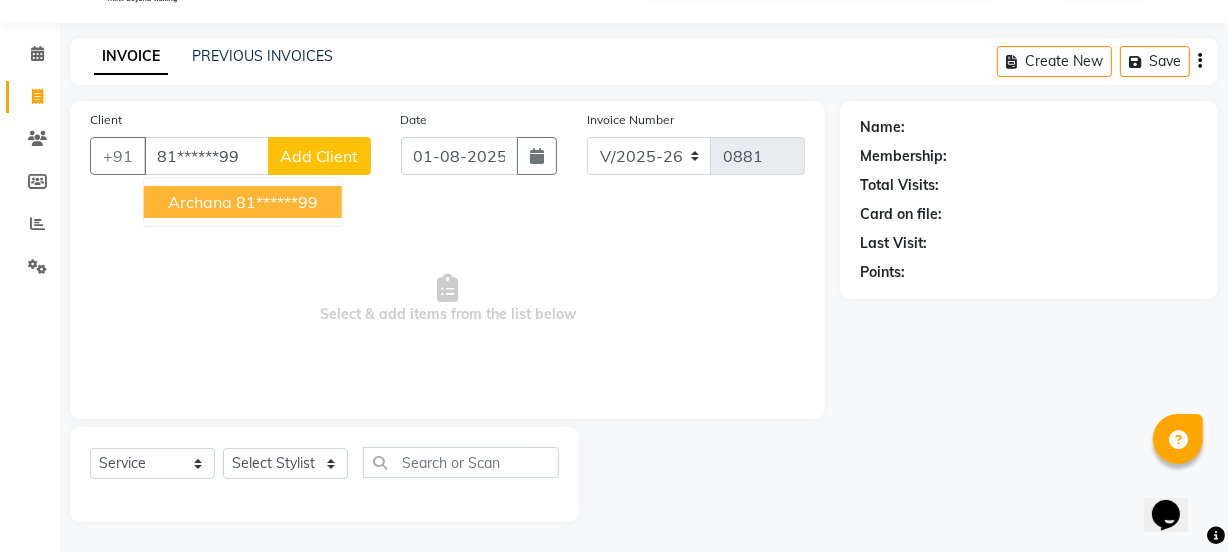 type on "81******99" 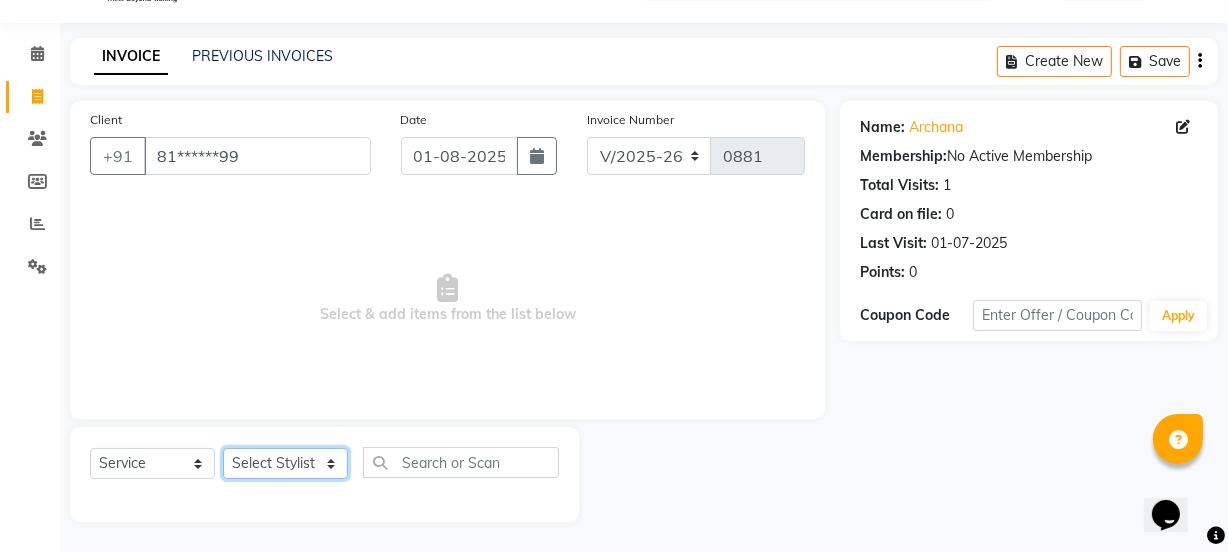 click on "Select Stylist IEEZY -Owner MS KOMAL  Ms Shraddha Rinku  Samiksha  Sr.Bu Rohini  Stylist Shree" 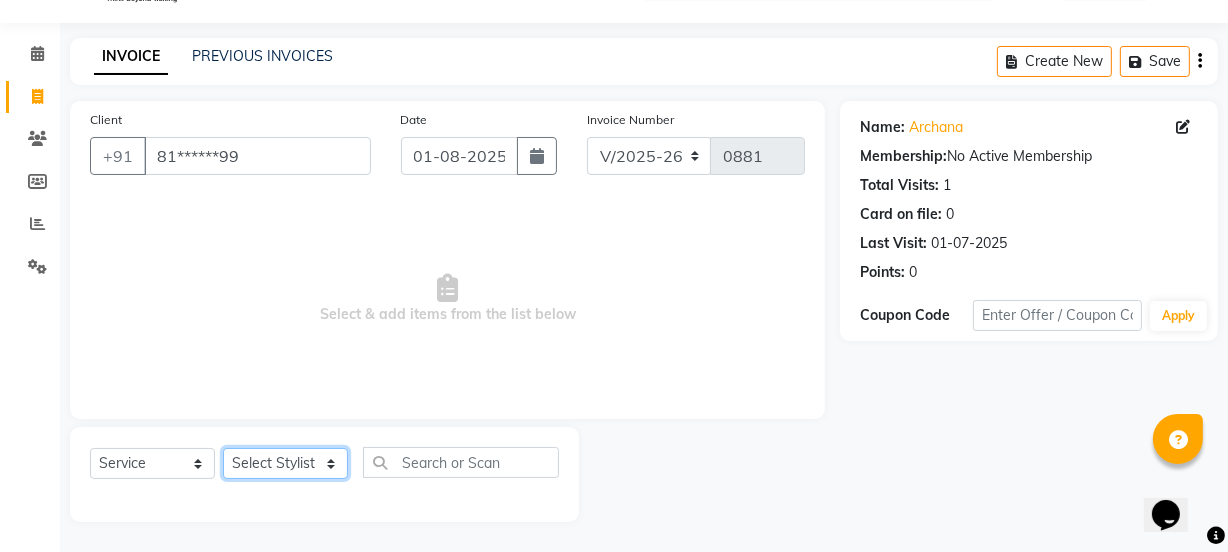 select on "68032" 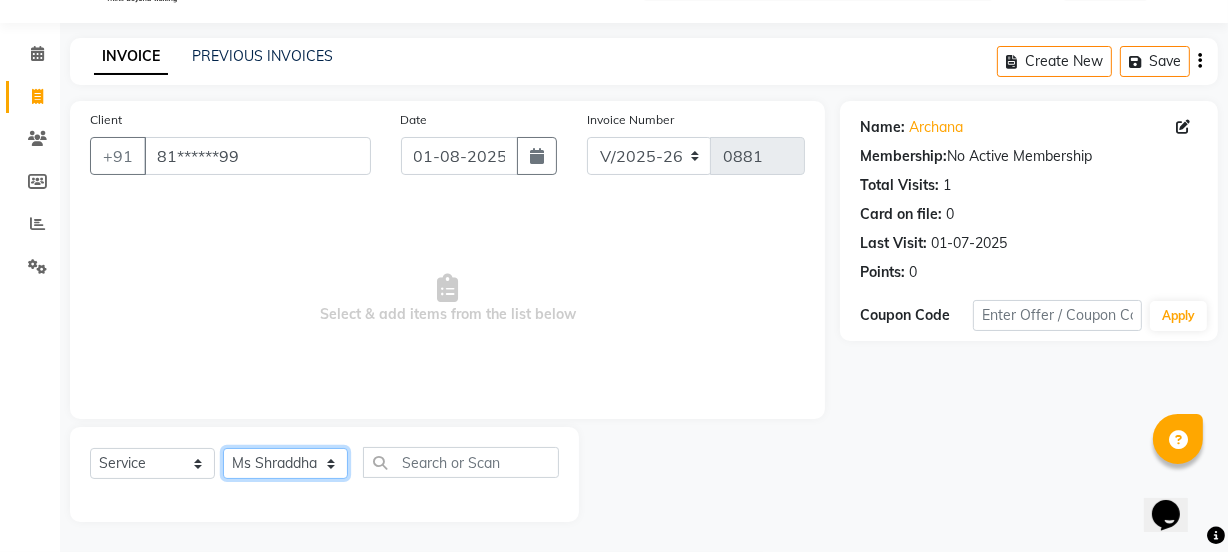 click on "Select Stylist IEEZY -Owner MS KOMAL  Ms Shraddha Rinku  Samiksha  Sr.Bu Rohini  Stylist Shree" 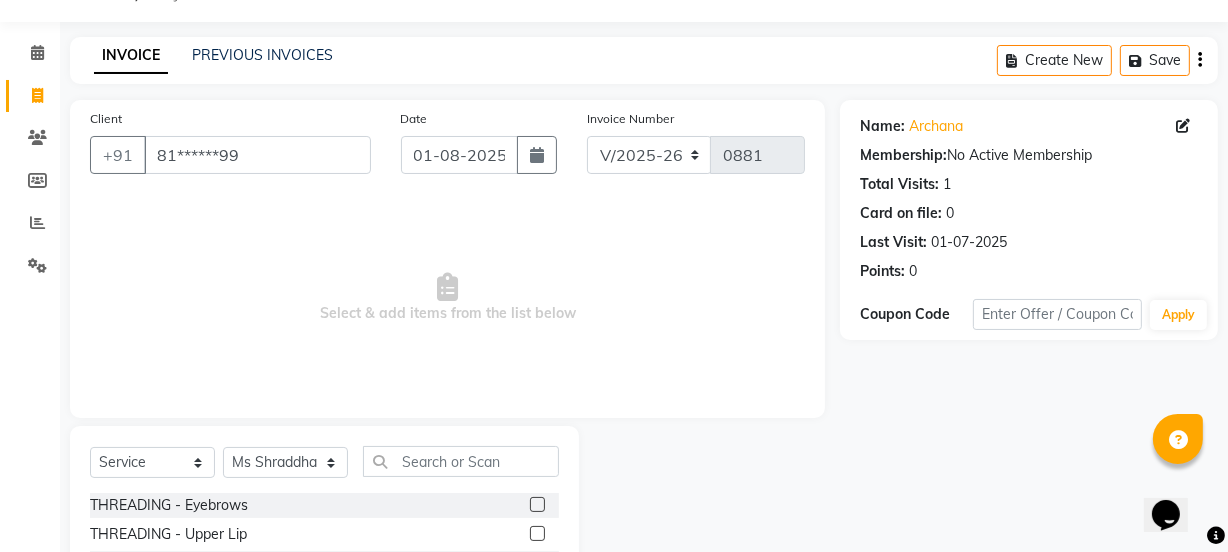 click 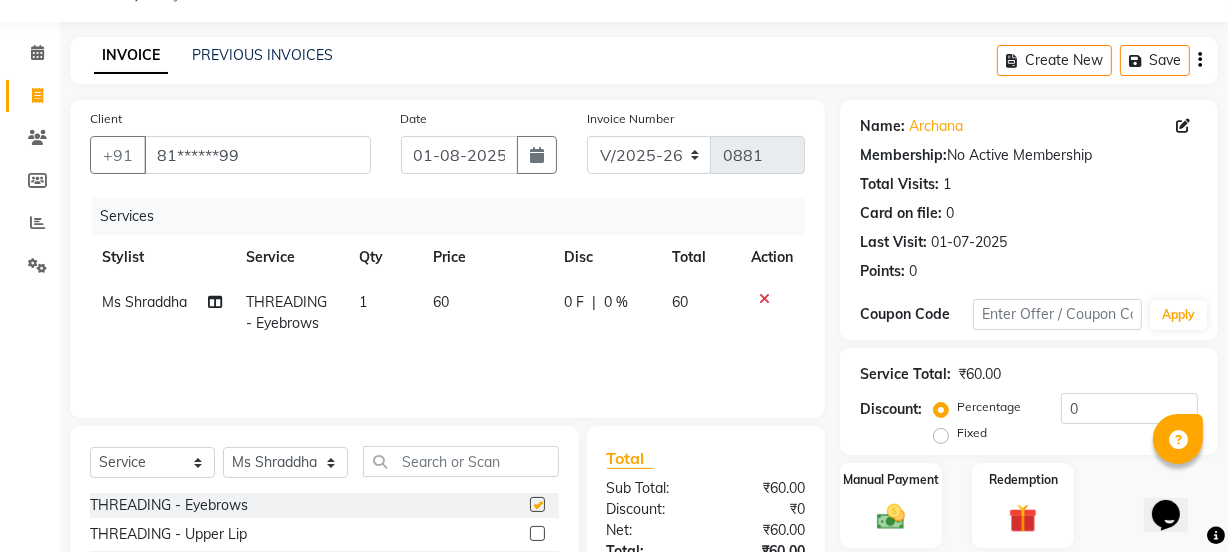 checkbox on "false" 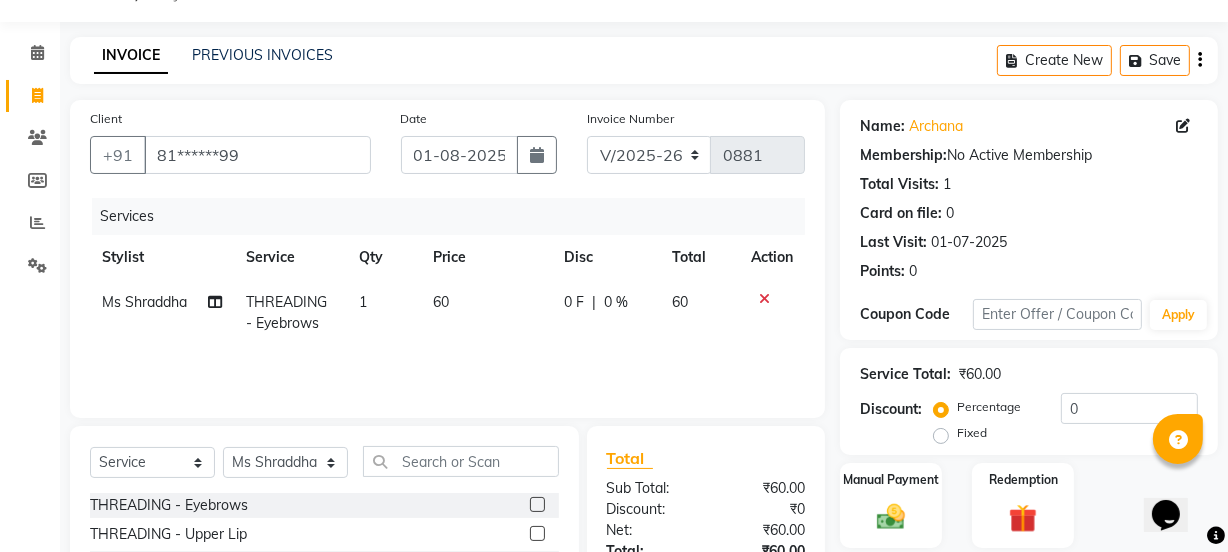 click 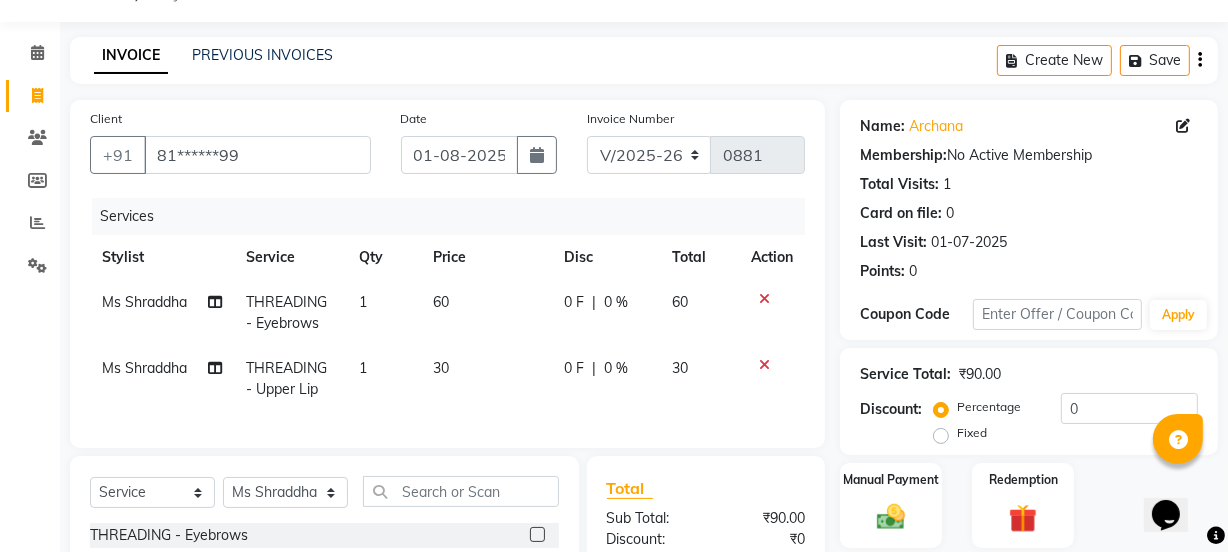 checkbox on "false" 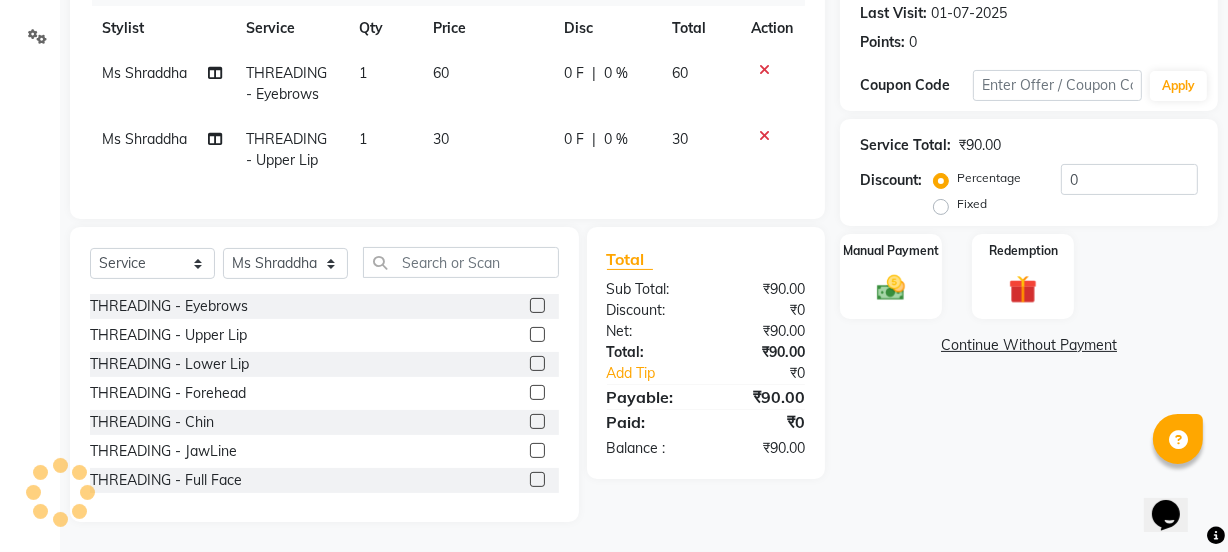scroll, scrollTop: 293, scrollLeft: 0, axis: vertical 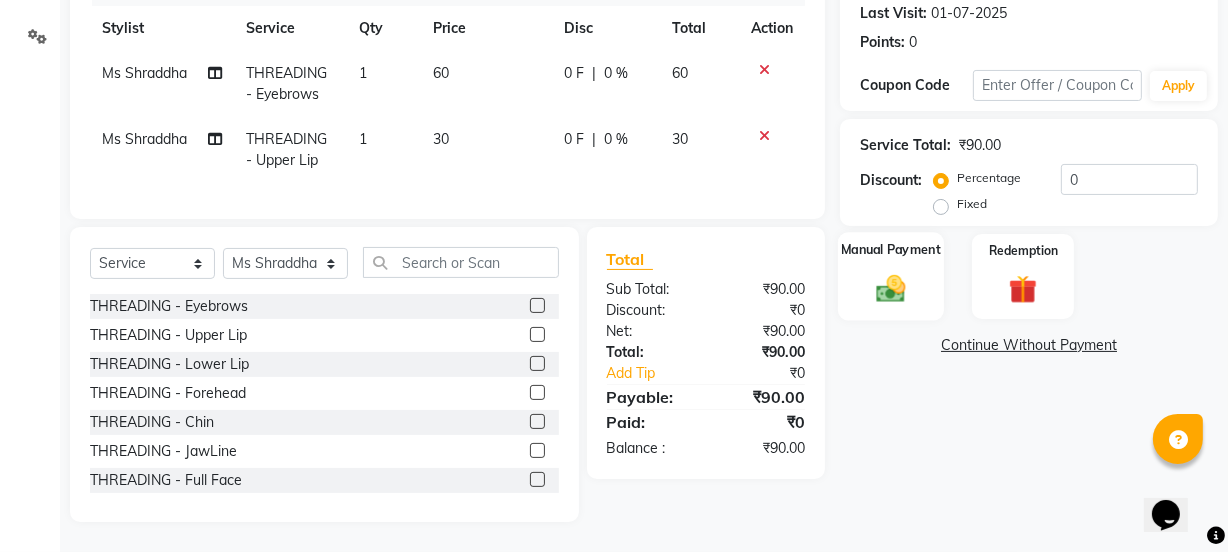 click on "Manual Payment" 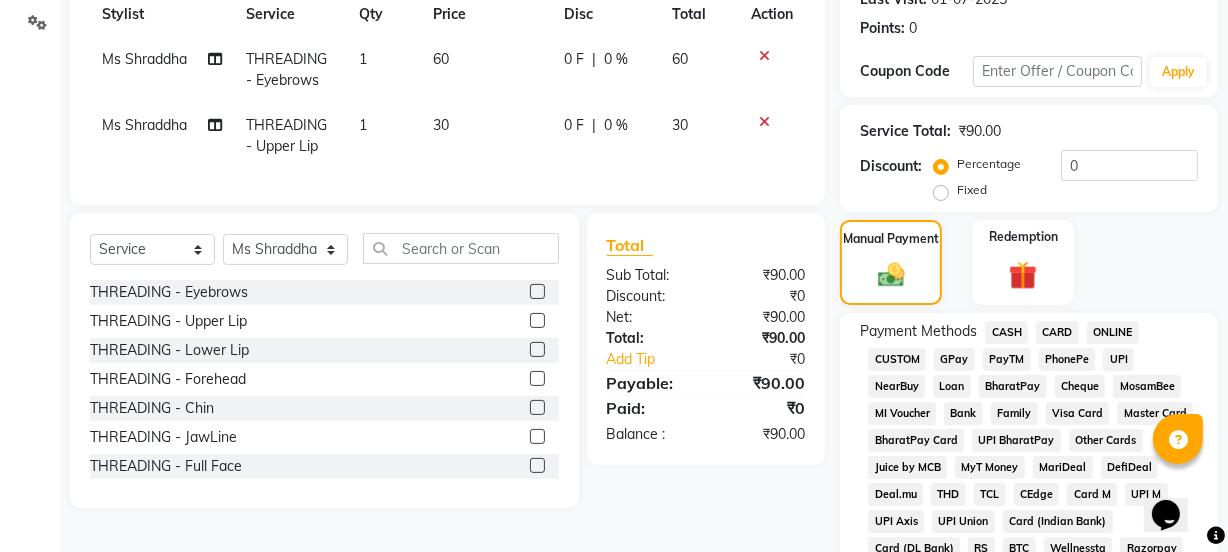 click on "CASH" 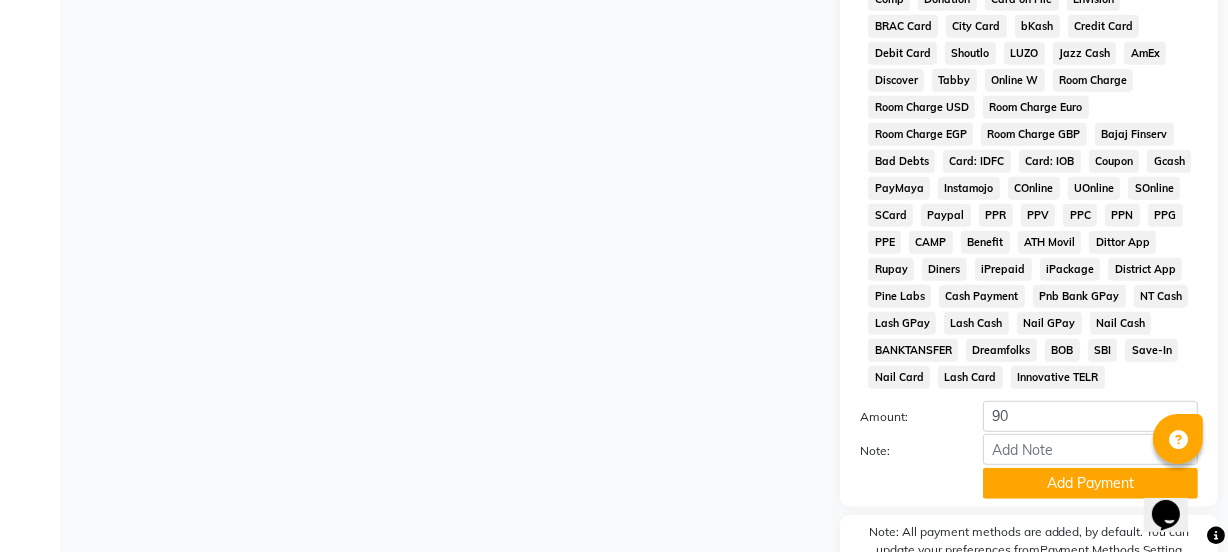 scroll, scrollTop: 1051, scrollLeft: 0, axis: vertical 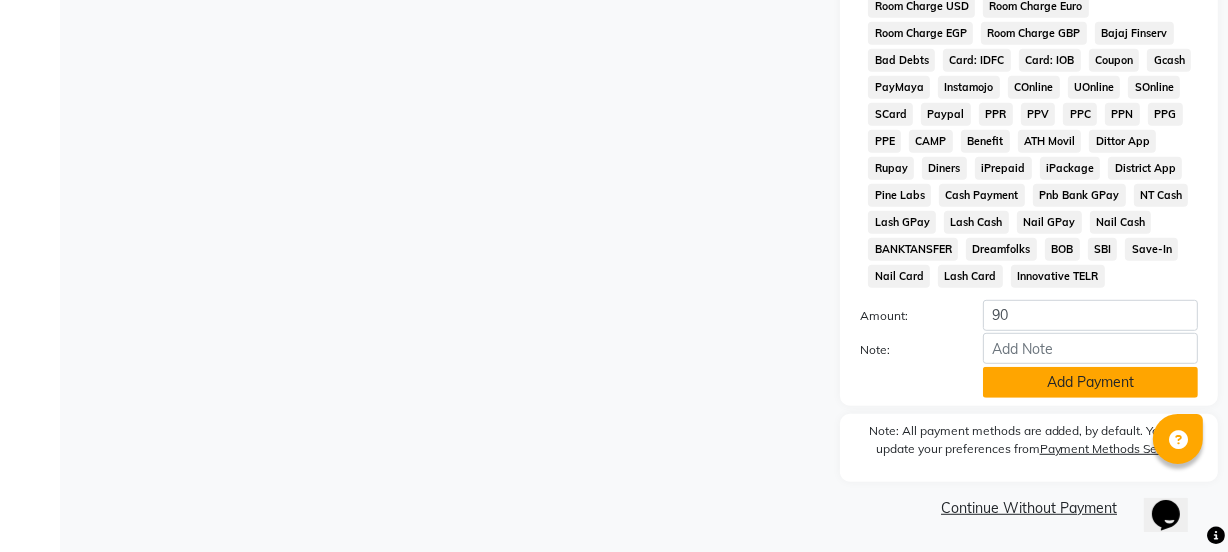 click on "Add Payment" 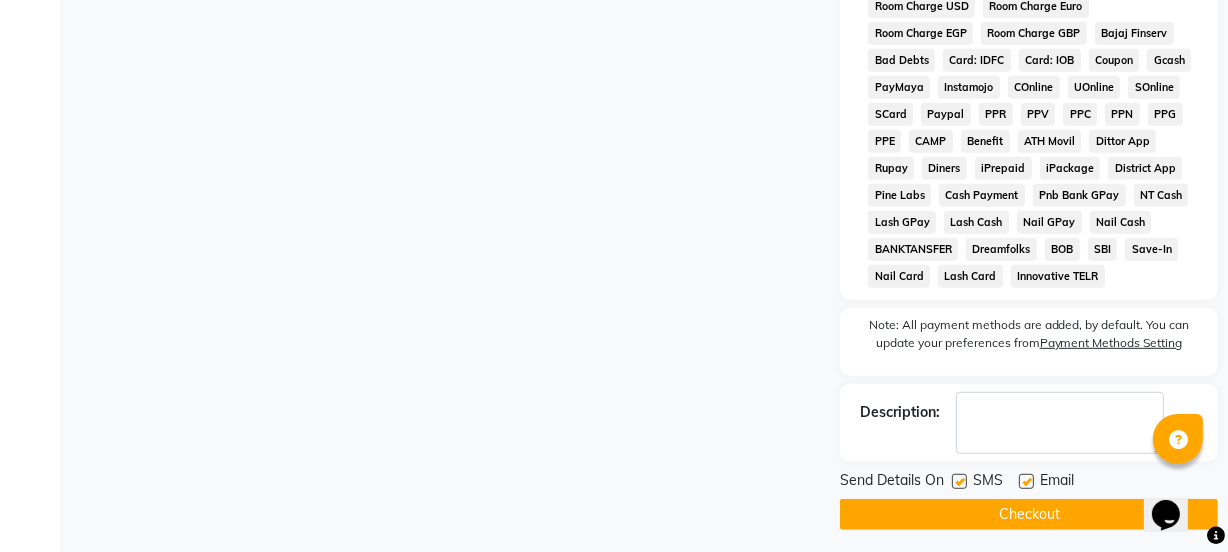 drag, startPoint x: 961, startPoint y: 475, endPoint x: 1007, endPoint y: 487, distance: 47.539455 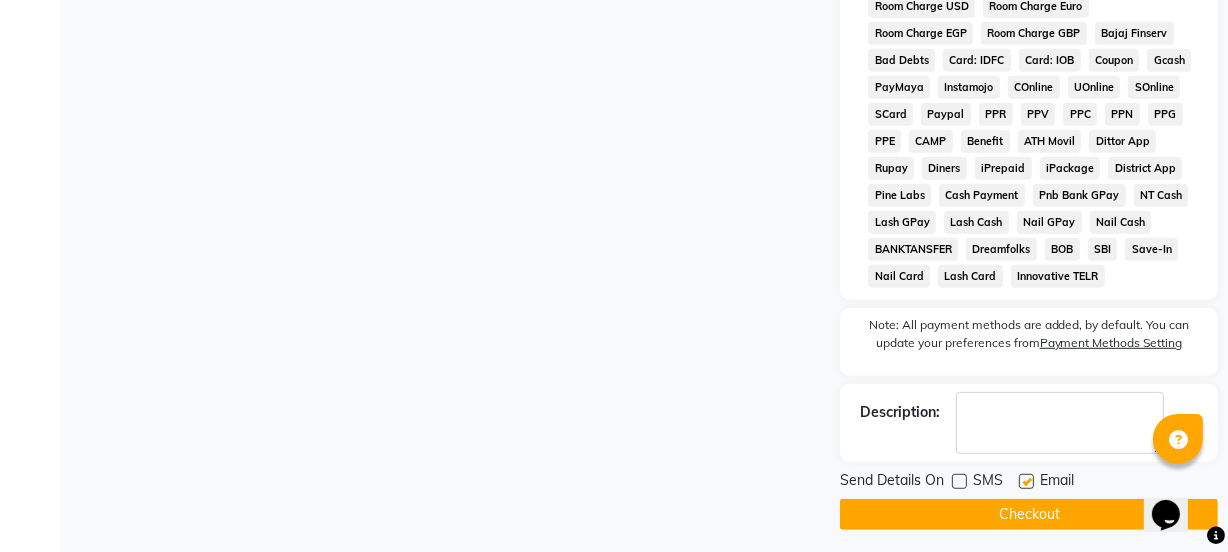 click 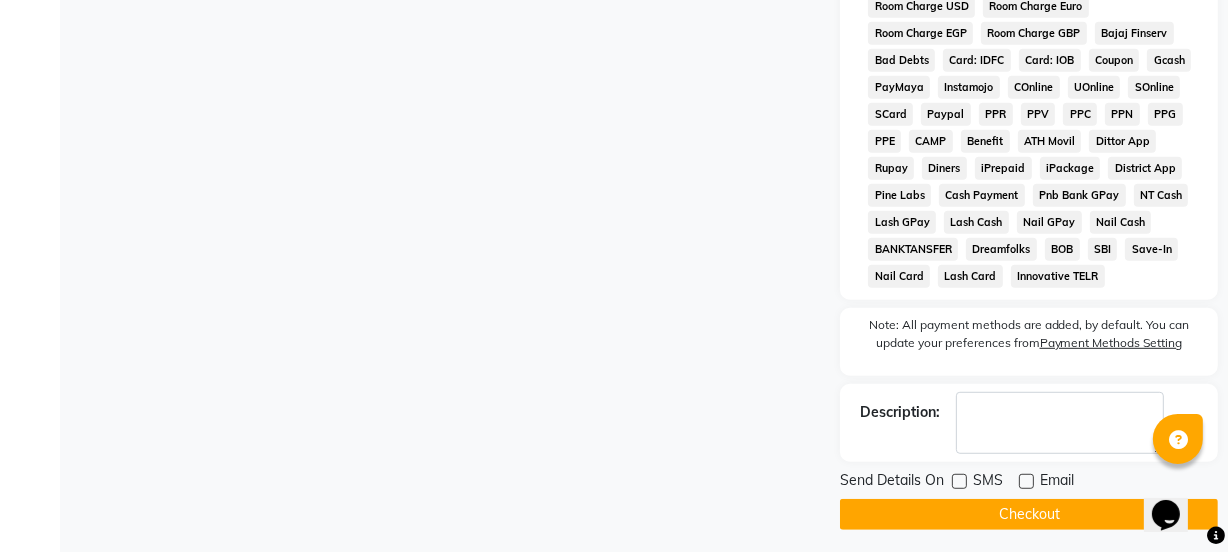 click on "Checkout" 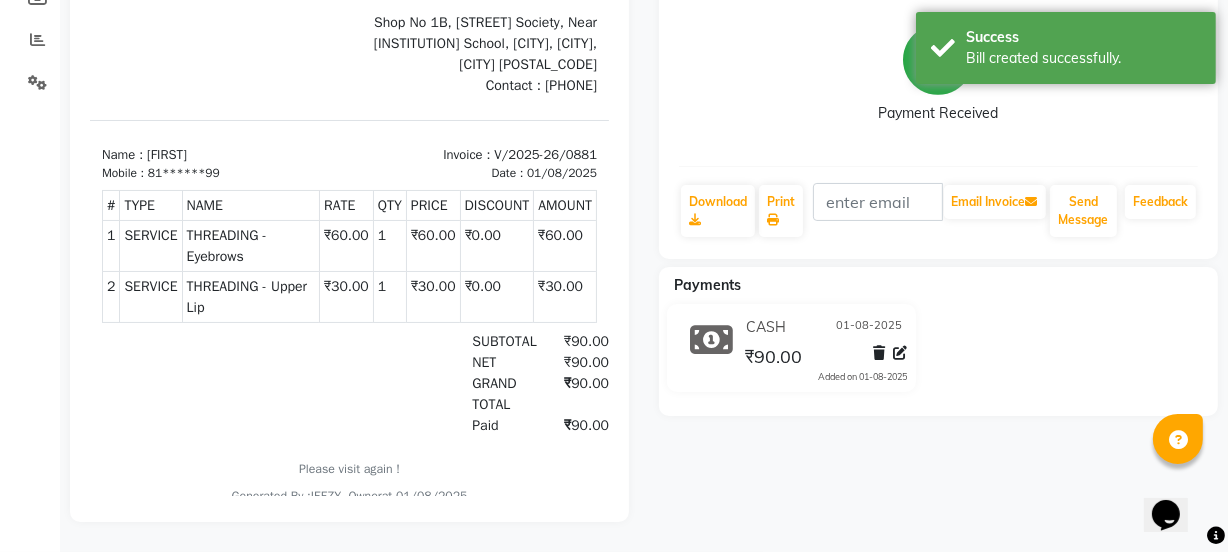 scroll, scrollTop: 0, scrollLeft: 0, axis: both 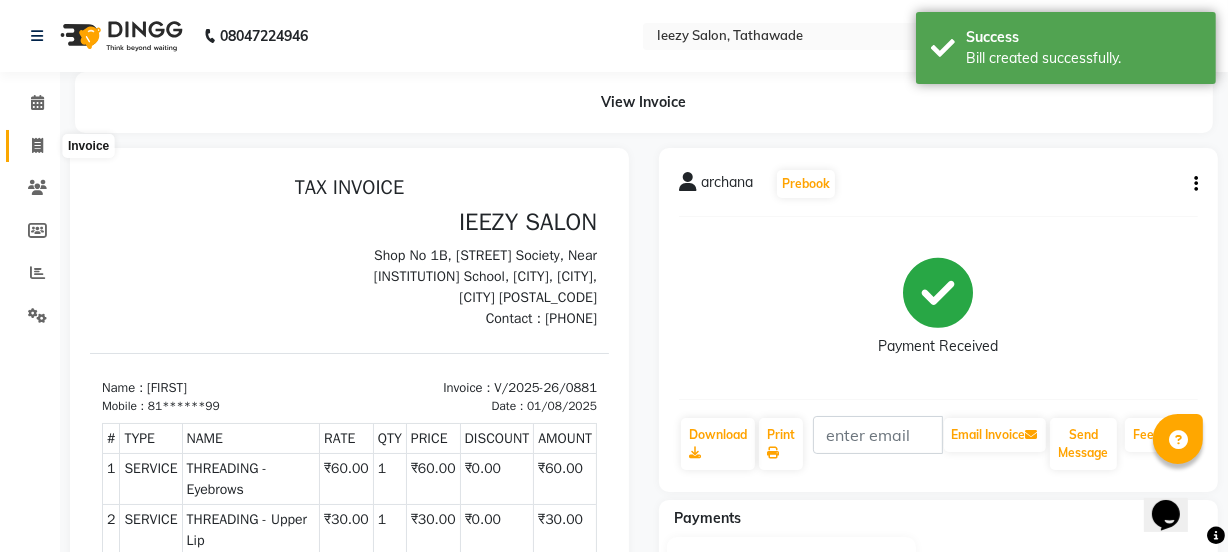 click 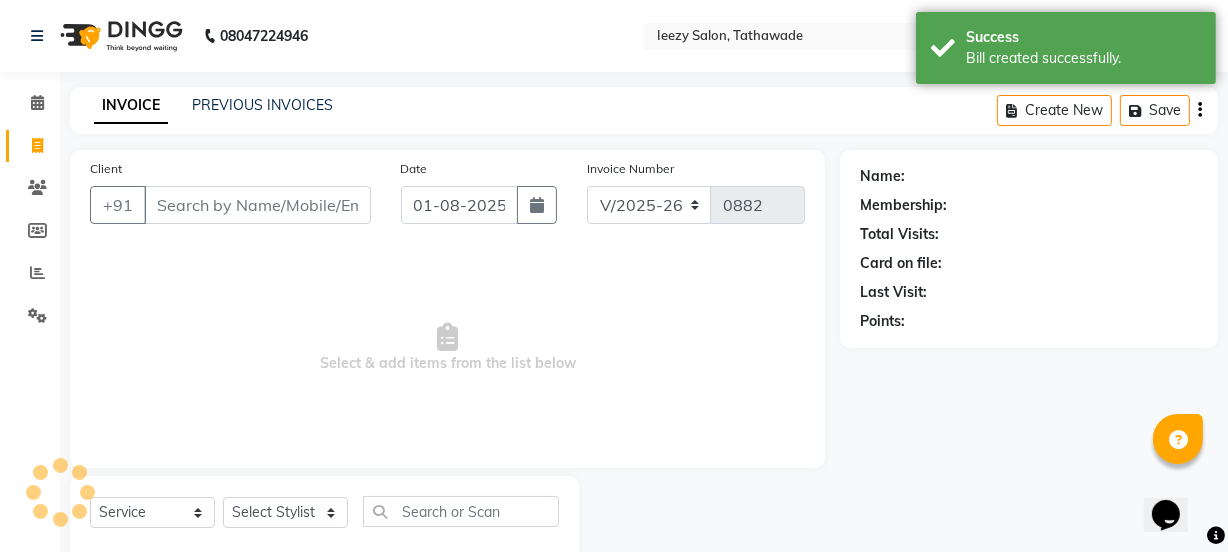 scroll, scrollTop: 50, scrollLeft: 0, axis: vertical 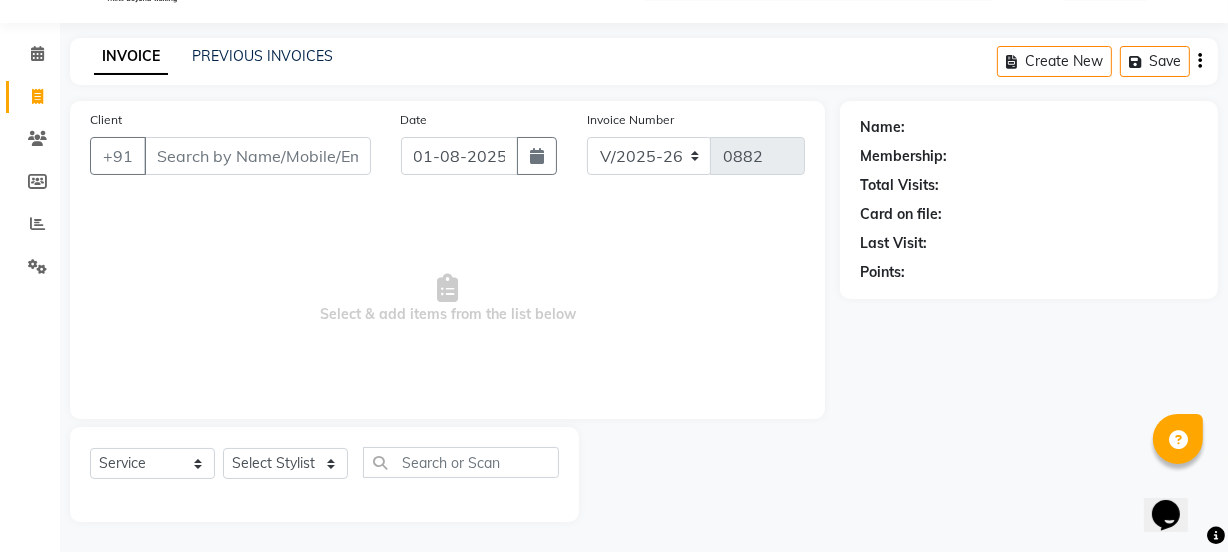 click on "PREVIOUS INVOICES" 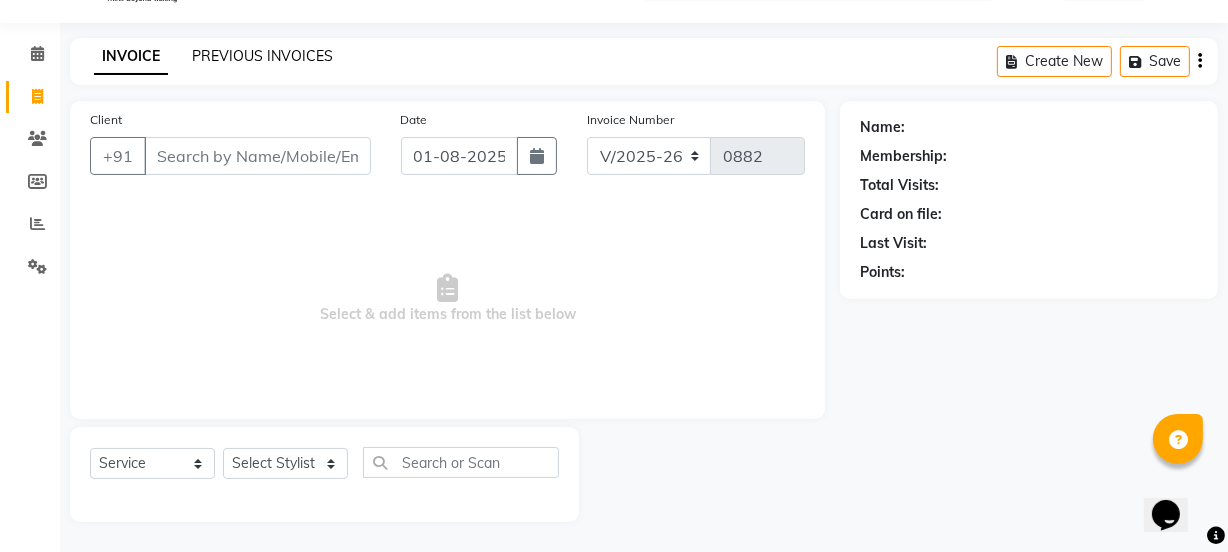 click on "PREVIOUS INVOICES" 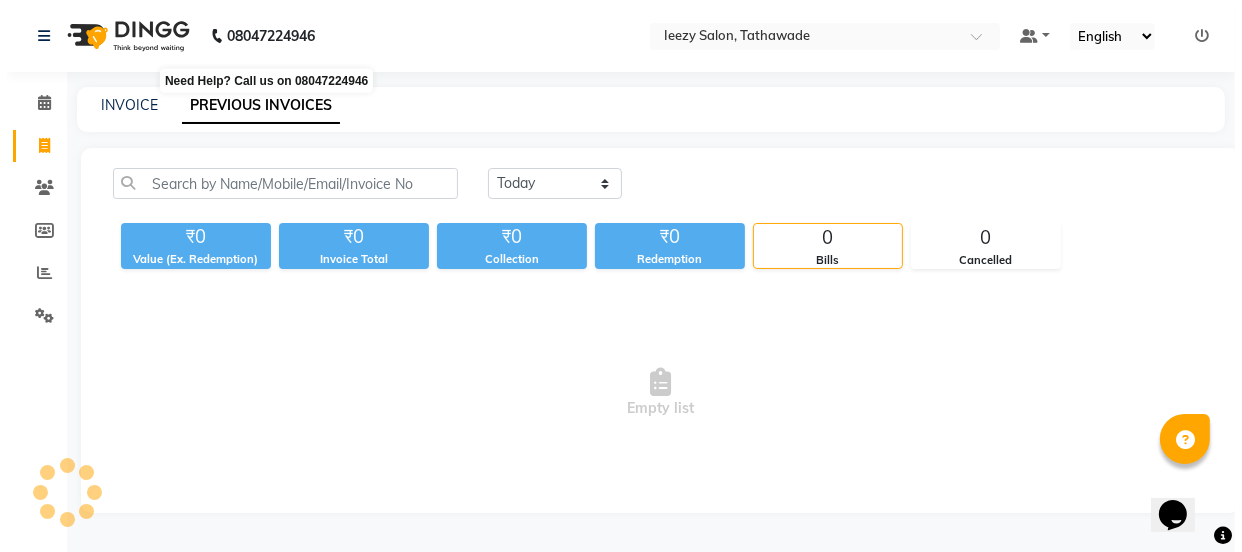 scroll, scrollTop: 0, scrollLeft: 0, axis: both 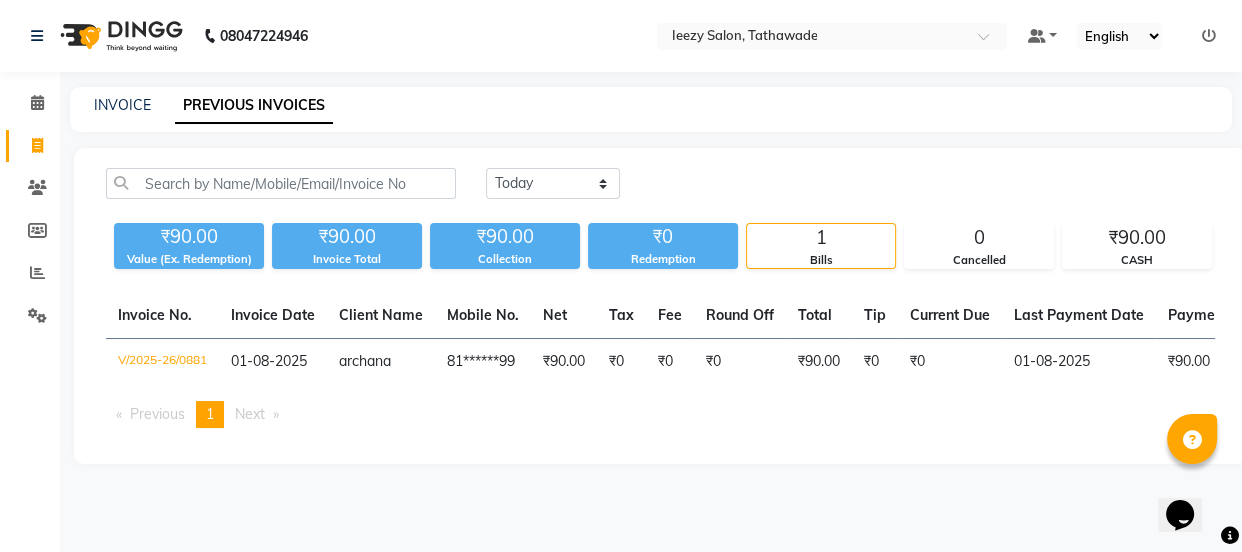 click on "08047224946 Select Location × Ieezy Salon, Tathawade Default Panel My Panel English ENGLISH Español العربية मराठी हिंदी ગુજરાતી தமிழ் 中文 Notifications nothing to show ☀ IEEZY SALON, Tathawade  Calendar  Invoice  Clients  Members  Reports  Settings Completed InProgress Upcoming Dropped Tentative Check-In Confirm Bookings Generate Report Segments Page Builder INVOICE PREVIOUS INVOICES Today Yesterday Custom Range ₹90.00 Value (Ex. Redemption) ₹90.00 Invoice Total  ₹90.00 Collection ₹0 Redemption 1 Bills 0 Cancelled ₹90.00 CASH  Invoice No.   Invoice Date   Client Name   Mobile No.   Net   Tax   Fee   Round Off   Total   Tip   Current Due   Last Payment Date   Payment Amount   Payment Methods   Cancel Reason   Status   V/2025-26/0881  01-08-2025 [FIRST]   [PHONE] ₹90.00 ₹0  ₹0  ₹0 ₹90.00 ₹0 ₹0 01-08-2025 ₹90.00  CASH - PAID  Previous  page  1 / 1  You're on page  1  Next  page" at bounding box center [621, 276] 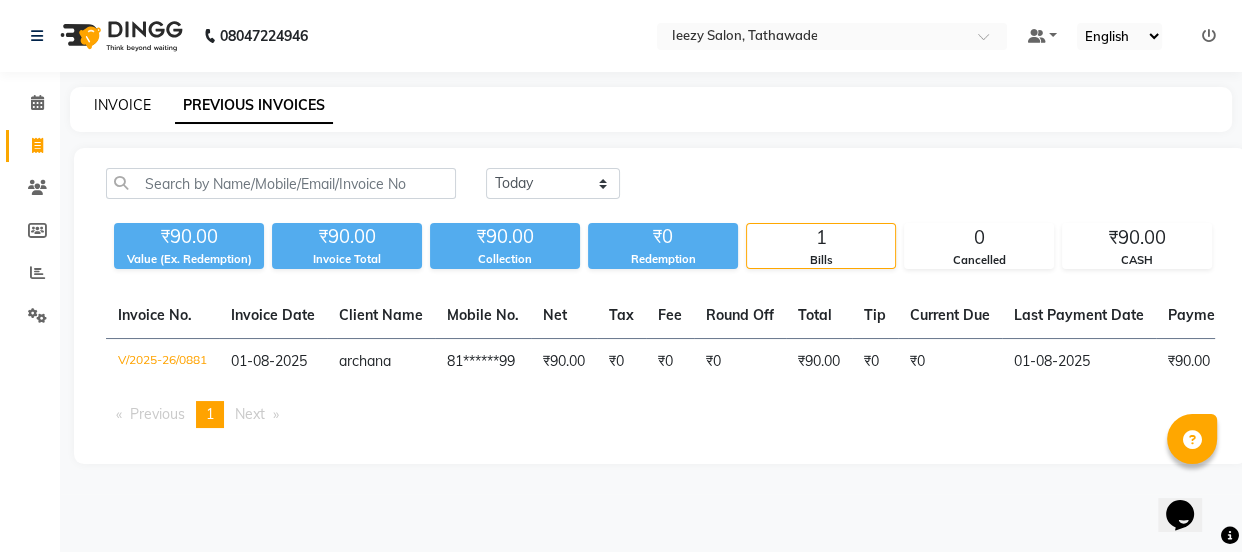 click on "INVOICE" 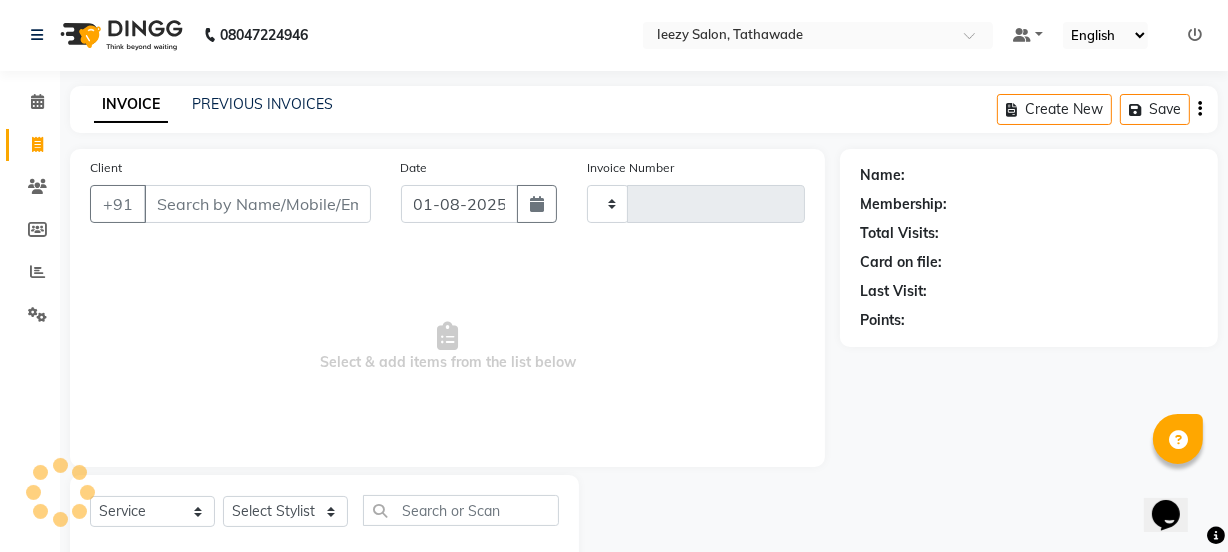 type on "0882" 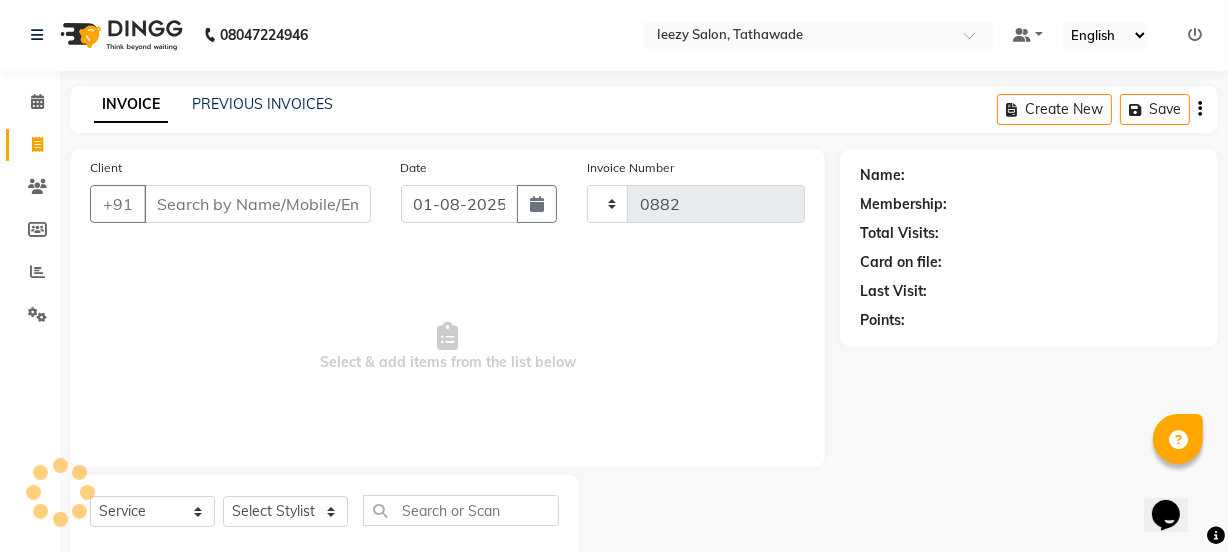 select on "5982" 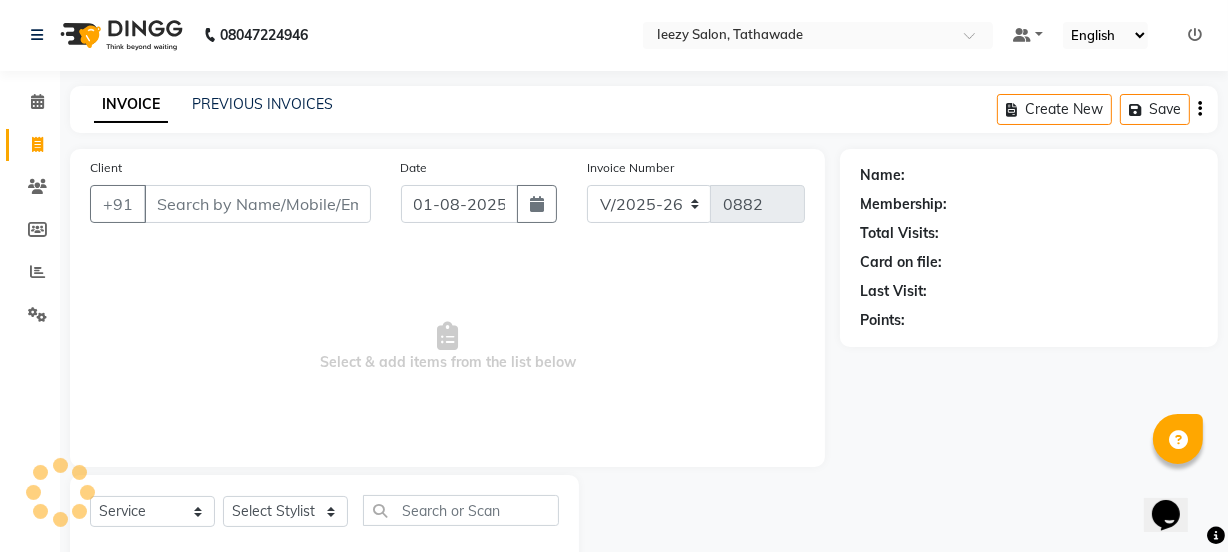 scroll, scrollTop: 50, scrollLeft: 0, axis: vertical 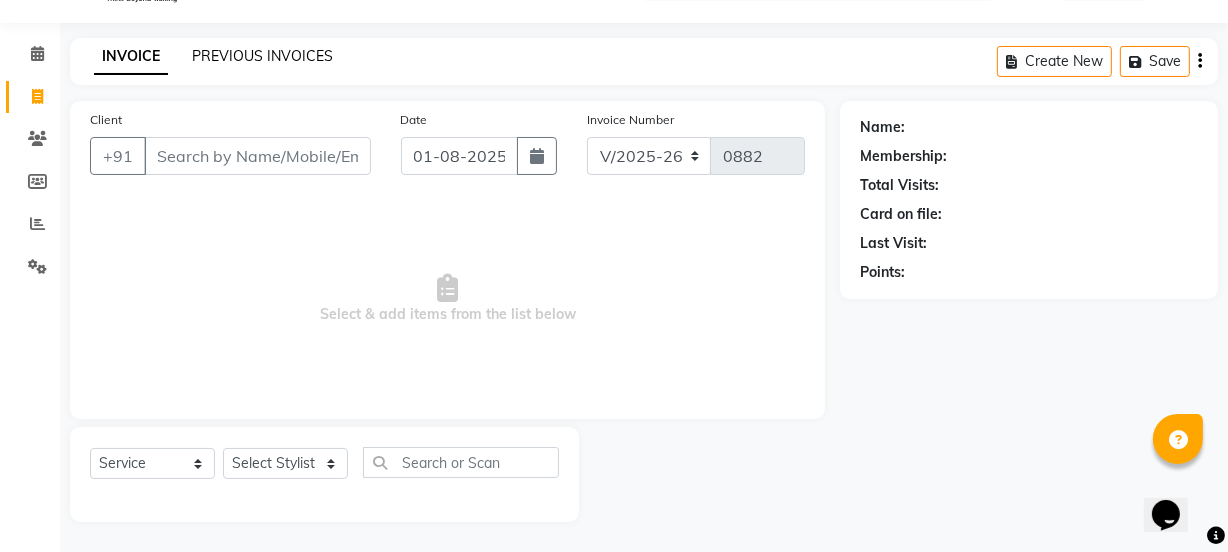 click on "PREVIOUS INVOICES" 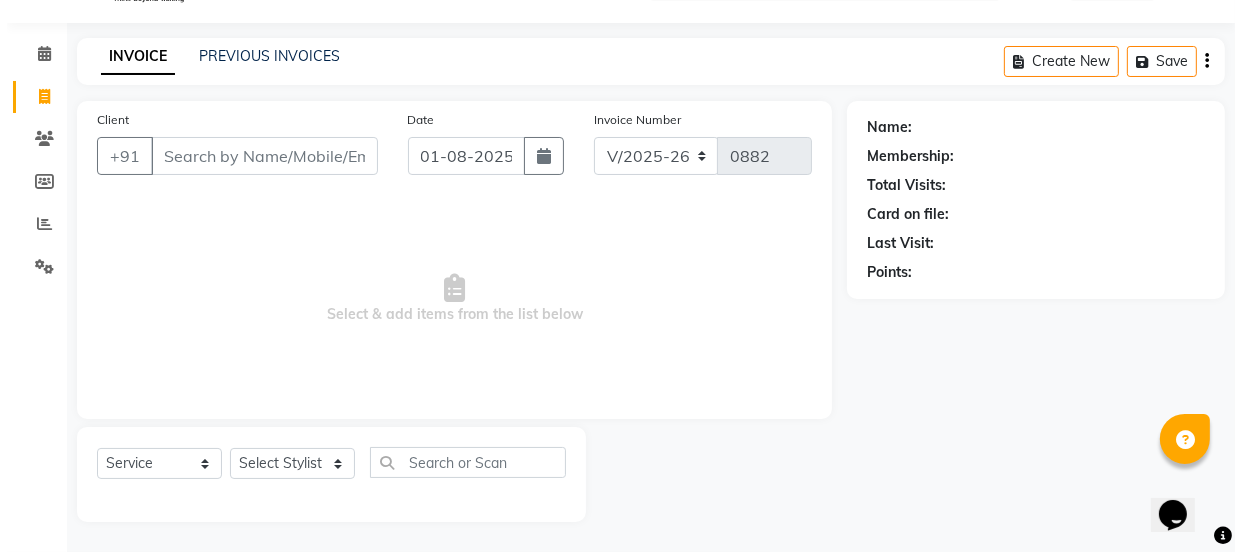 scroll, scrollTop: 0, scrollLeft: 0, axis: both 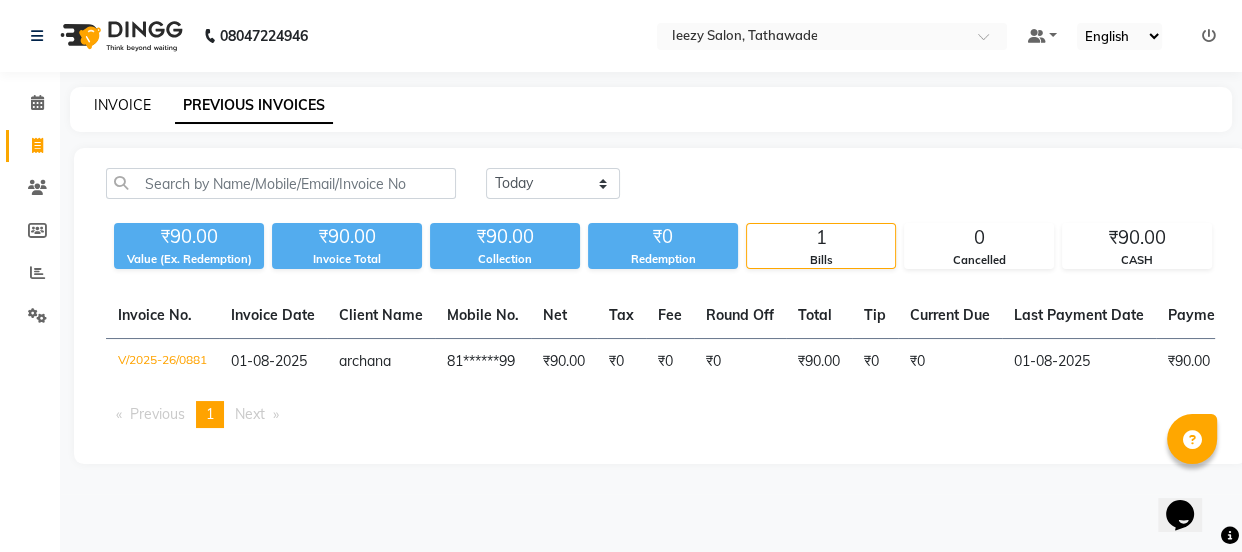 click on "INVOICE" 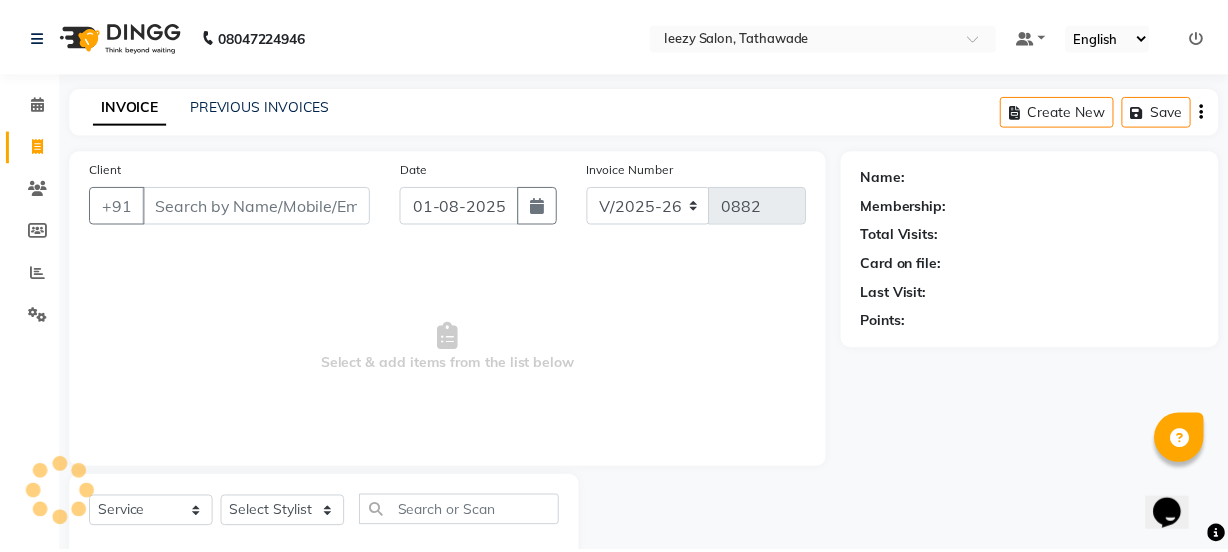 scroll, scrollTop: 50, scrollLeft: 0, axis: vertical 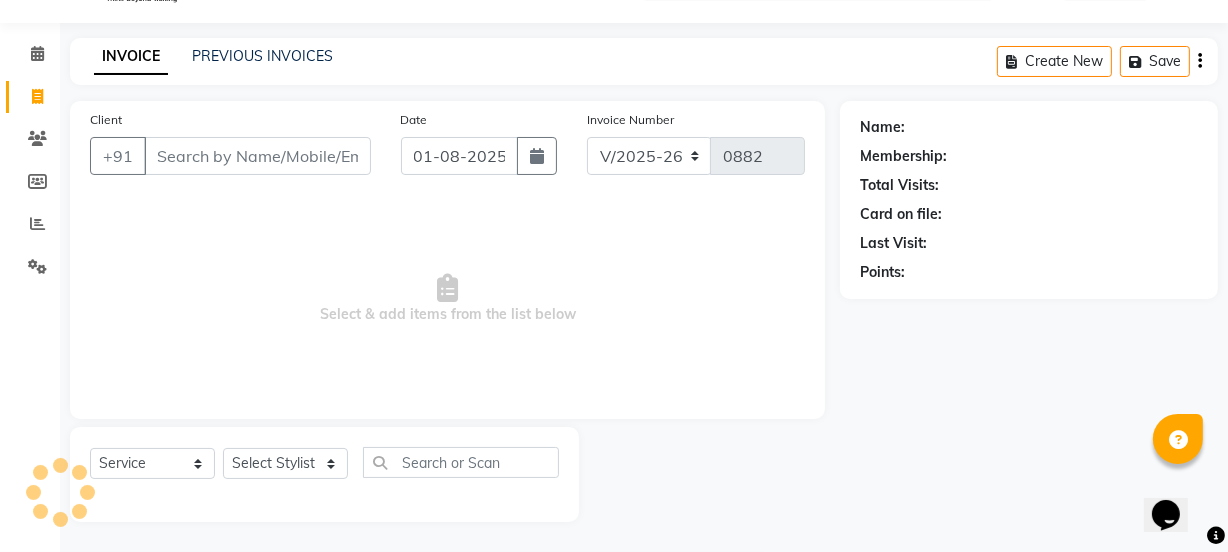 click on "Client" at bounding box center (257, 156) 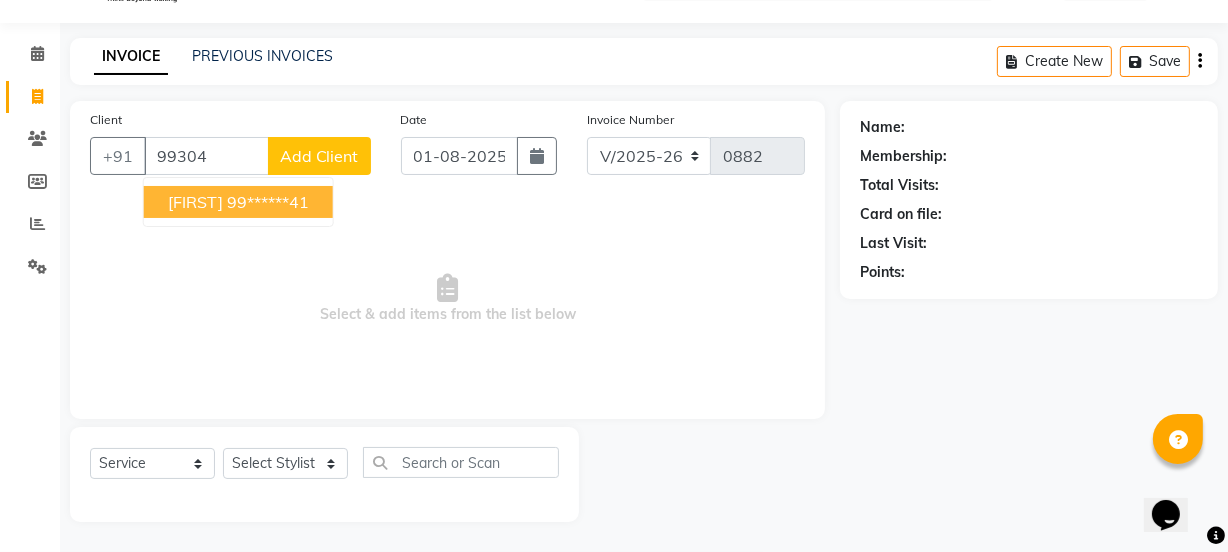 click on "[FIRST]" at bounding box center (195, 202) 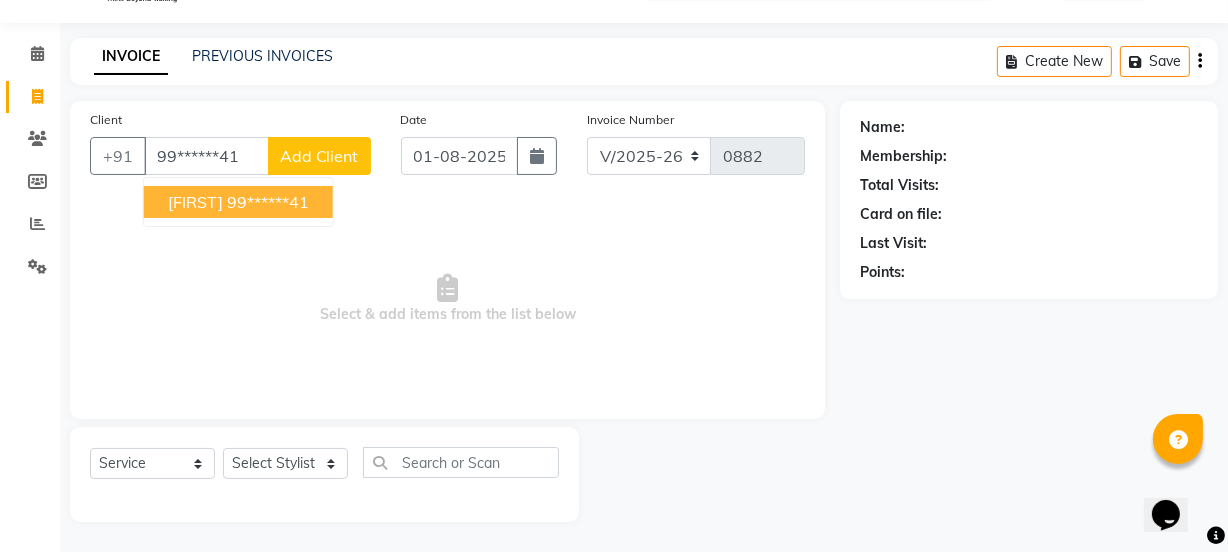click on "Select & add items from the list below" at bounding box center (447, 299) 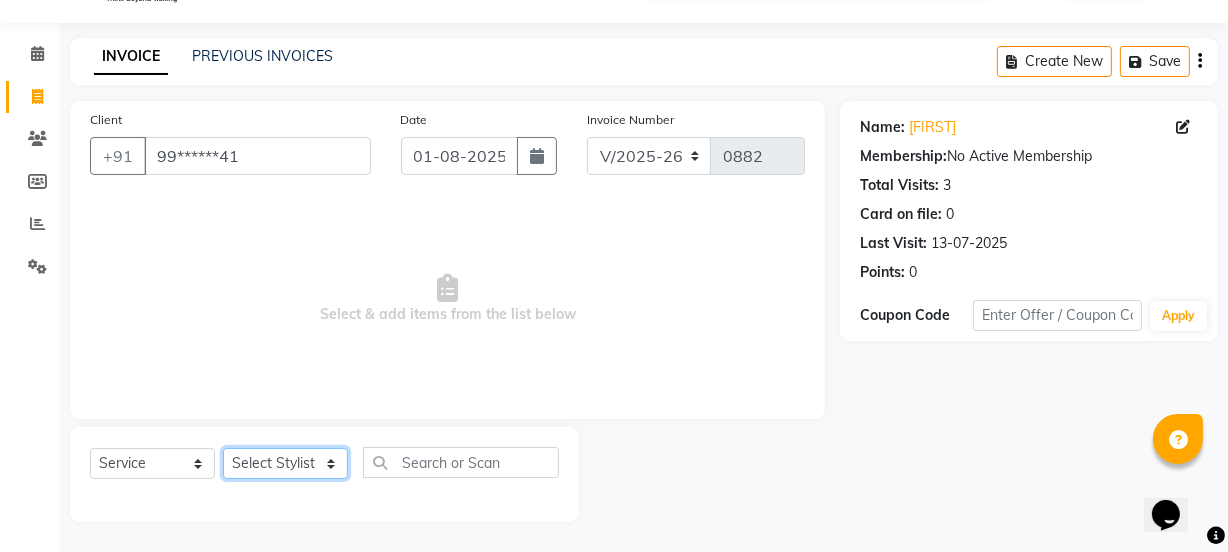 click on "Select Stylist IEEZY -Owner MS KOMAL  Ms Shraddha Rinku  Samiksha  Sr.Bu Rohini  Stylist Shree" 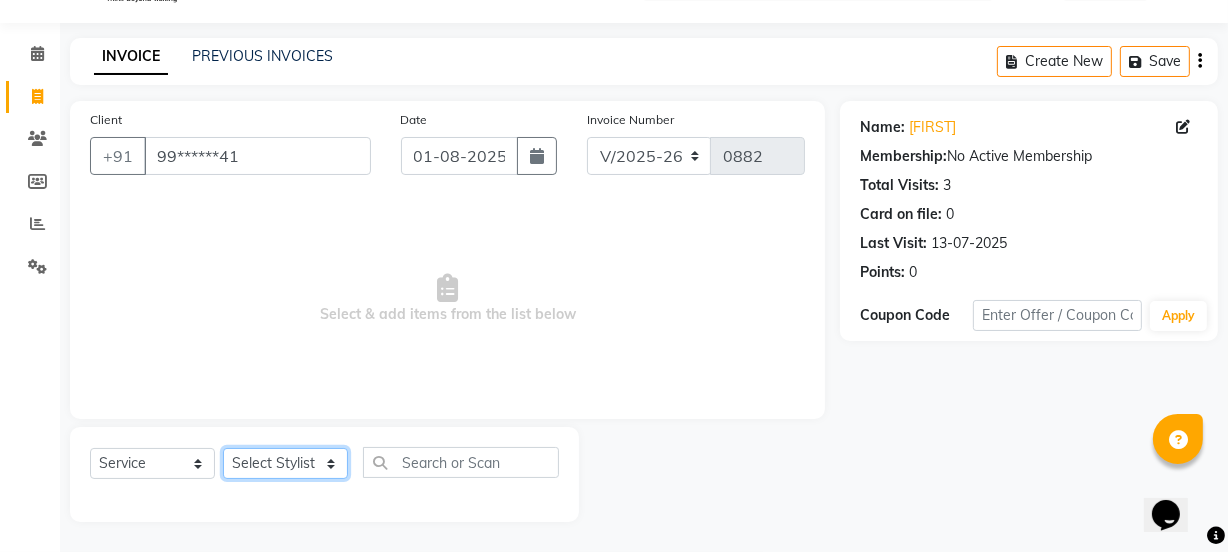 select on "75494" 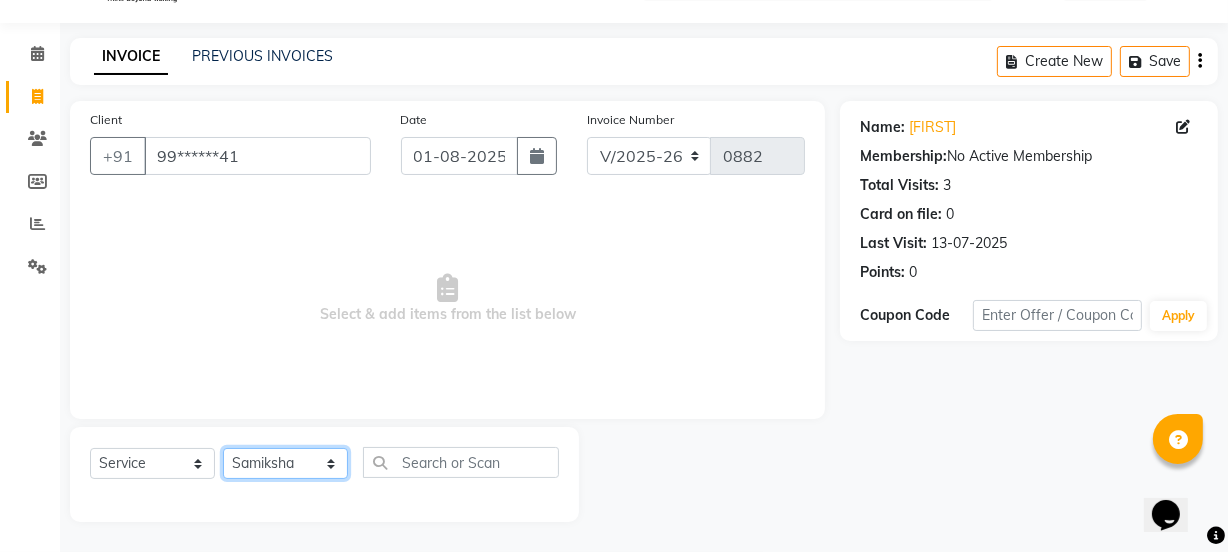 click on "Select Stylist IEEZY -Owner MS KOMAL  Ms Shraddha Rinku  Samiksha  Sr.Bu Rohini  Stylist Shree" 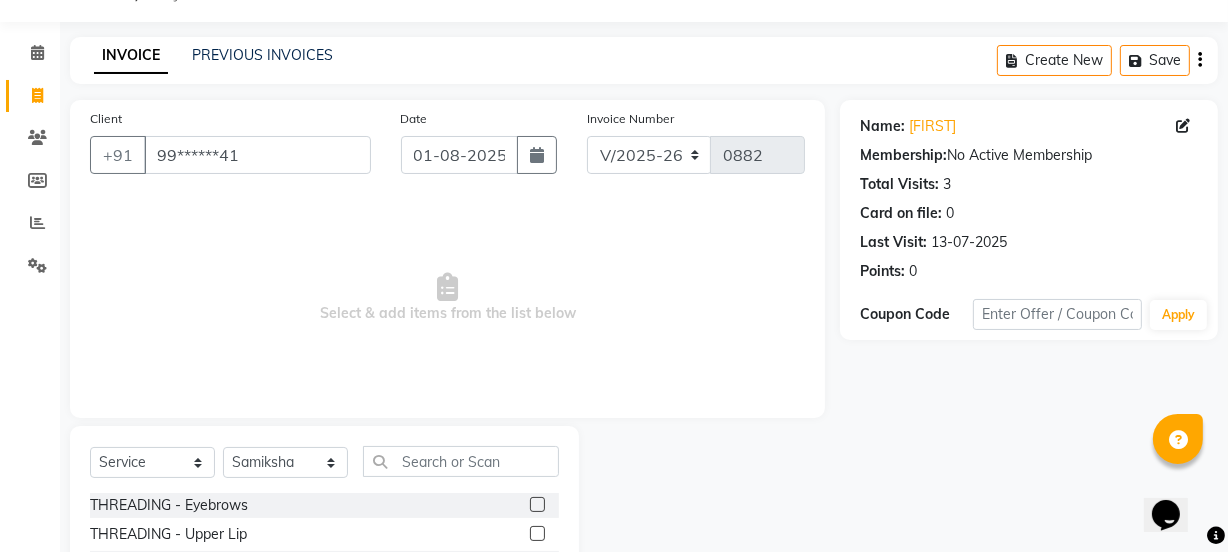 click 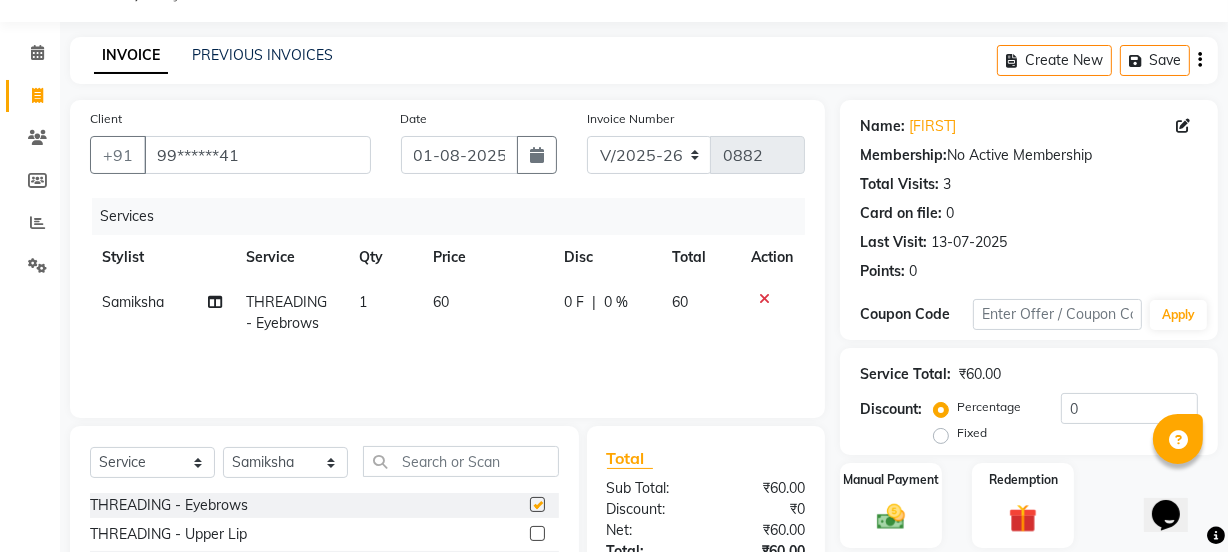 checkbox on "false" 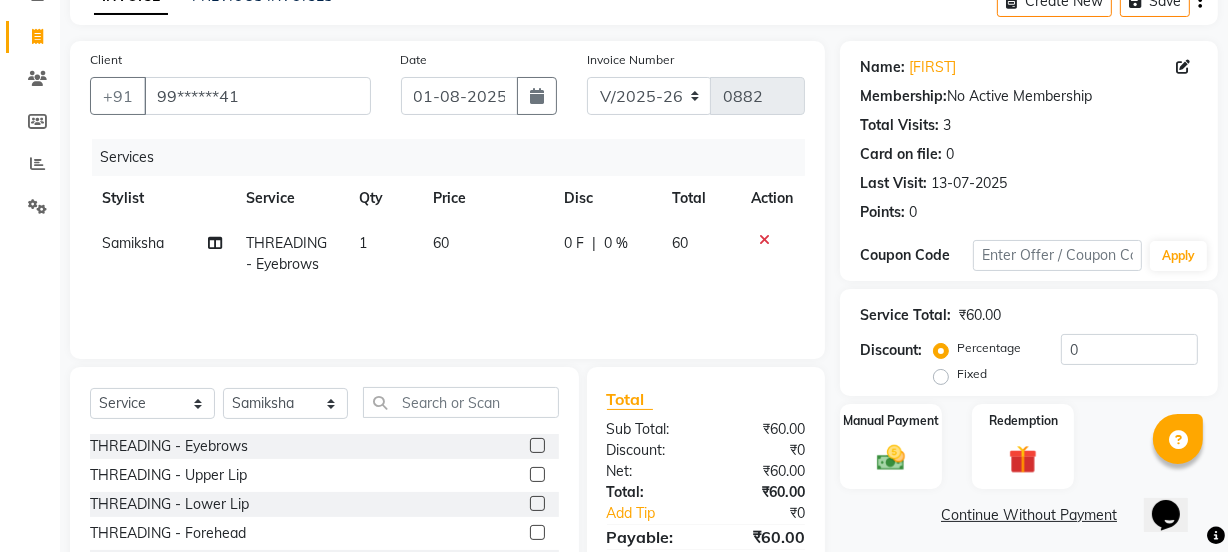 scroll, scrollTop: 140, scrollLeft: 0, axis: vertical 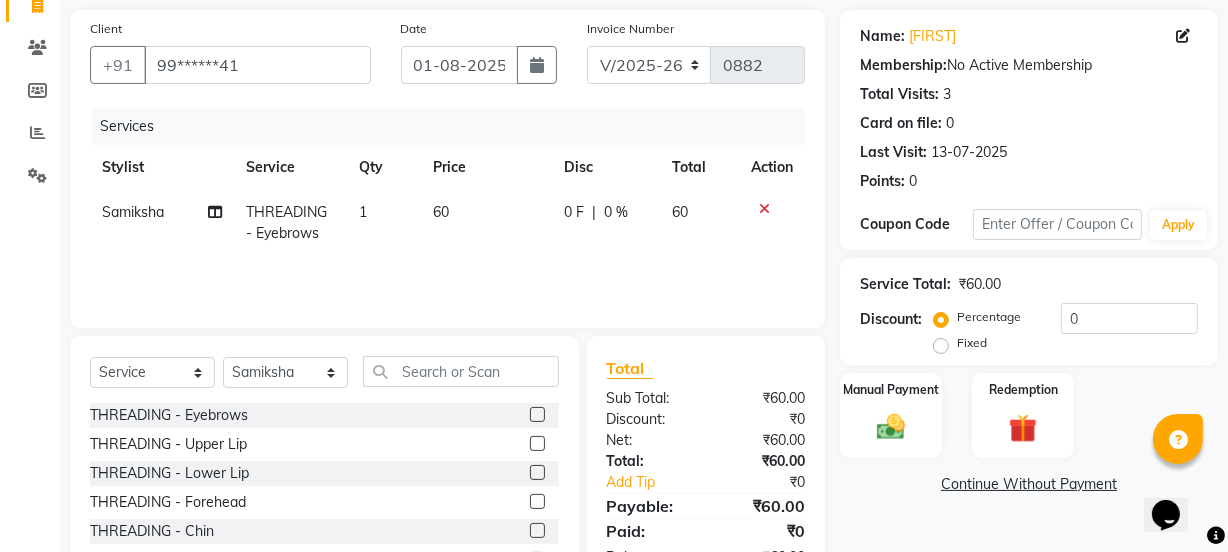 click 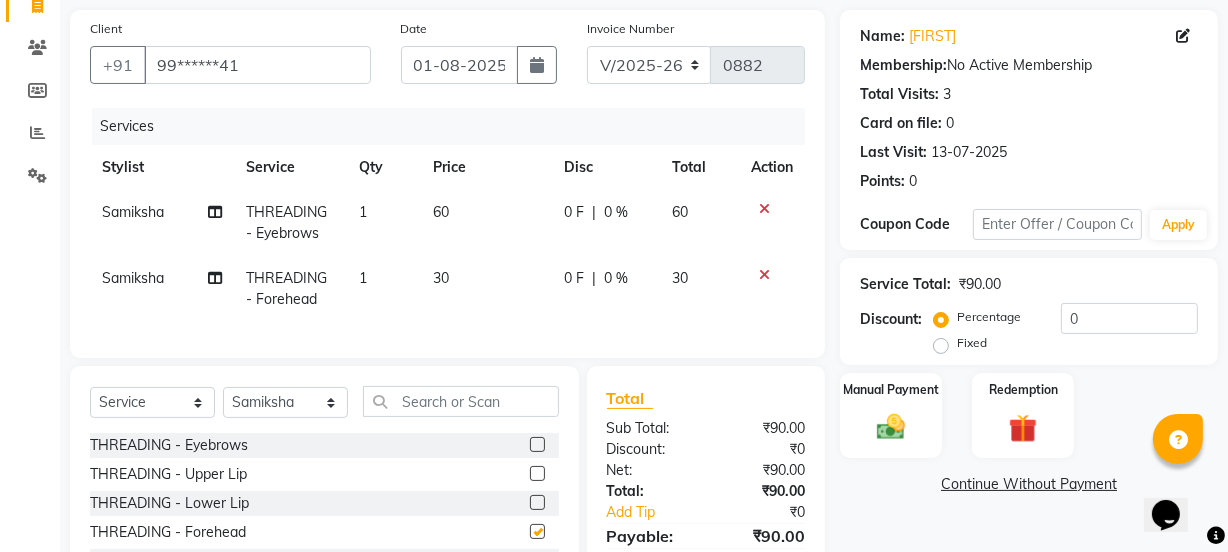 checkbox on "false" 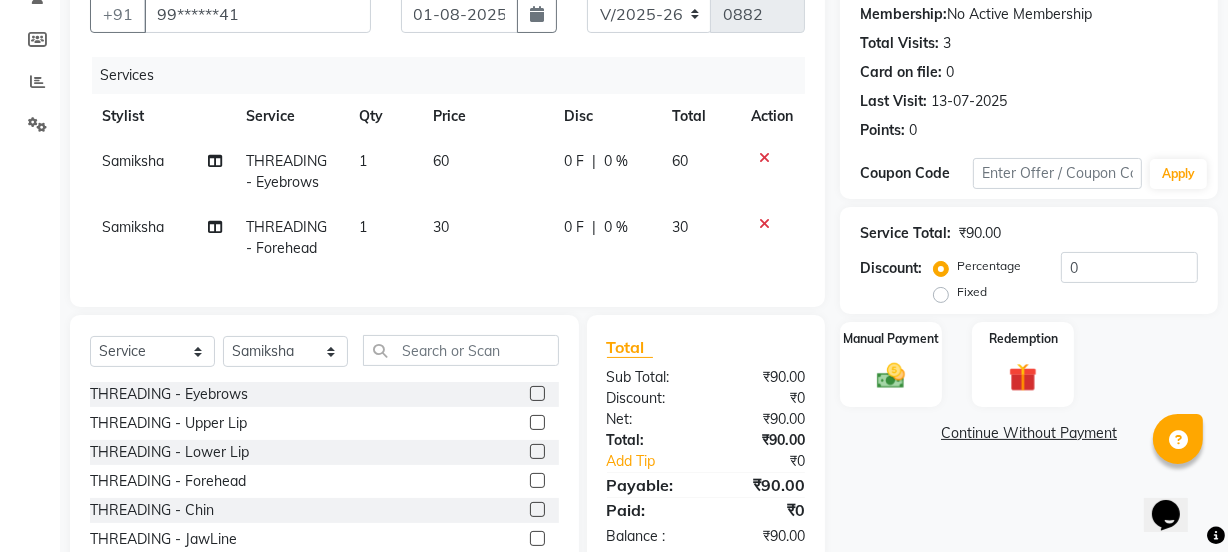 scroll, scrollTop: 231, scrollLeft: 0, axis: vertical 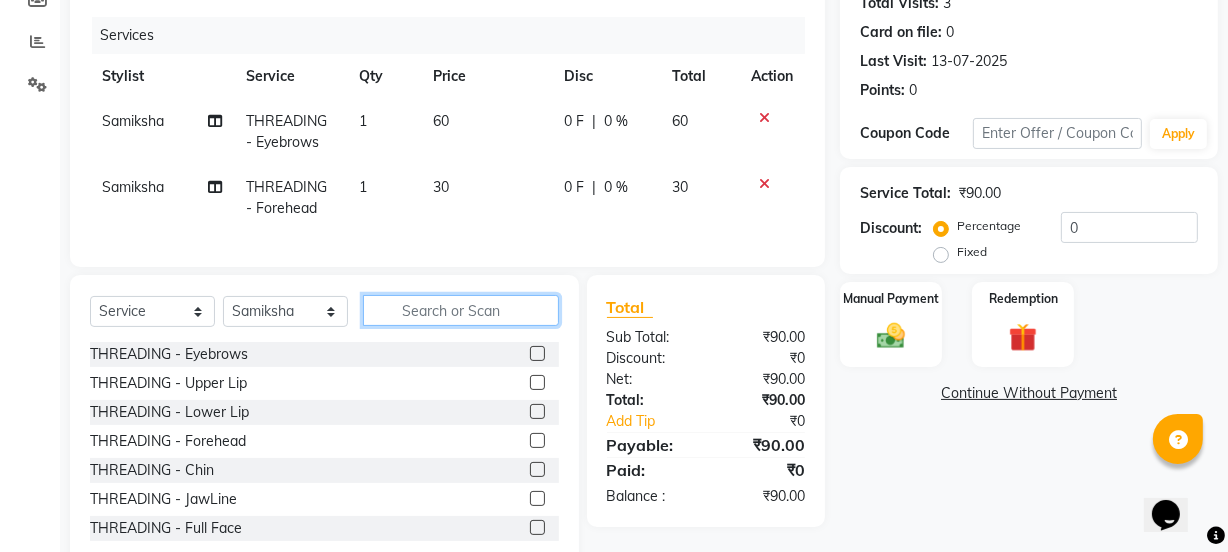 click 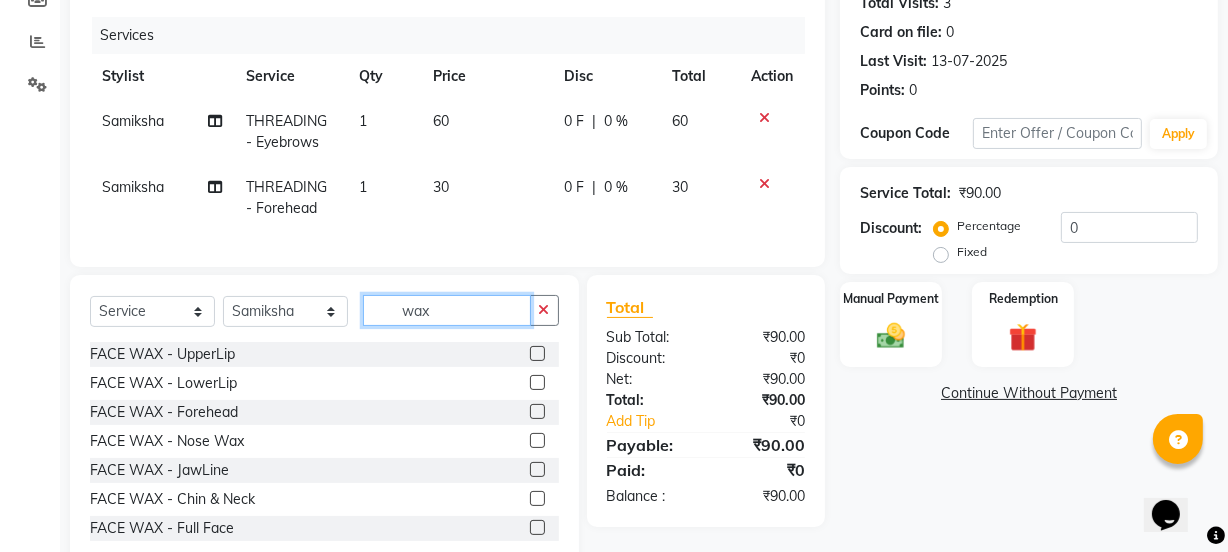 type on "wax" 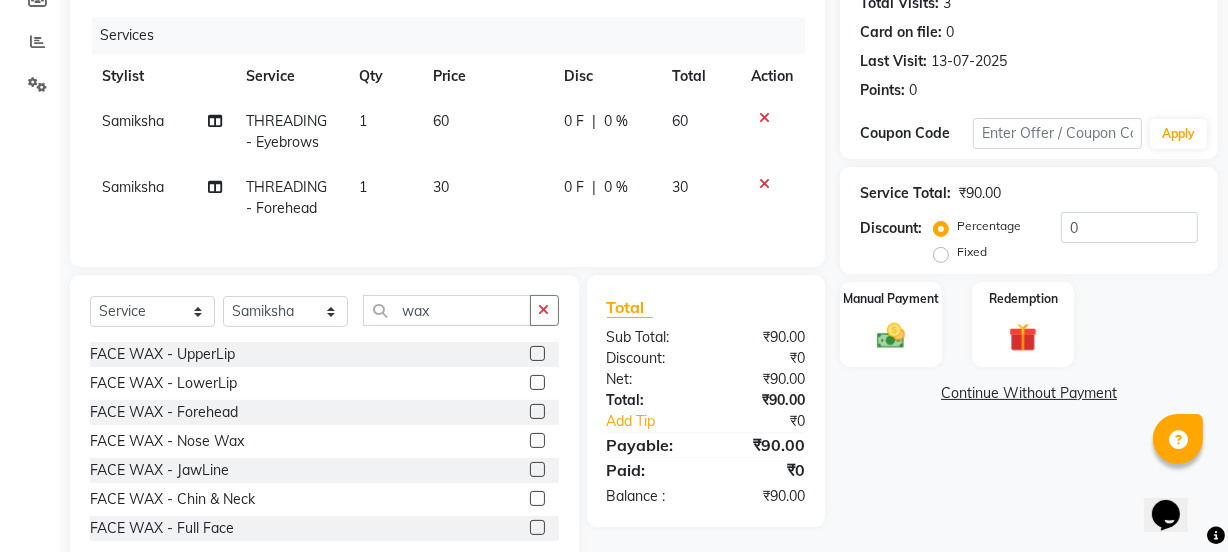 click 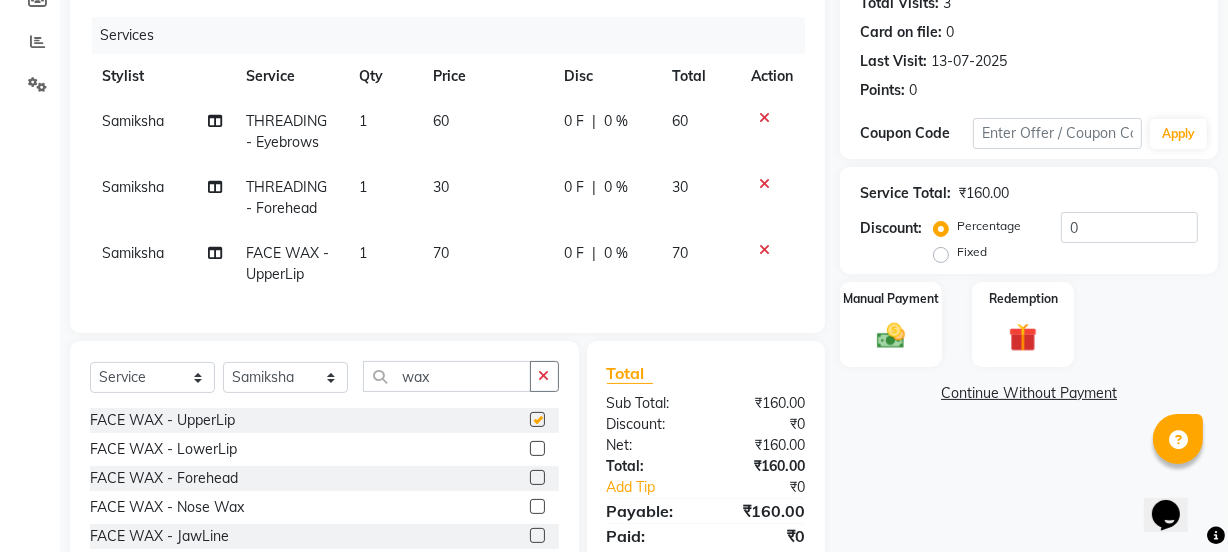 checkbox on "false" 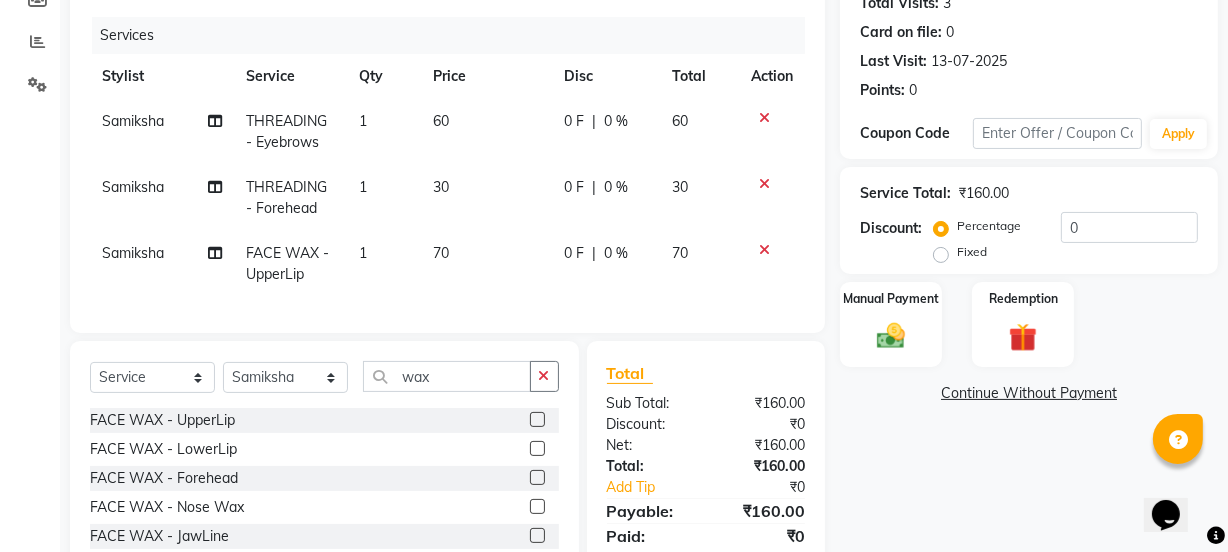 scroll, scrollTop: 322, scrollLeft: 0, axis: vertical 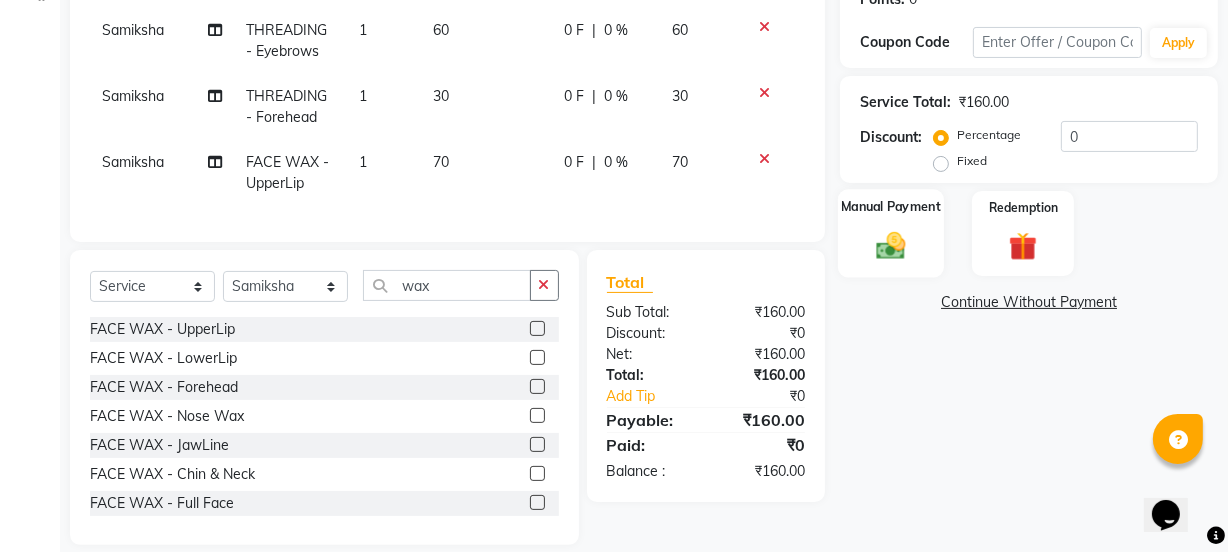 click on "Manual Payment" 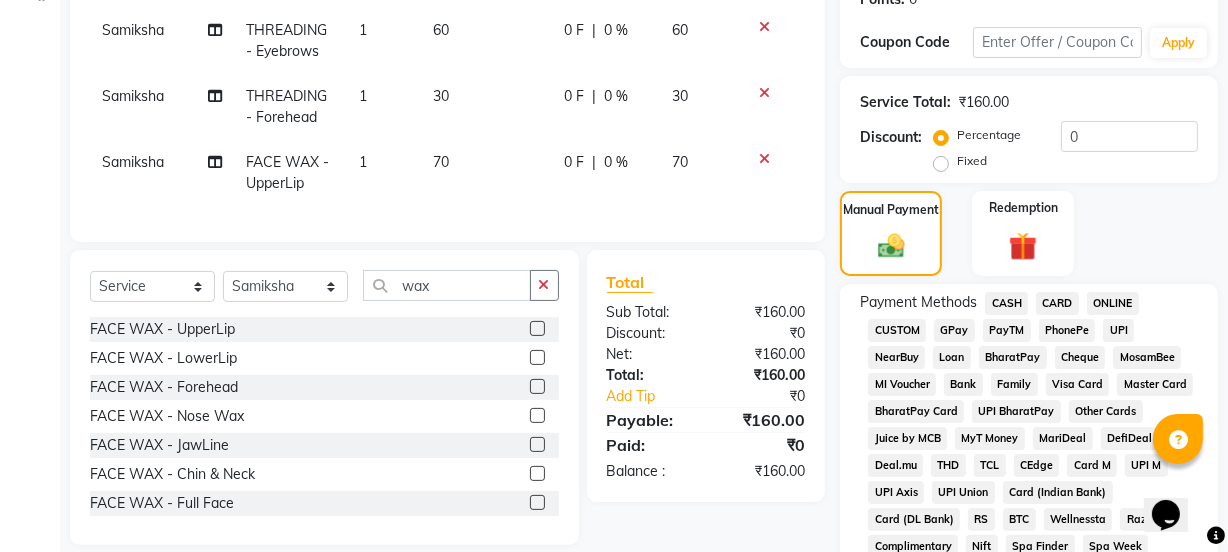 click on "GPay" 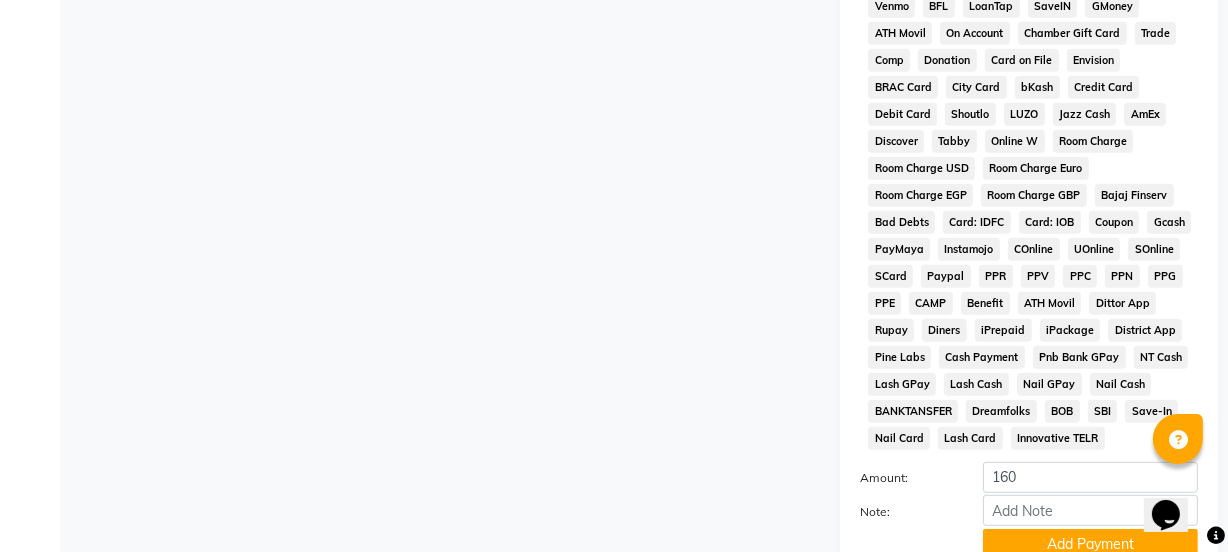 scroll, scrollTop: 959, scrollLeft: 0, axis: vertical 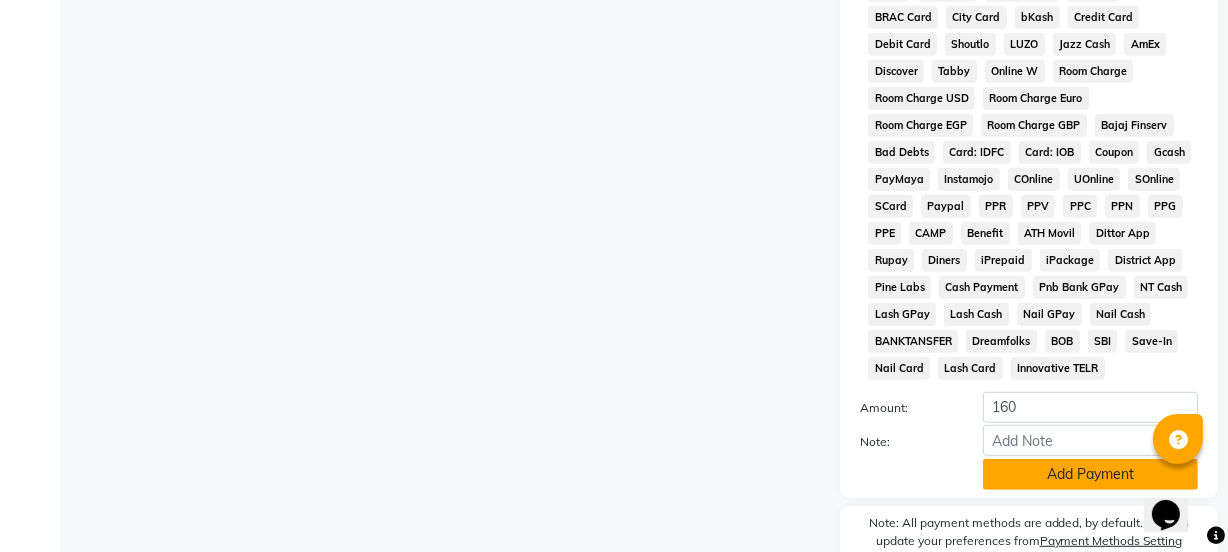 click on "Add Payment" 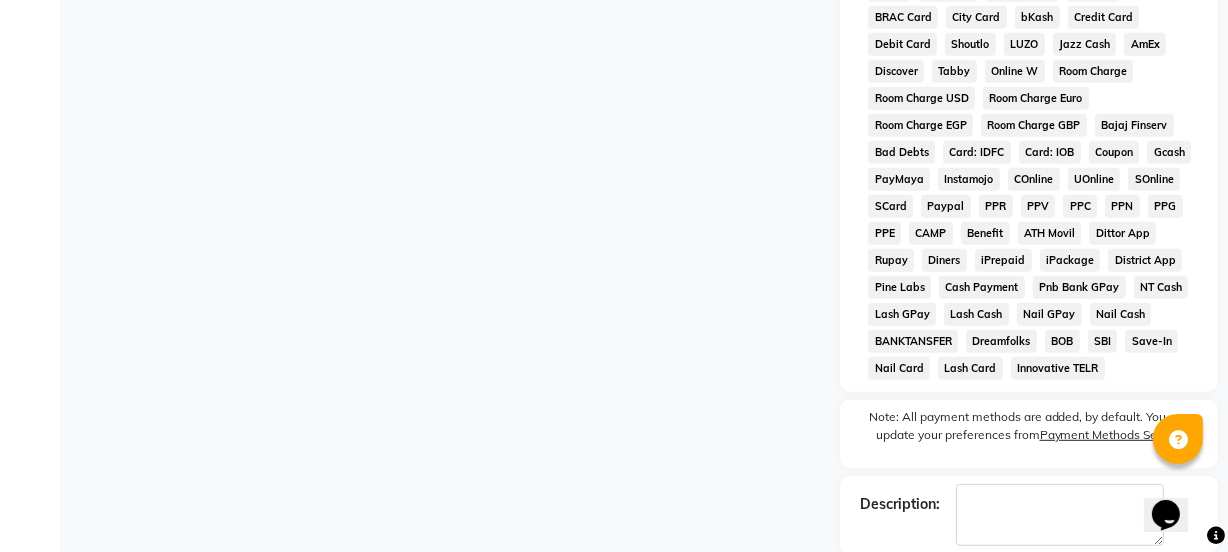 scroll, scrollTop: 1058, scrollLeft: 0, axis: vertical 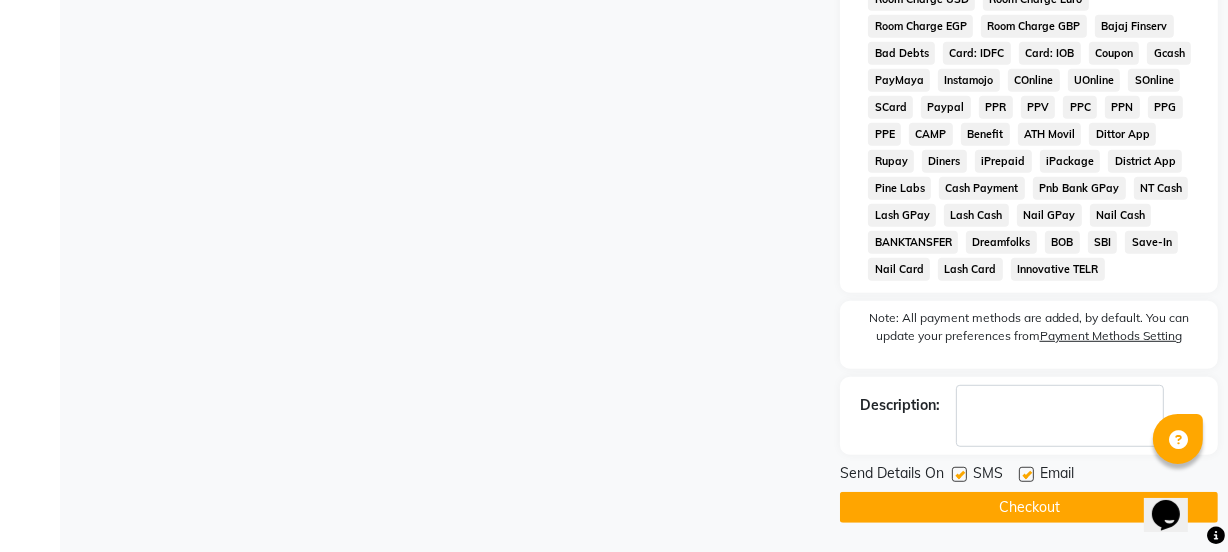 click 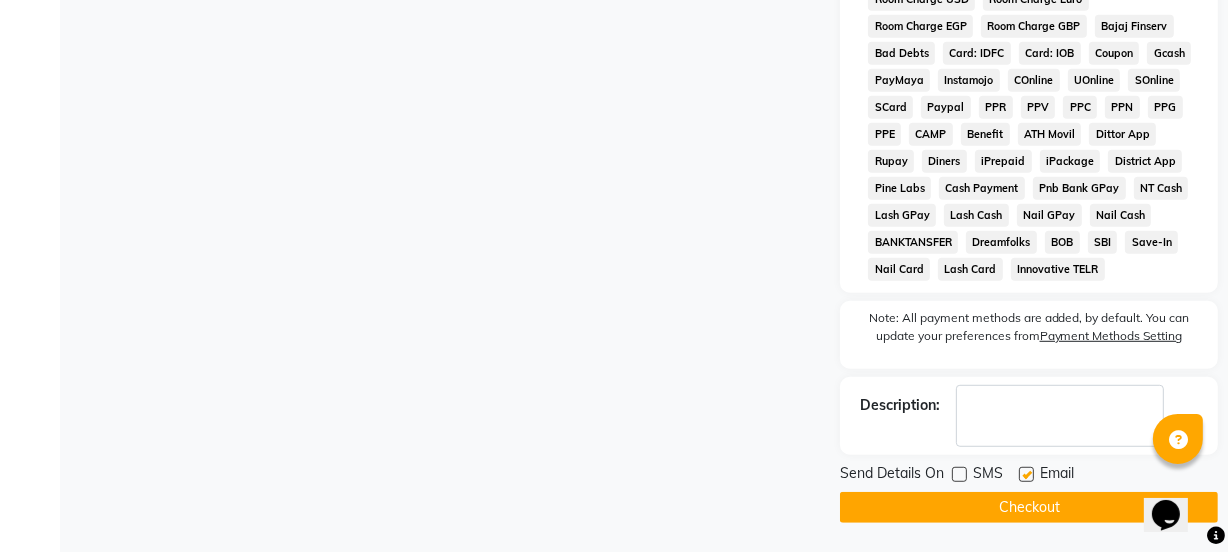 click 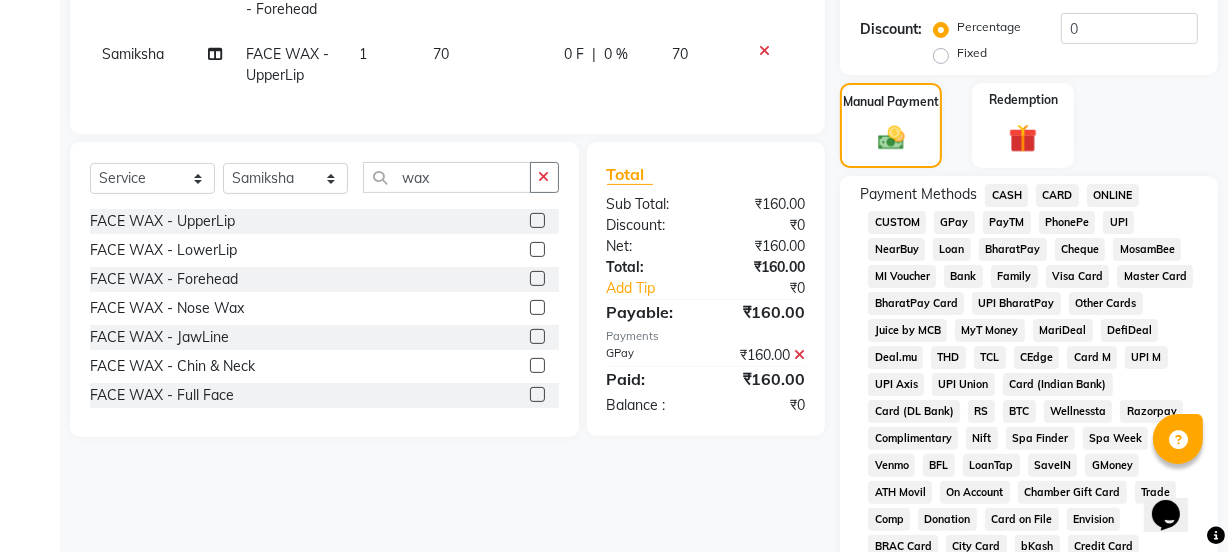 scroll, scrollTop: 330, scrollLeft: 0, axis: vertical 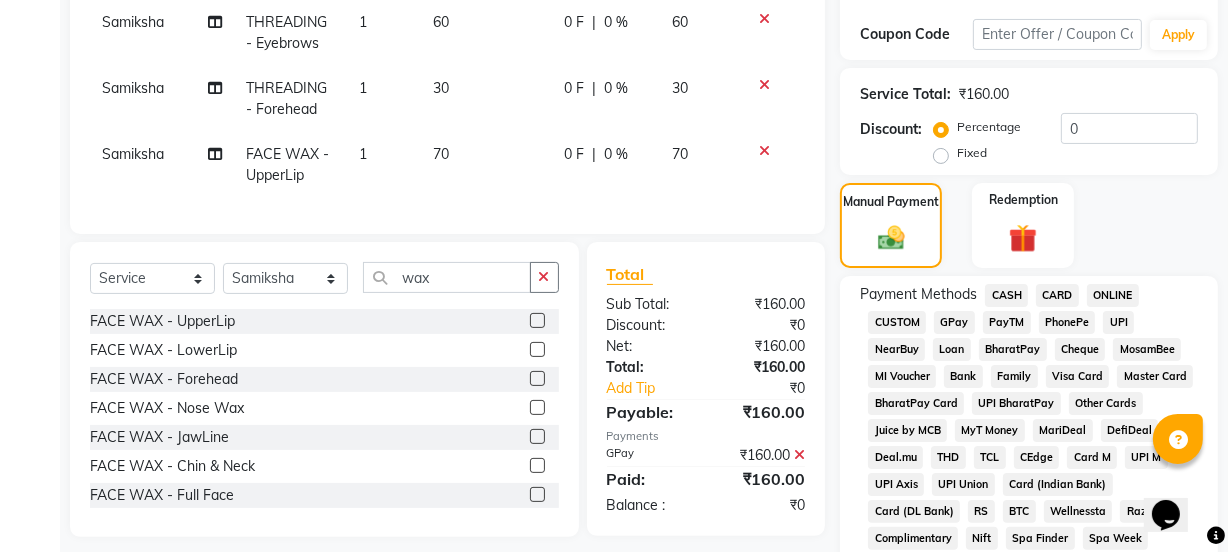click on "GPay" 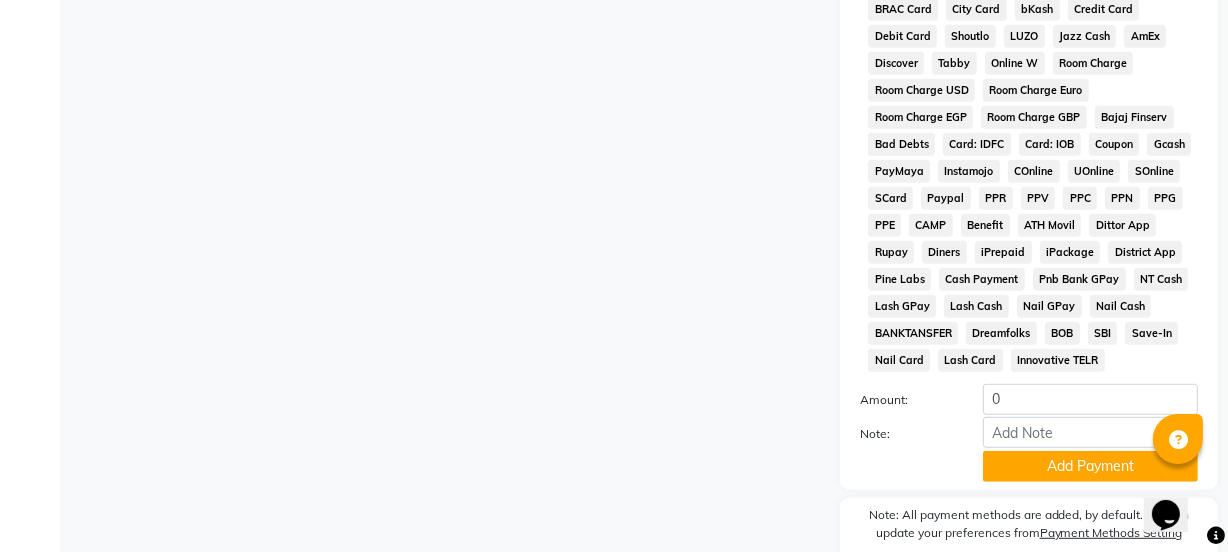 scroll, scrollTop: 1164, scrollLeft: 0, axis: vertical 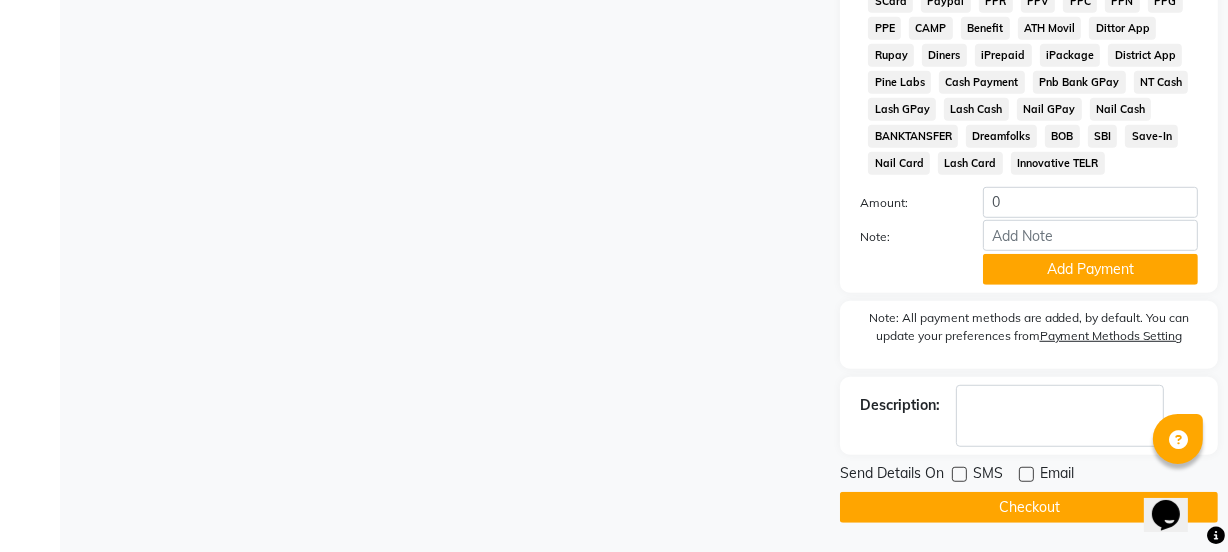 click on "Checkout" 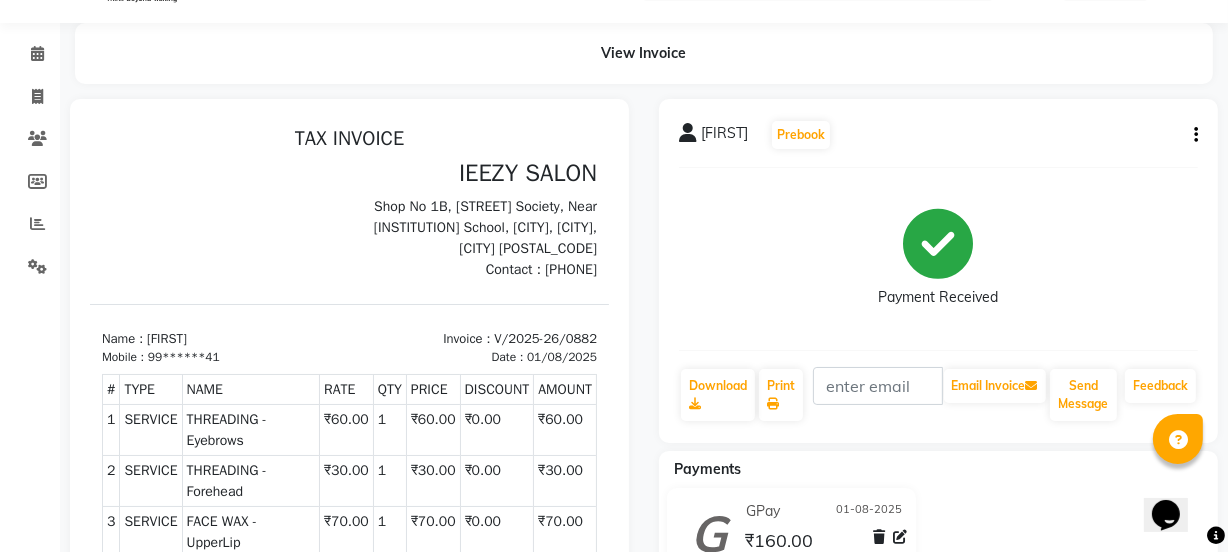 scroll, scrollTop: 0, scrollLeft: 0, axis: both 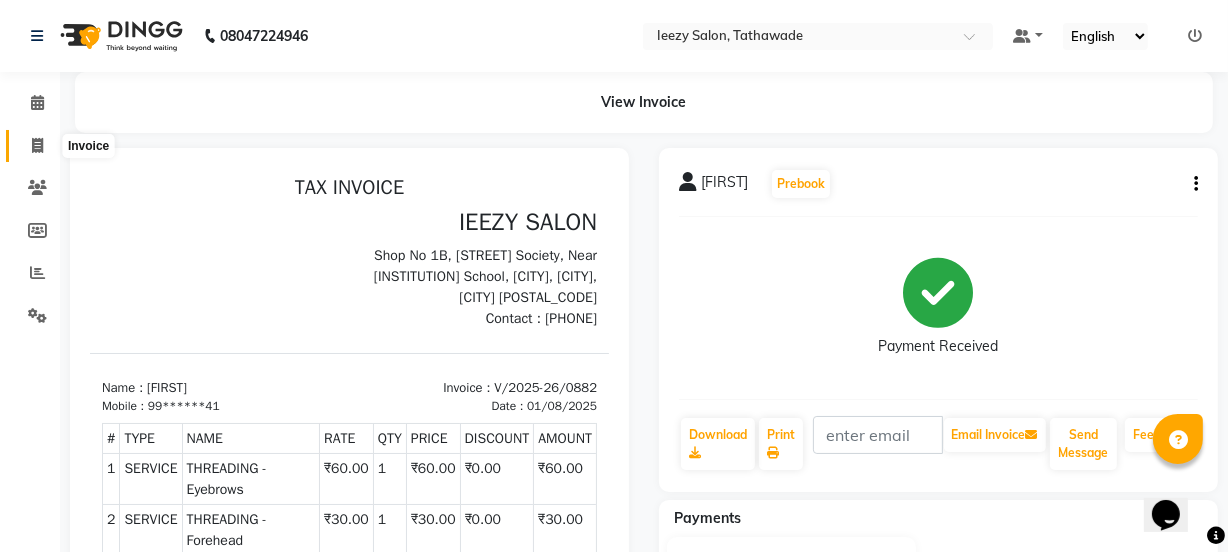 click 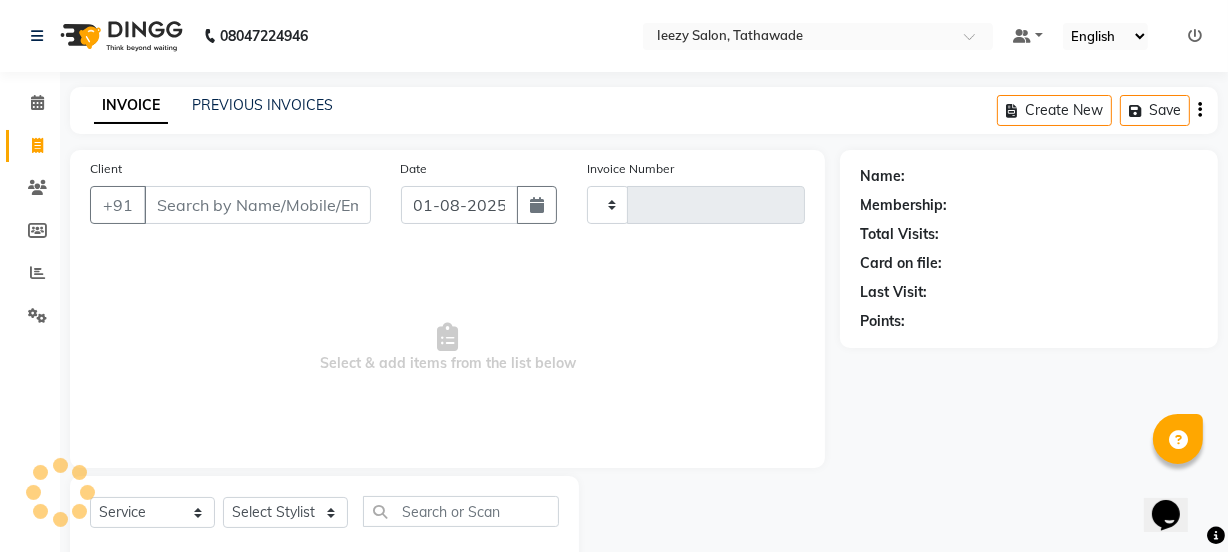 scroll, scrollTop: 50, scrollLeft: 0, axis: vertical 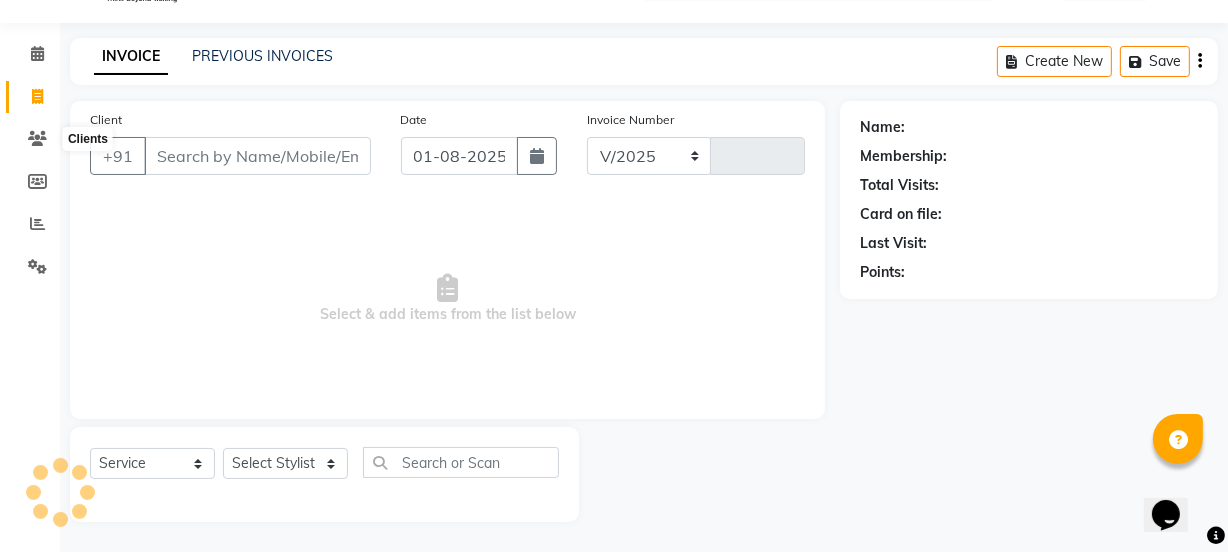 select on "5982" 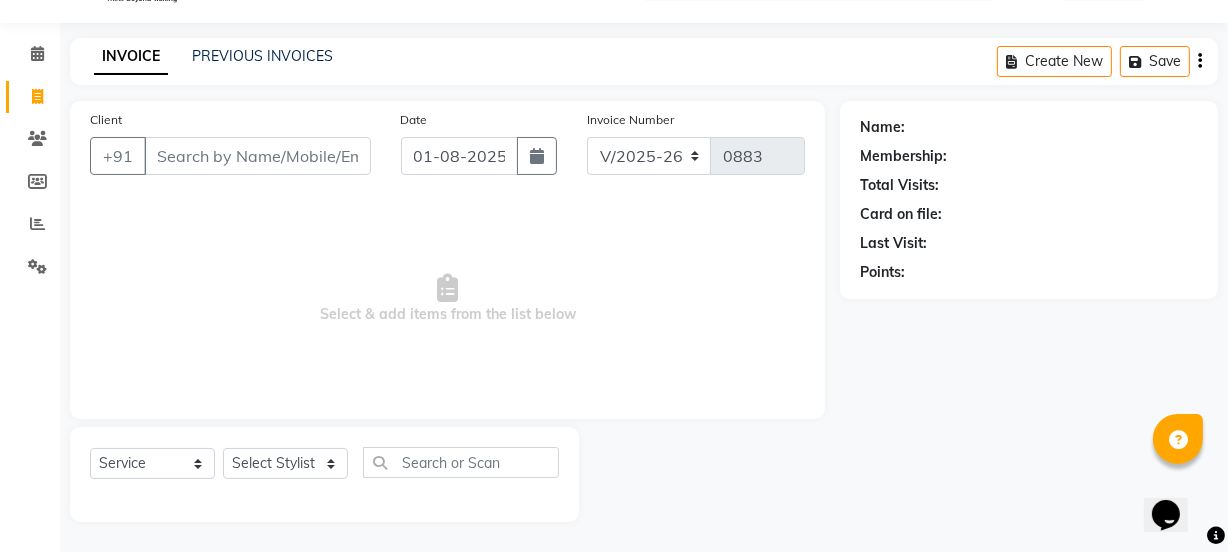 click on "Client" at bounding box center (257, 156) 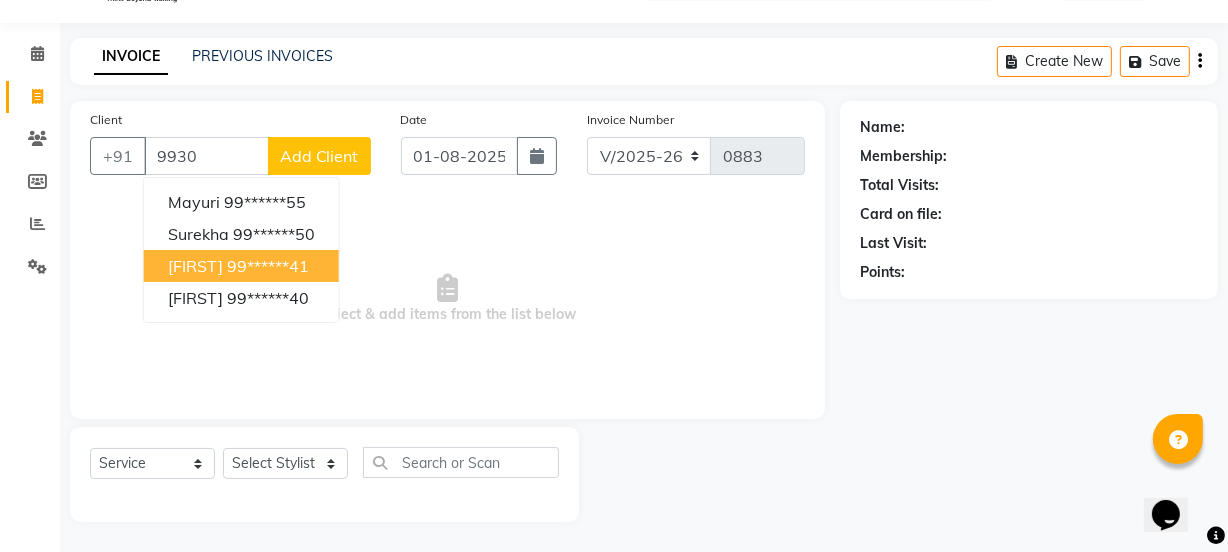 click on "[FIRST]  [PHONE]" at bounding box center [241, 266] 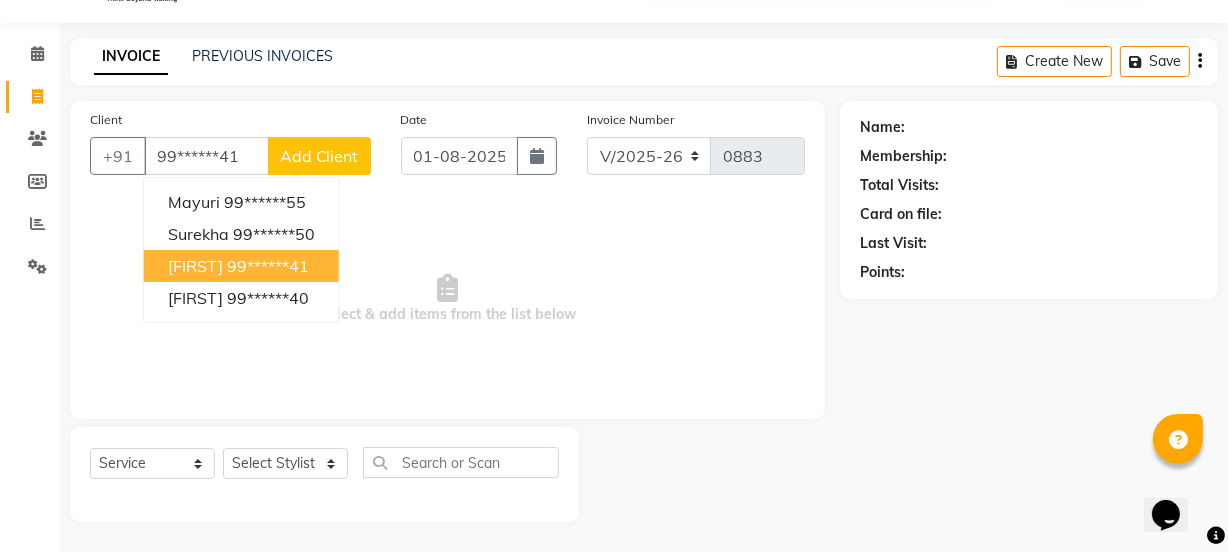 type on "99******41" 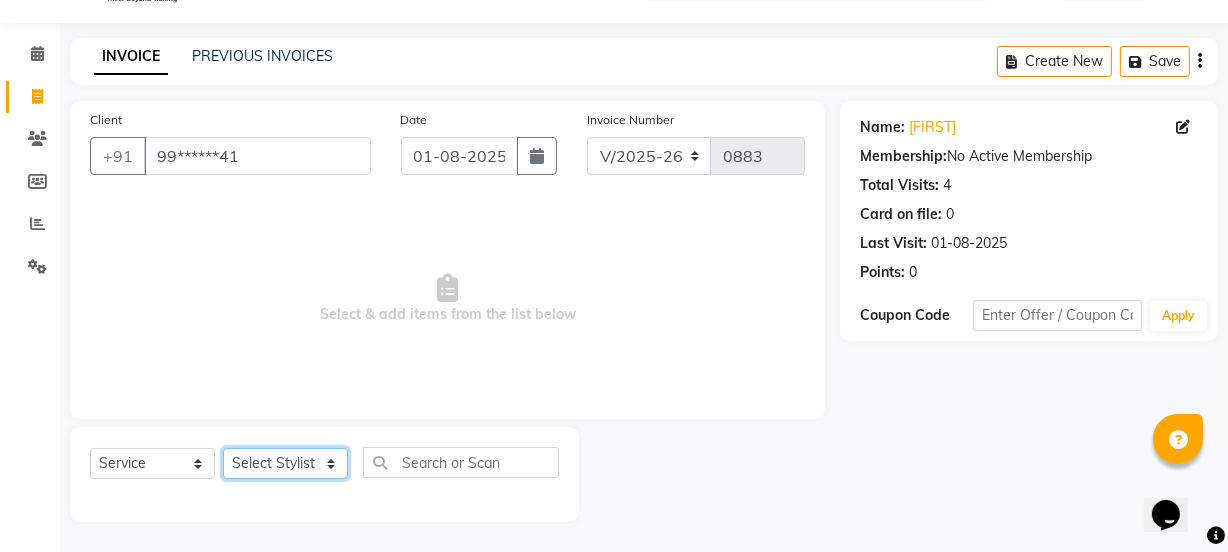 click on "Select Stylist IEEZY -Owner MS KOMAL  Ms Shraddha Rinku  Samiksha  Sr.Bu Rohini  Stylist Shree" 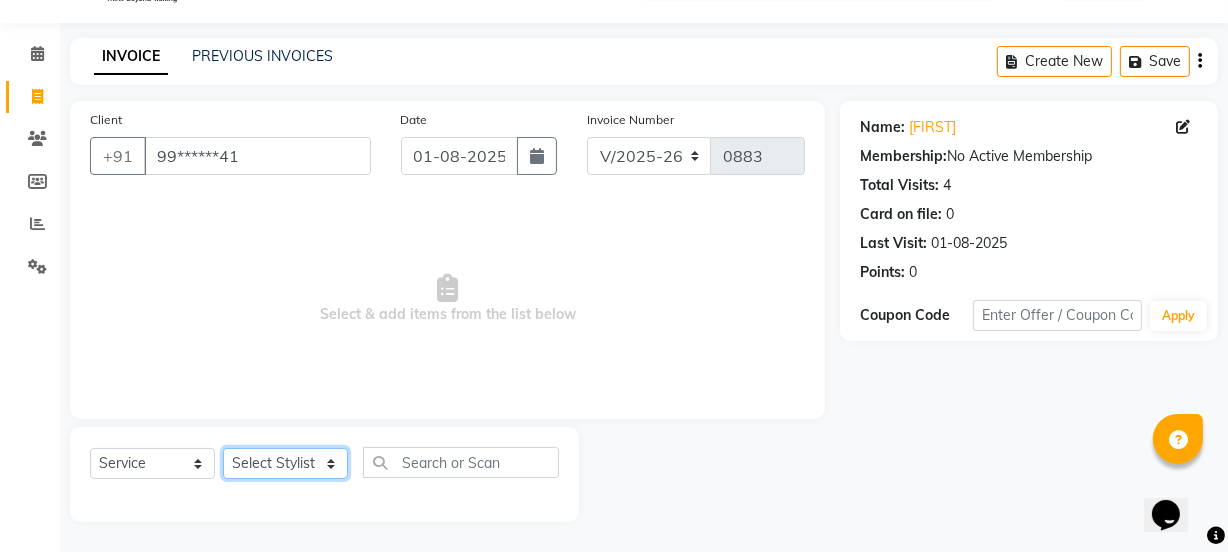 select on "68032" 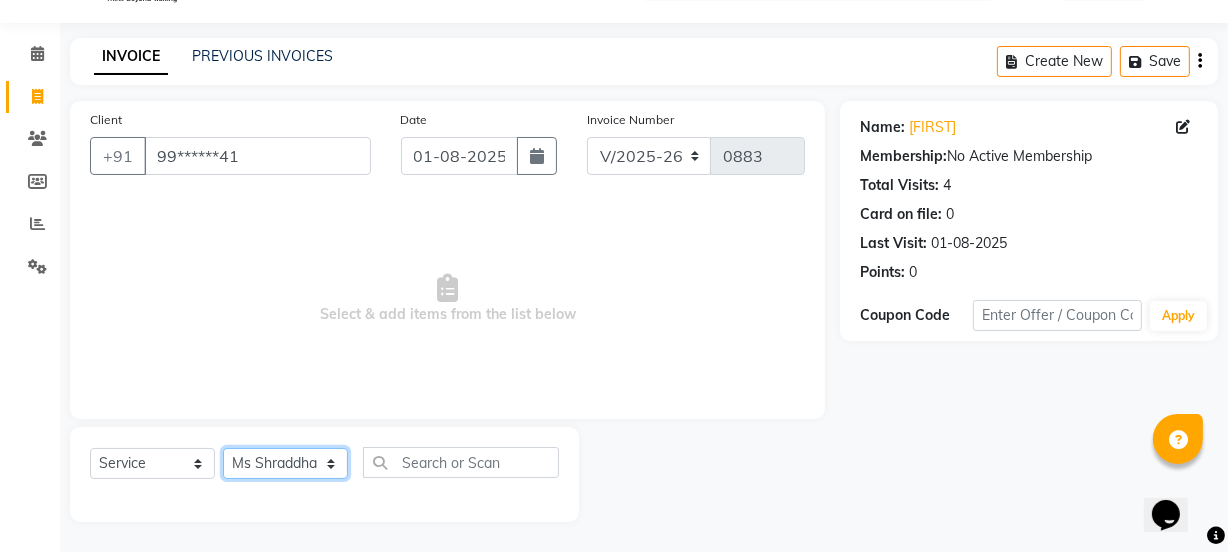 click on "Select Stylist IEEZY -Owner MS KOMAL  Ms Shraddha Rinku  Samiksha  Sr.Bu Rohini  Stylist Shree" 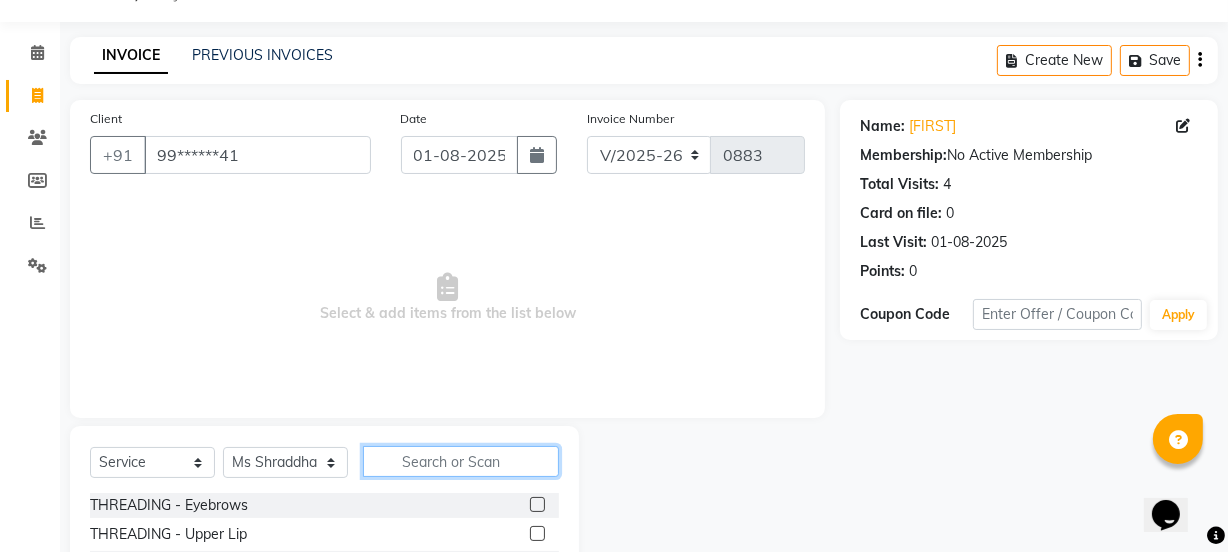 click 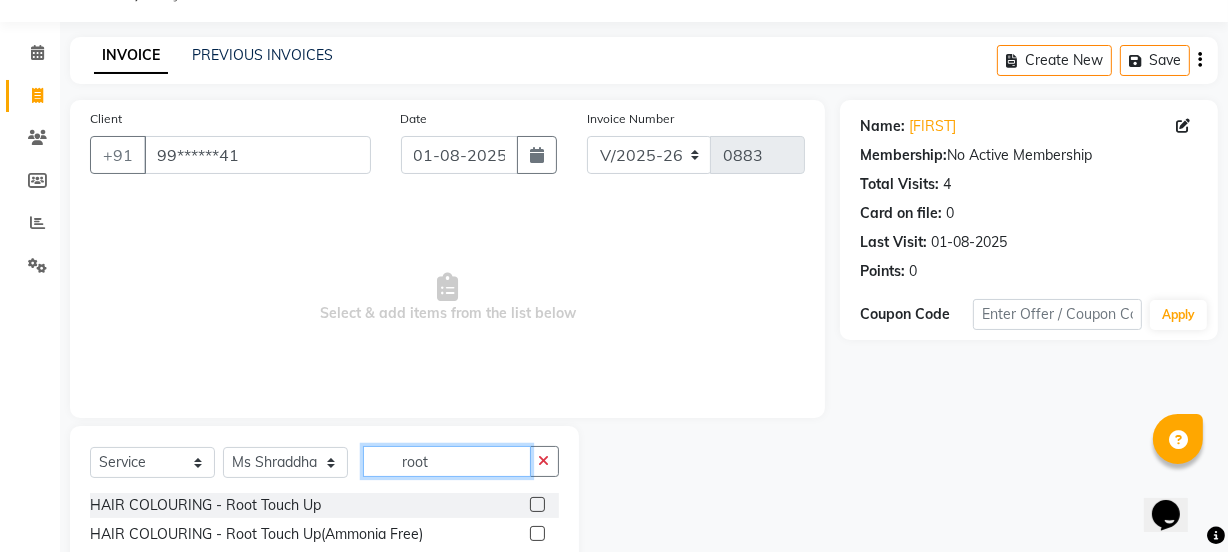 type on "root" 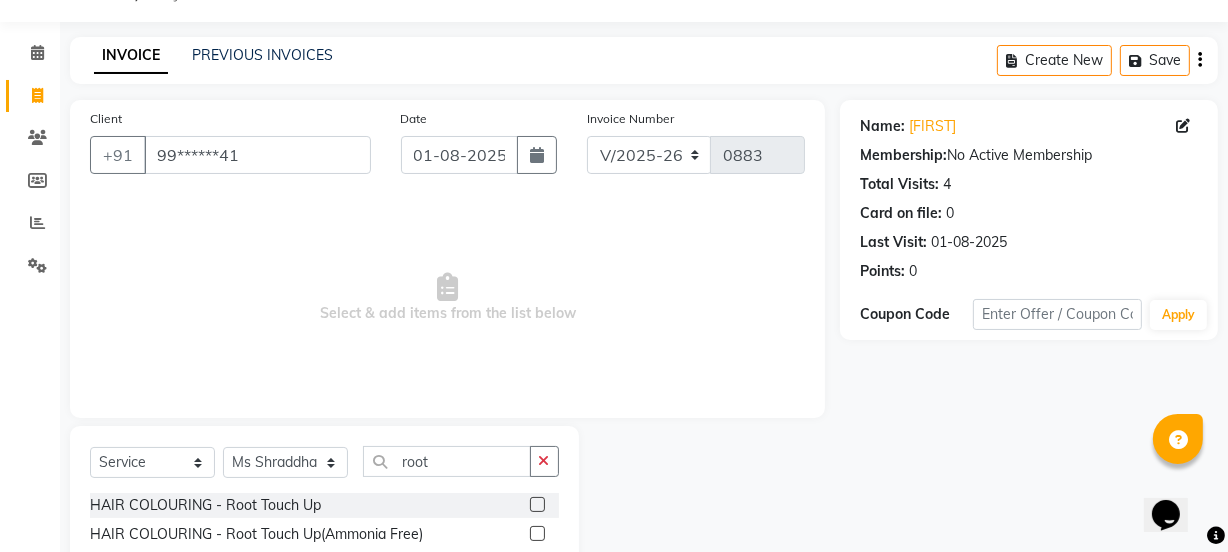 click 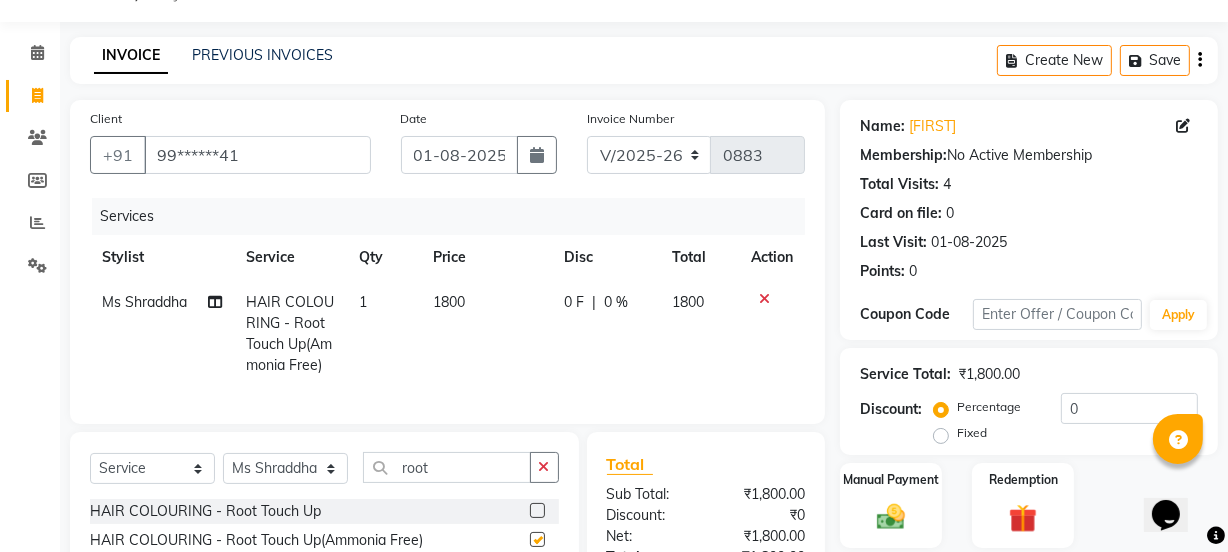 checkbox on "false" 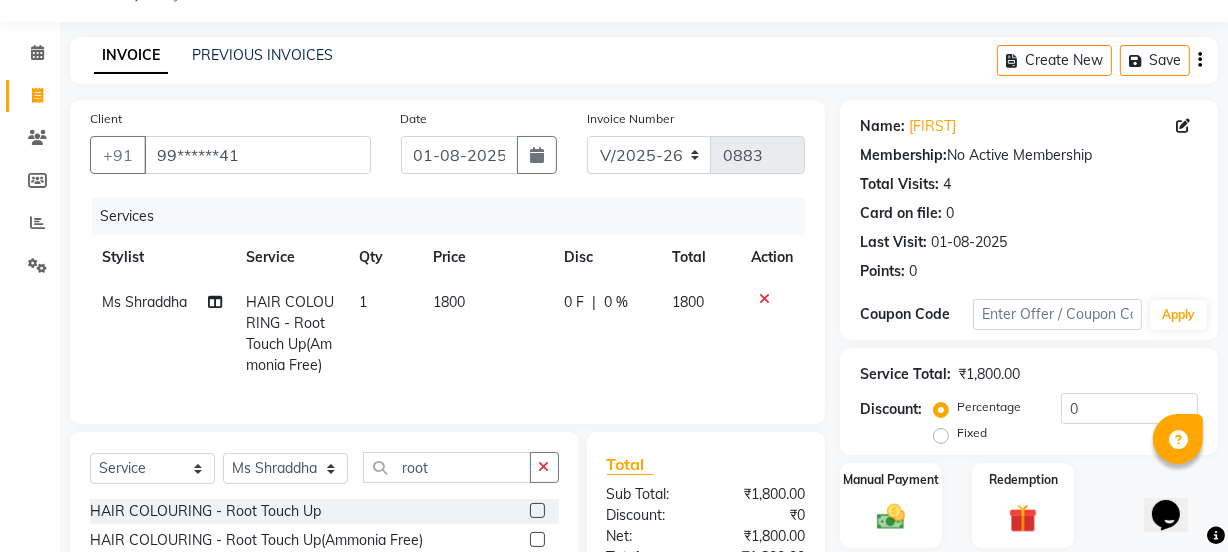 click on "1800" 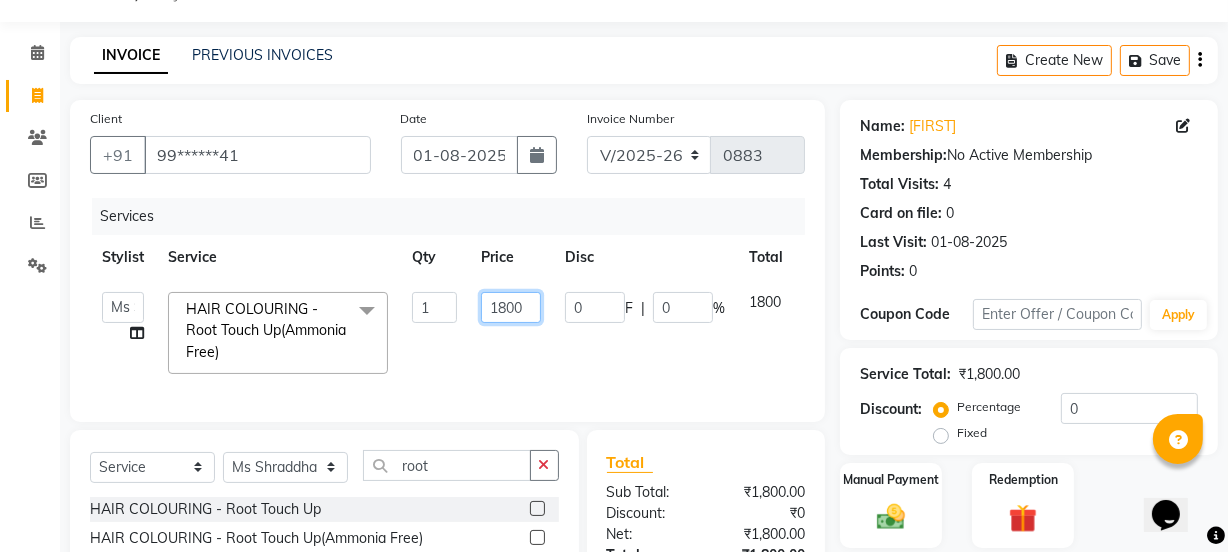 click on "1800" 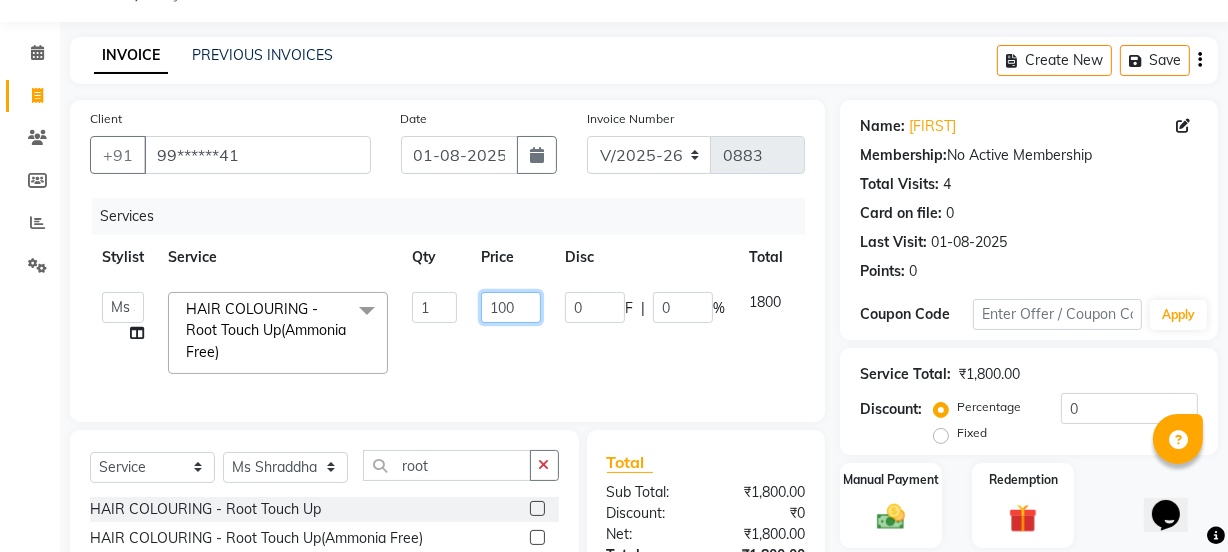 type on "1500" 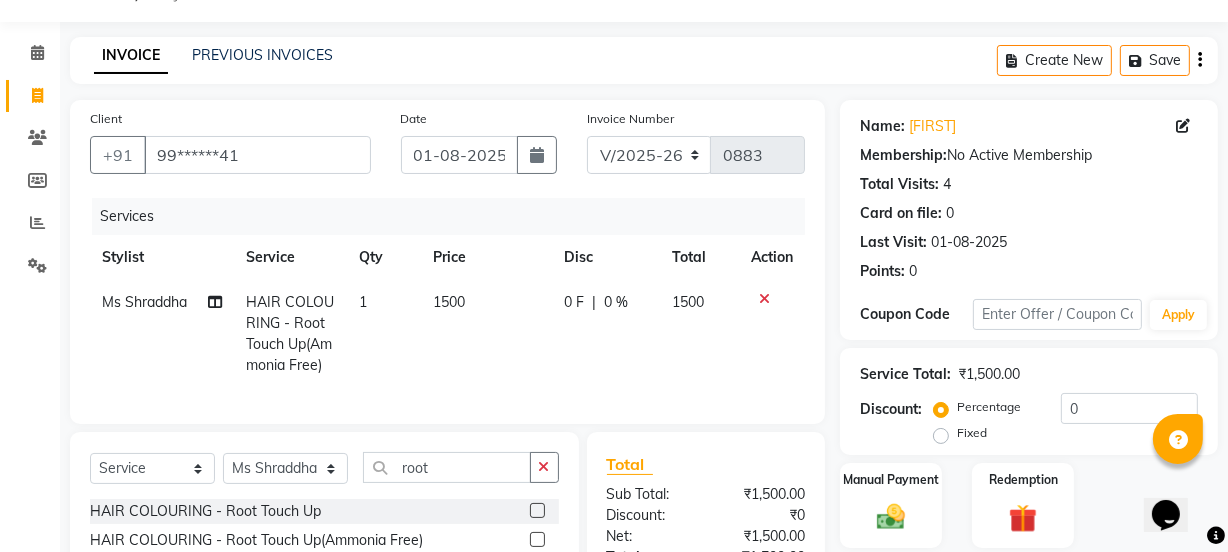 click on "Ms [FIRST] HAIR COLOURING - Root Touch Up(Ammonia Free) 1 1500 0 F | 0 % 1500" 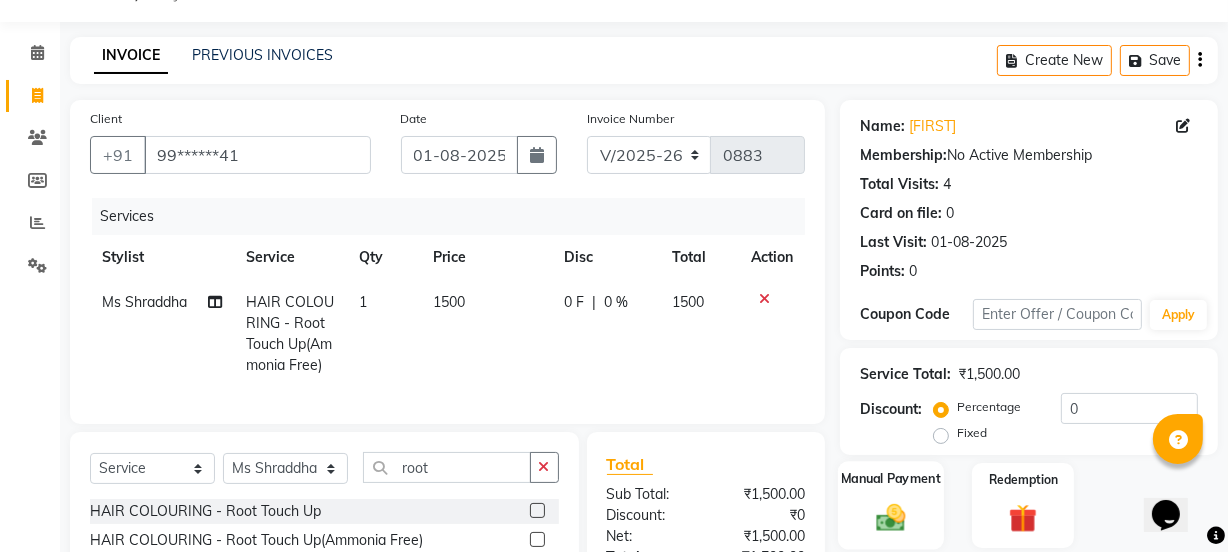 click 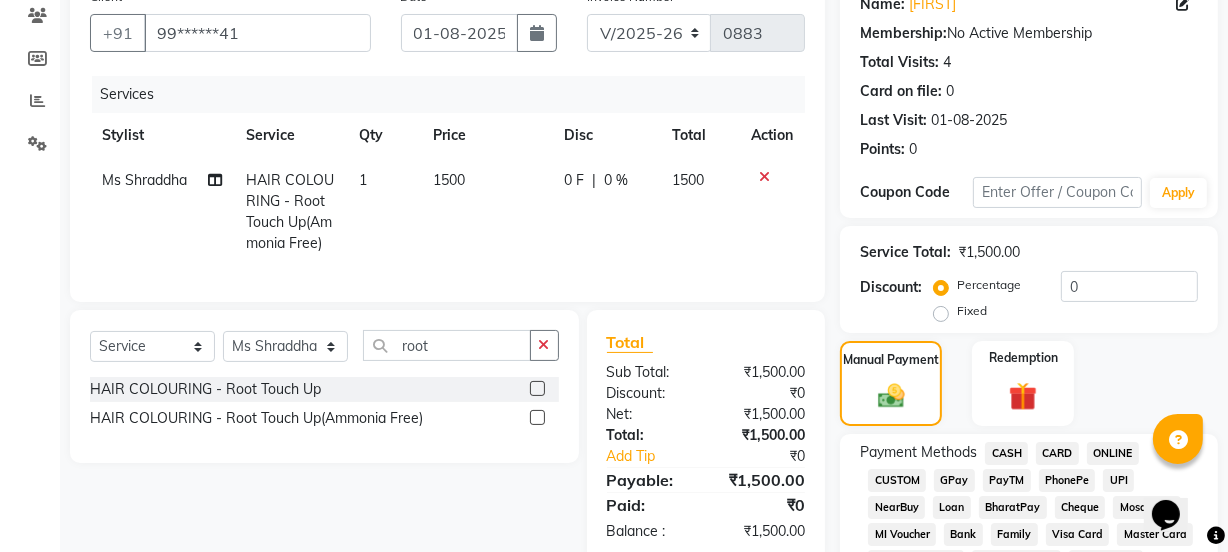 scroll, scrollTop: 413, scrollLeft: 0, axis: vertical 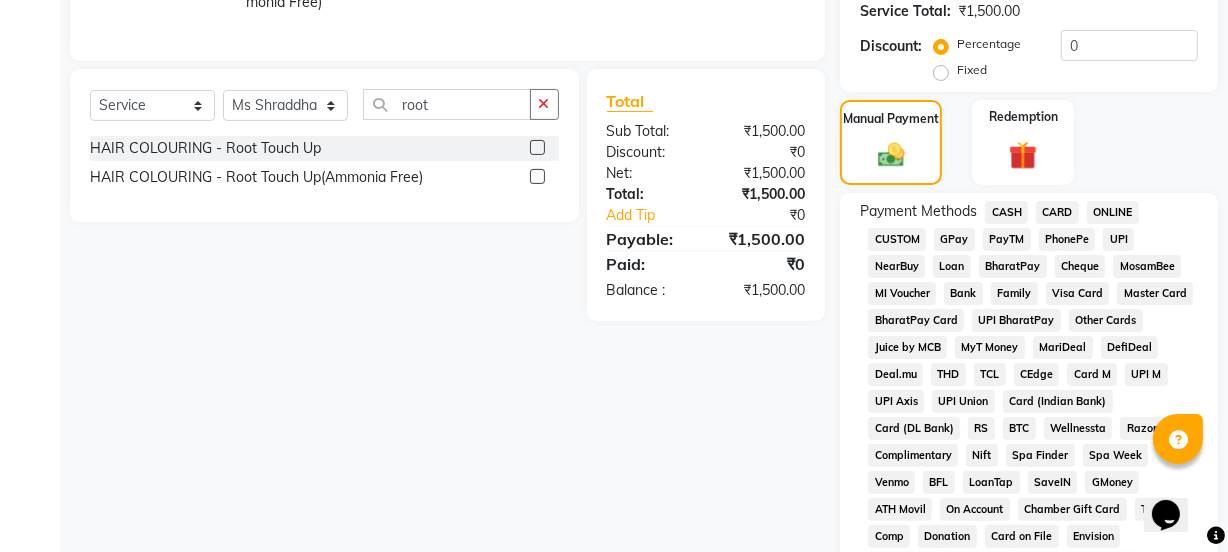 click on "GPay" 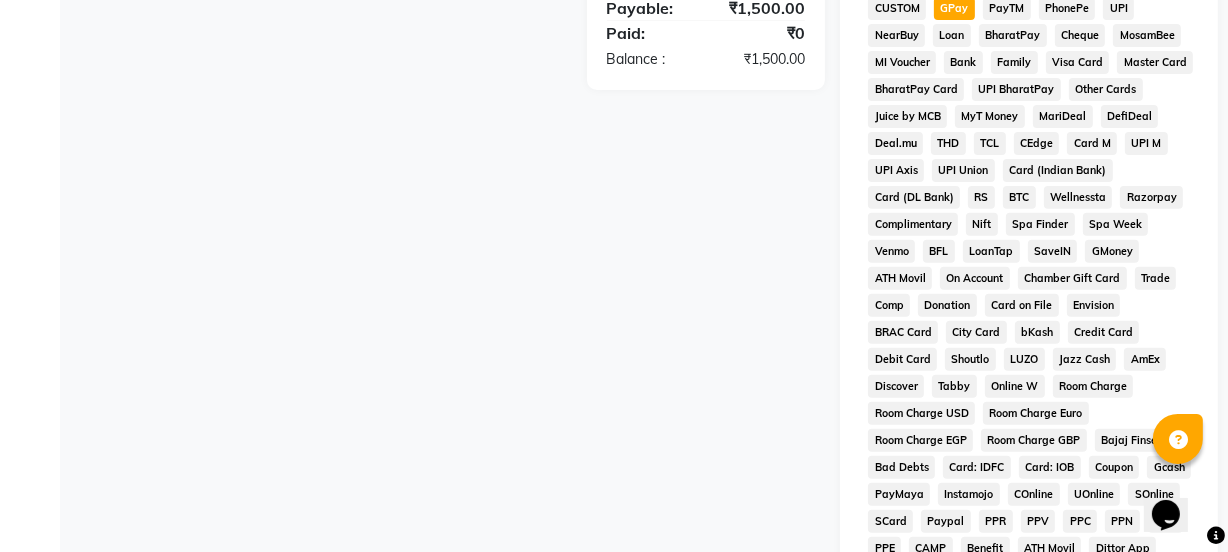 scroll, scrollTop: 959, scrollLeft: 0, axis: vertical 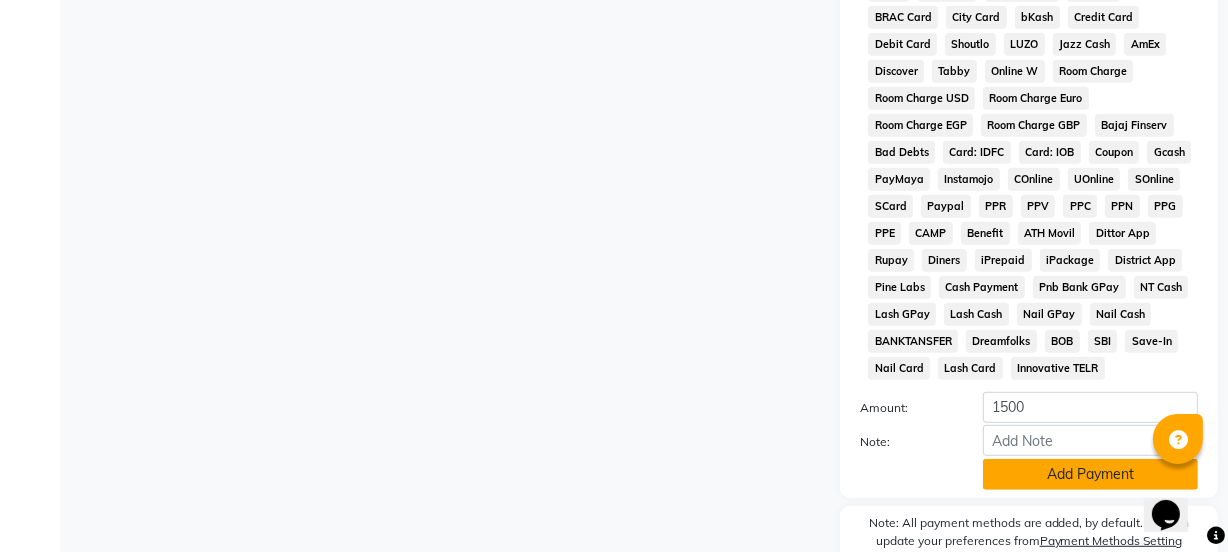 click on "Add Payment" 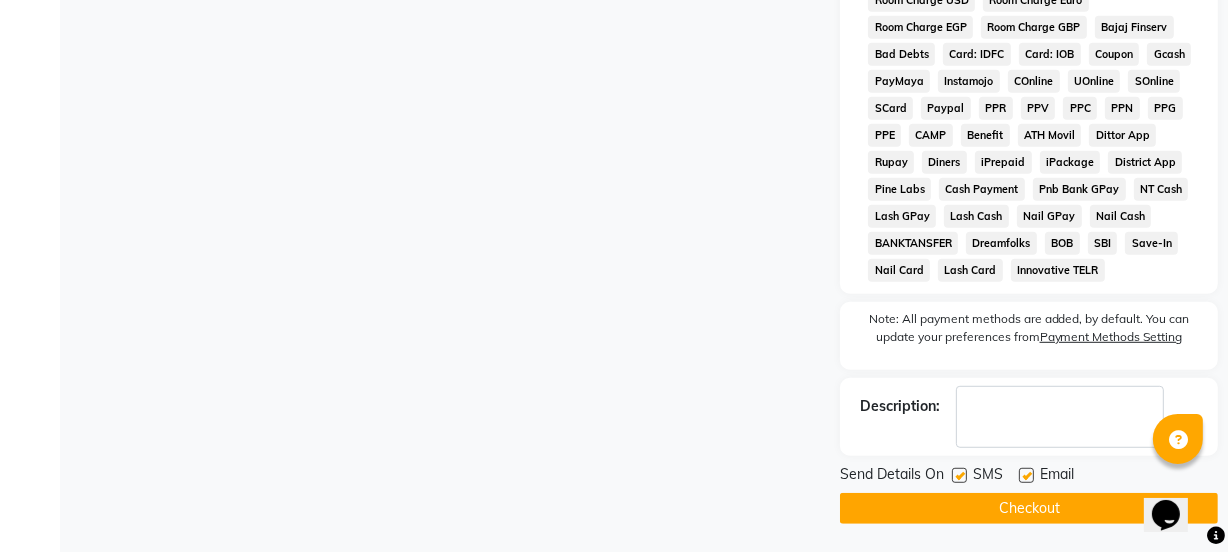 scroll, scrollTop: 1058, scrollLeft: 0, axis: vertical 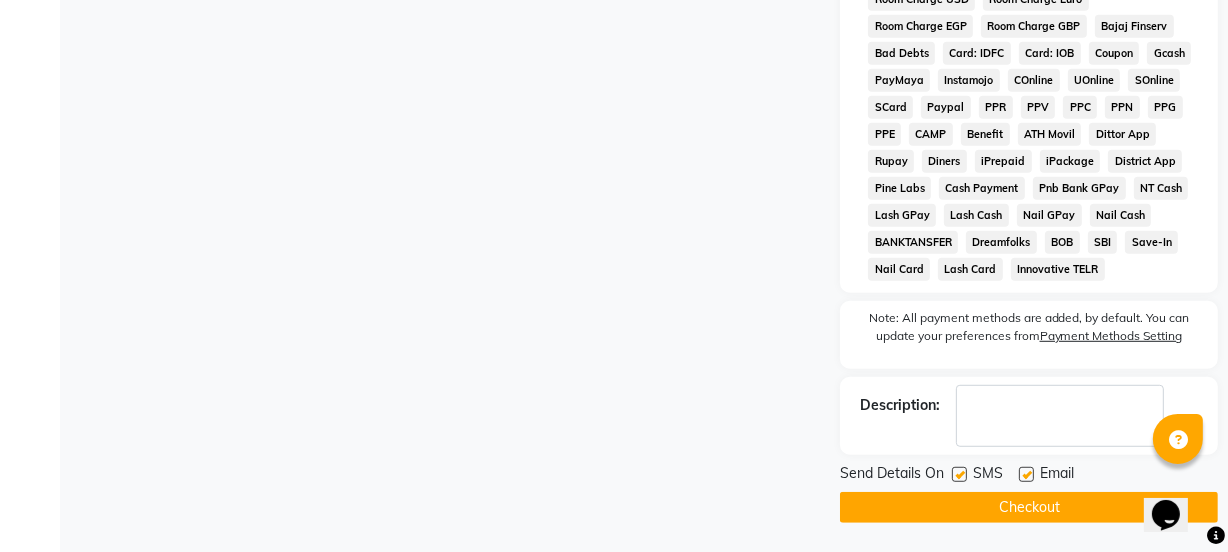 click 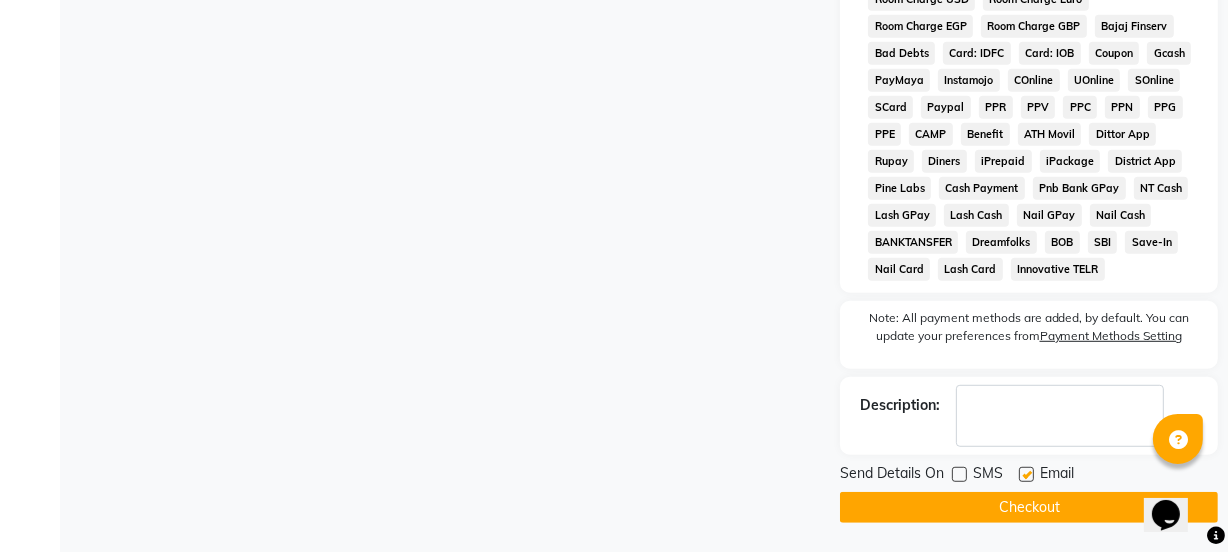 click 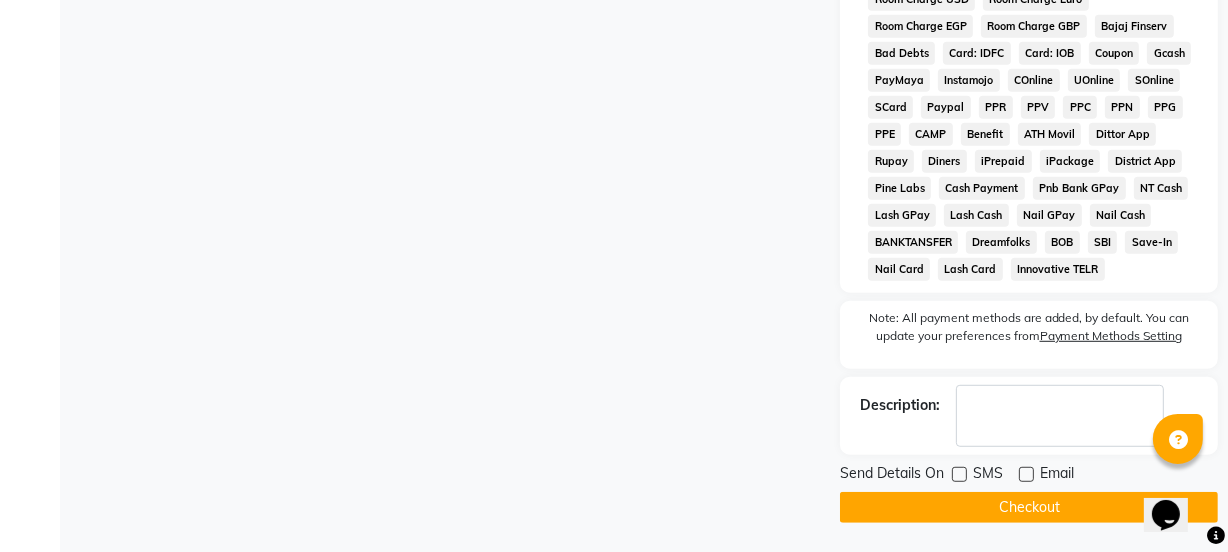 click on "Checkout" 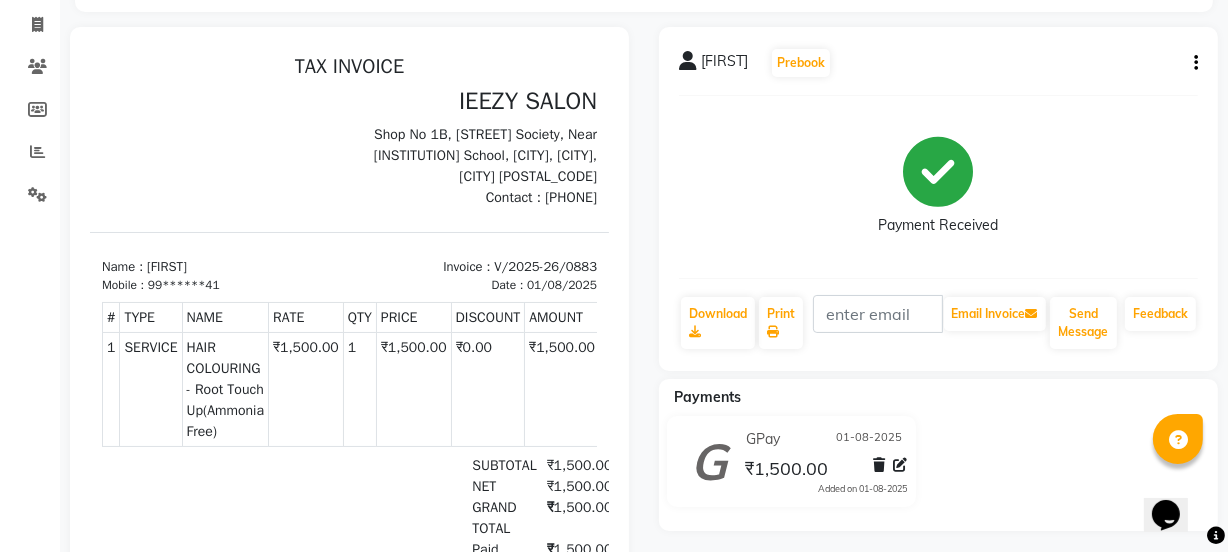 scroll, scrollTop: 0, scrollLeft: 0, axis: both 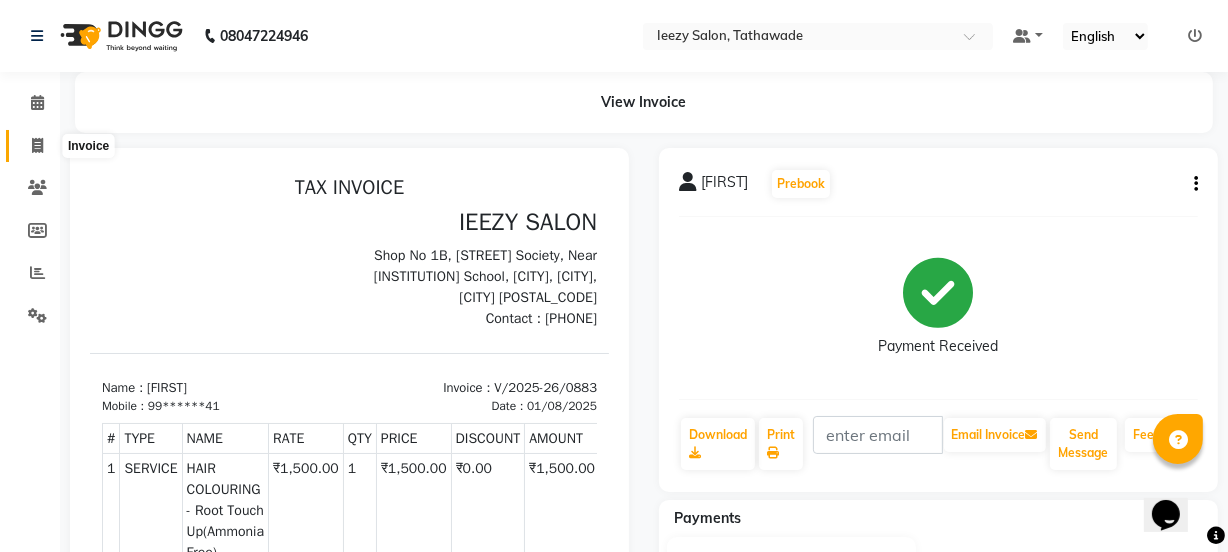 click 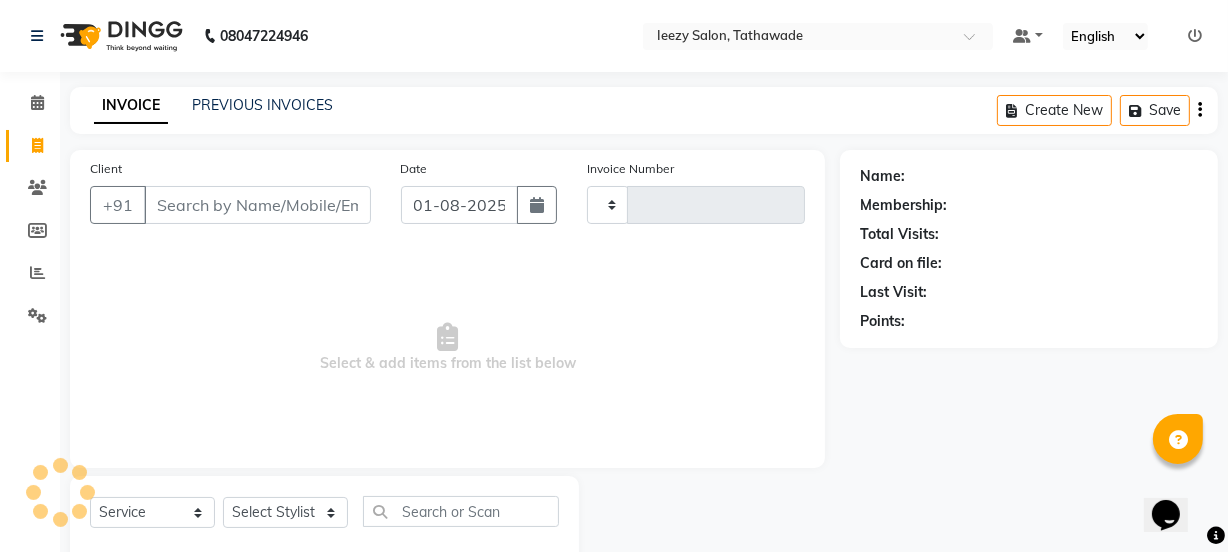 scroll, scrollTop: 50, scrollLeft: 0, axis: vertical 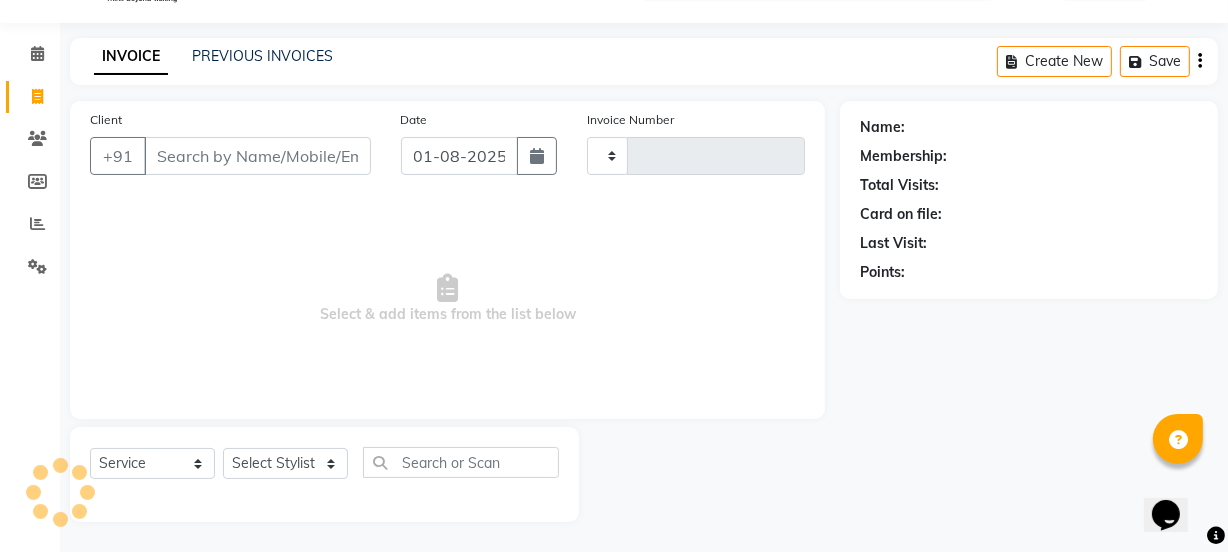 type on "0884" 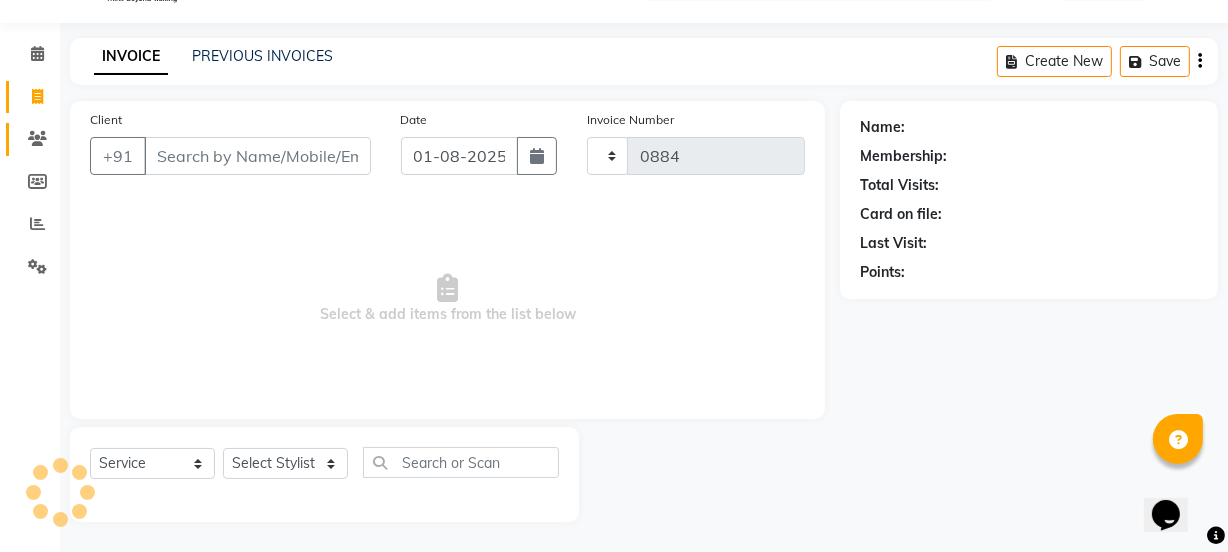 select on "5982" 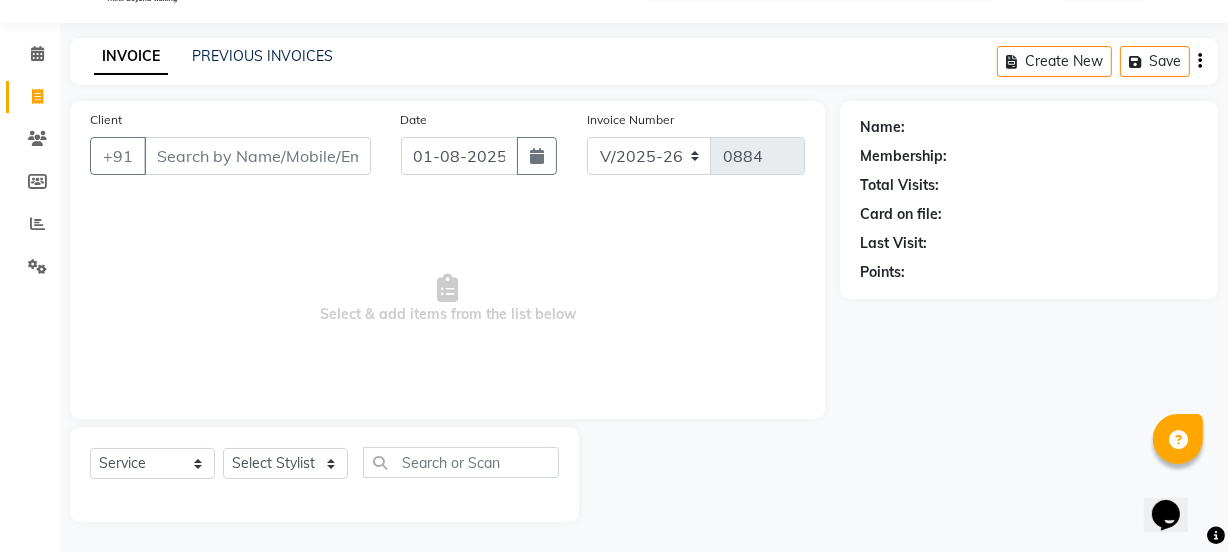 click on "Client" at bounding box center (257, 156) 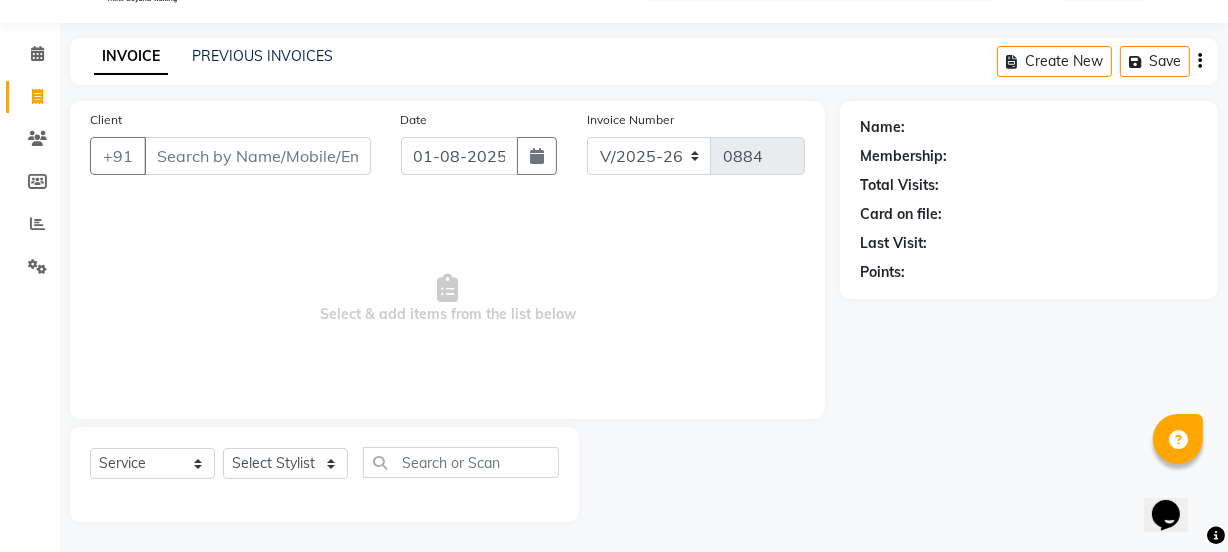 click on "Client" at bounding box center [257, 156] 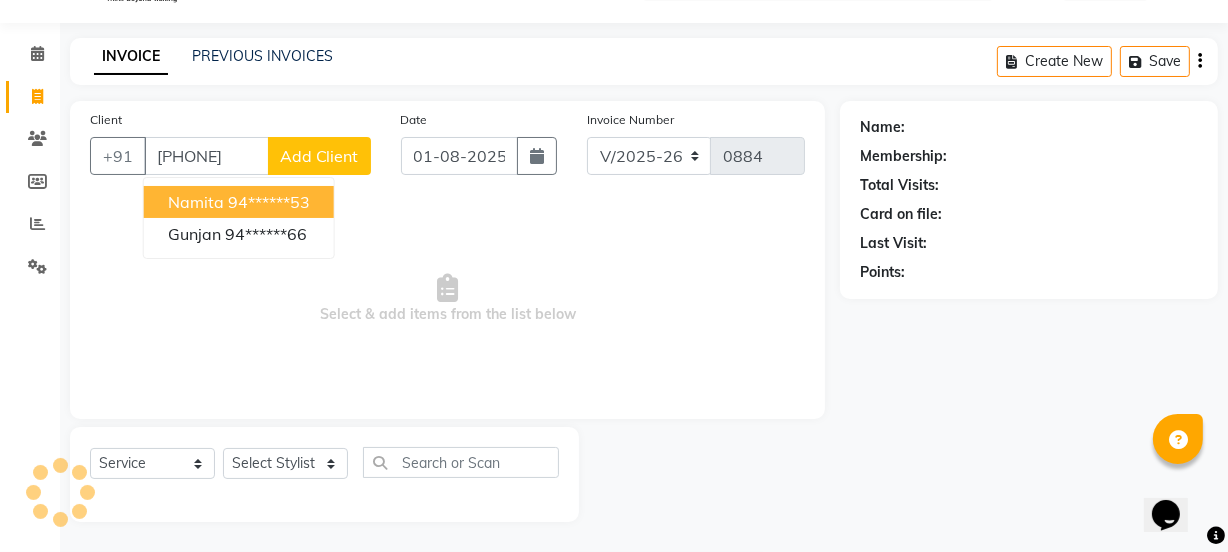 click on "[FIRST] [PHONE]" at bounding box center (239, 202) 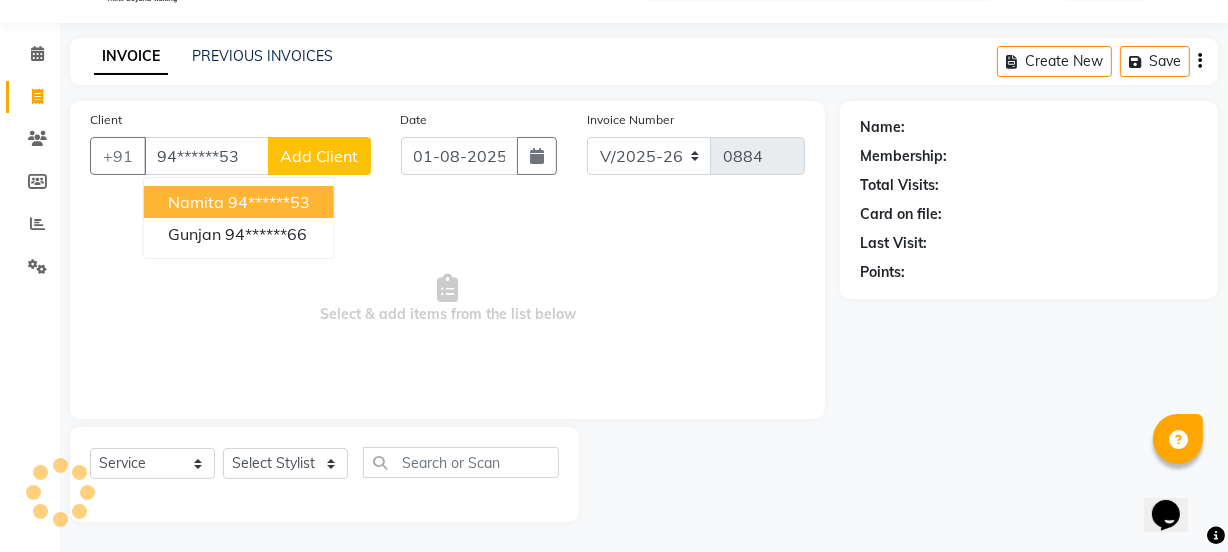 type on "94******53" 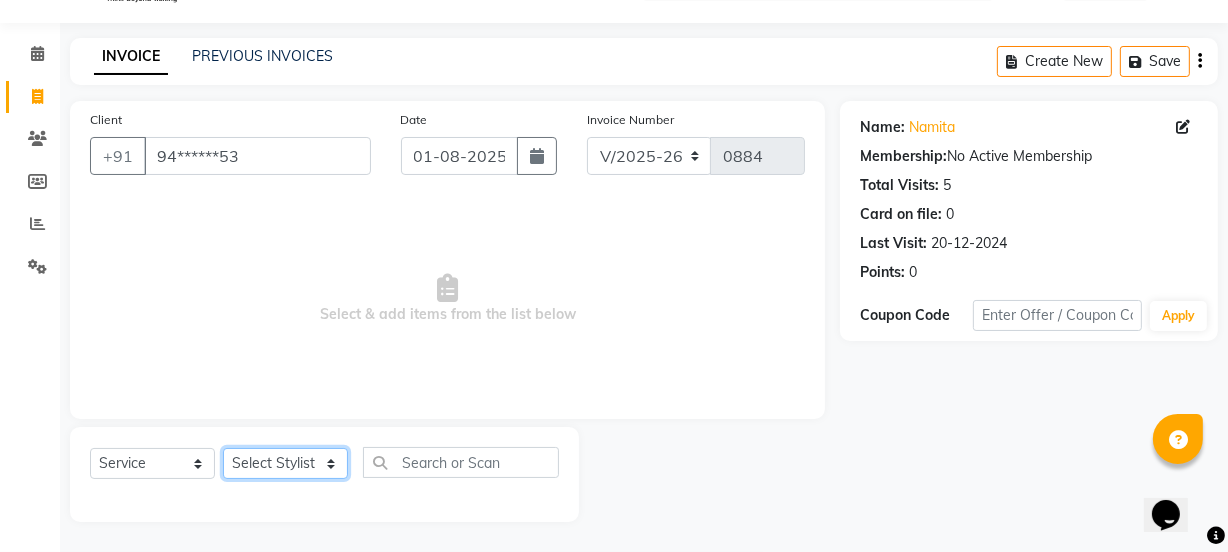click on "Select Stylist IEEZY -Owner MS KOMAL  Ms Shraddha Rinku  Samiksha  Sr.Bu Rohini  Stylist Shree" 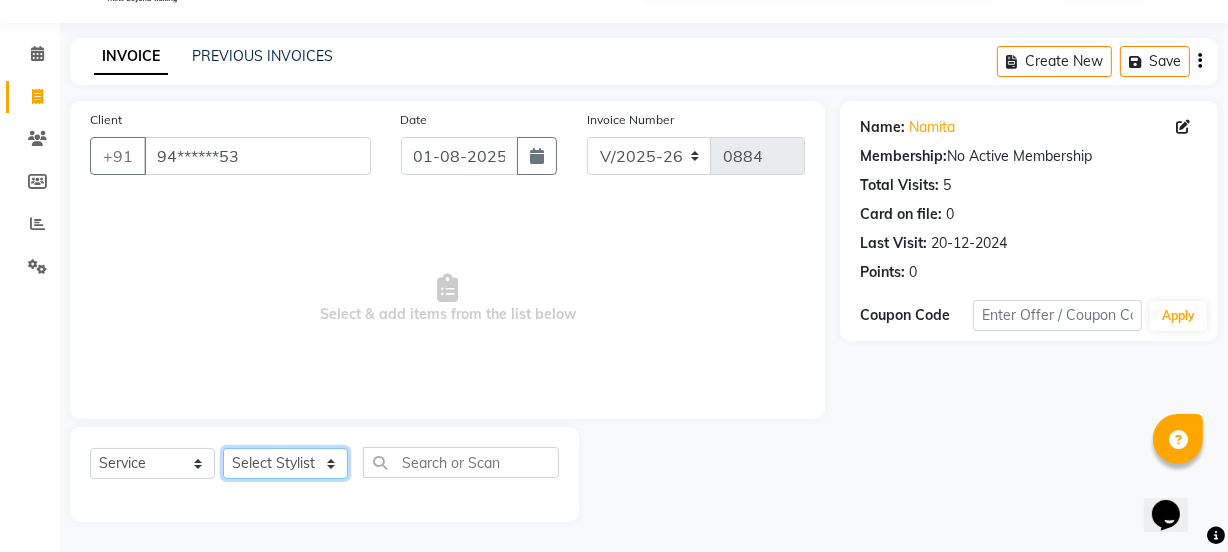 select on "68032" 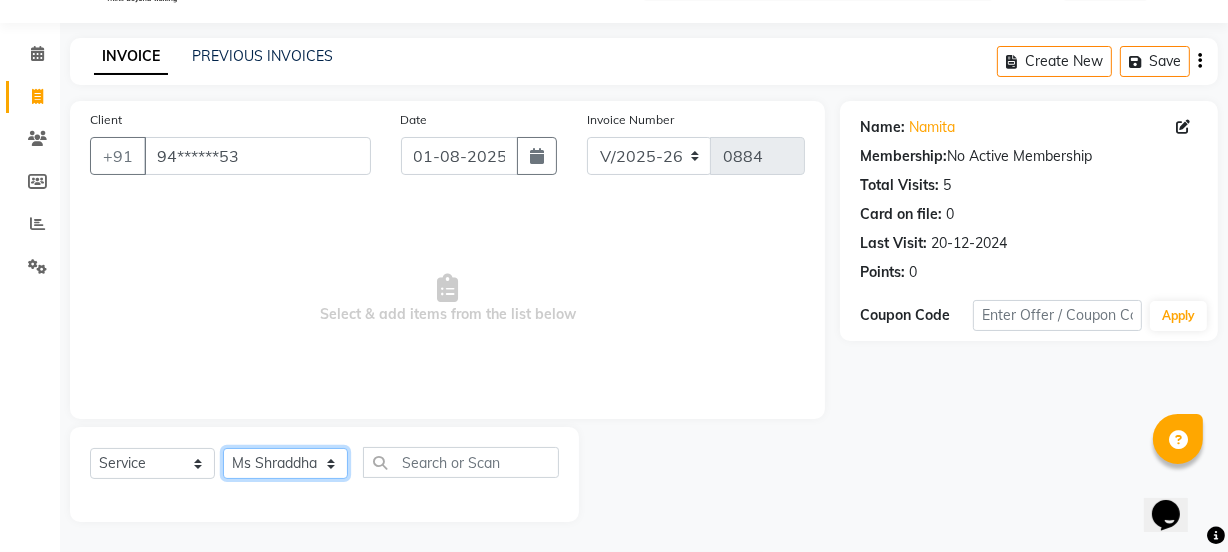 click on "Select Stylist IEEZY -Owner MS KOMAL  Ms Shraddha Rinku  Samiksha  Sr.Bu Rohini  Stylist Shree" 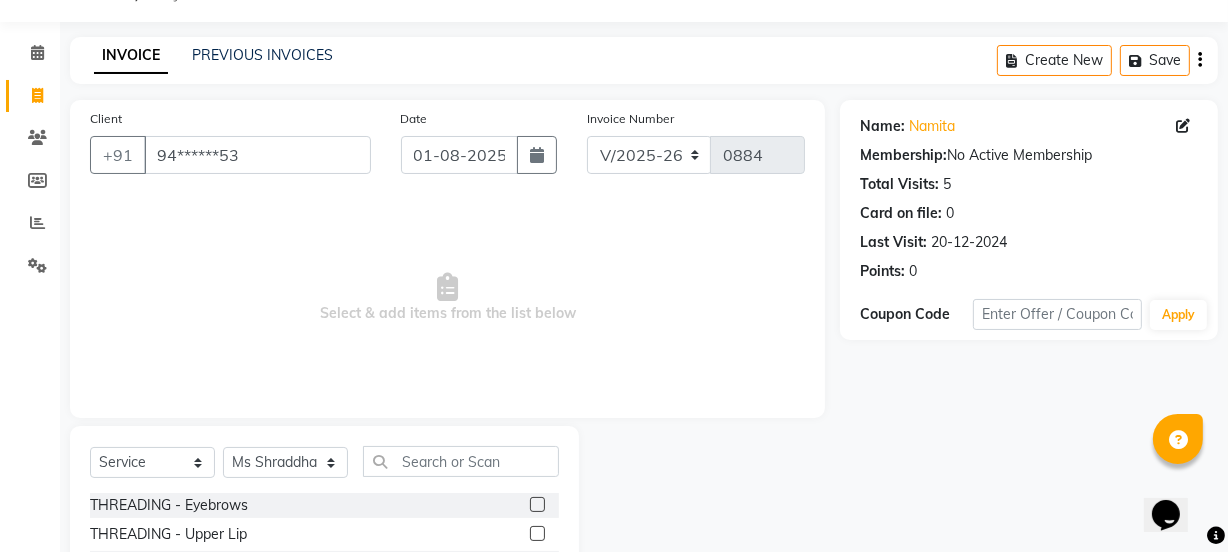 click 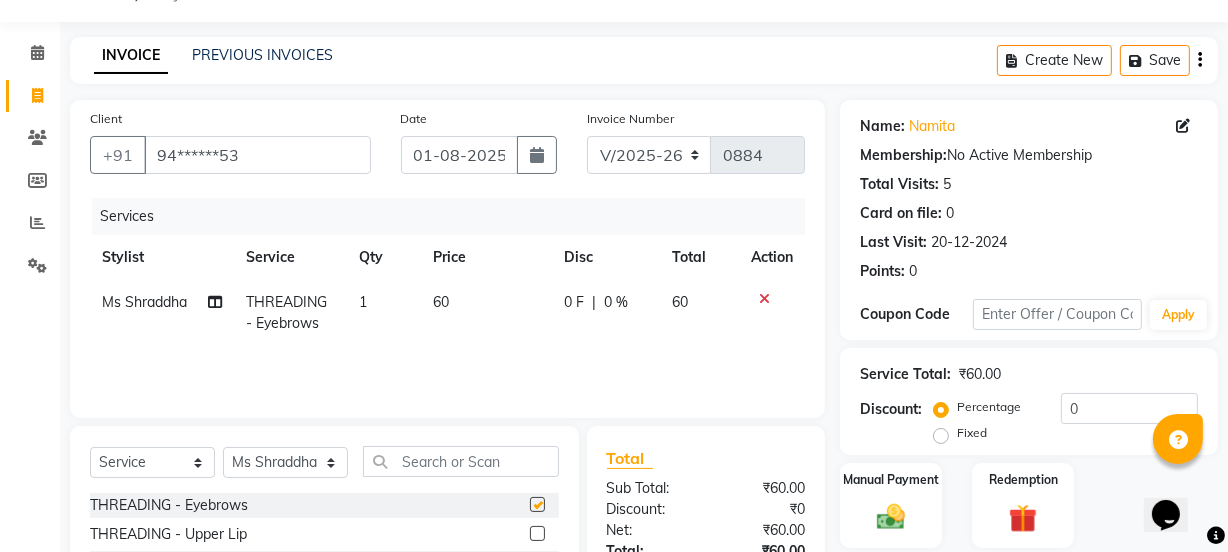 checkbox on "false" 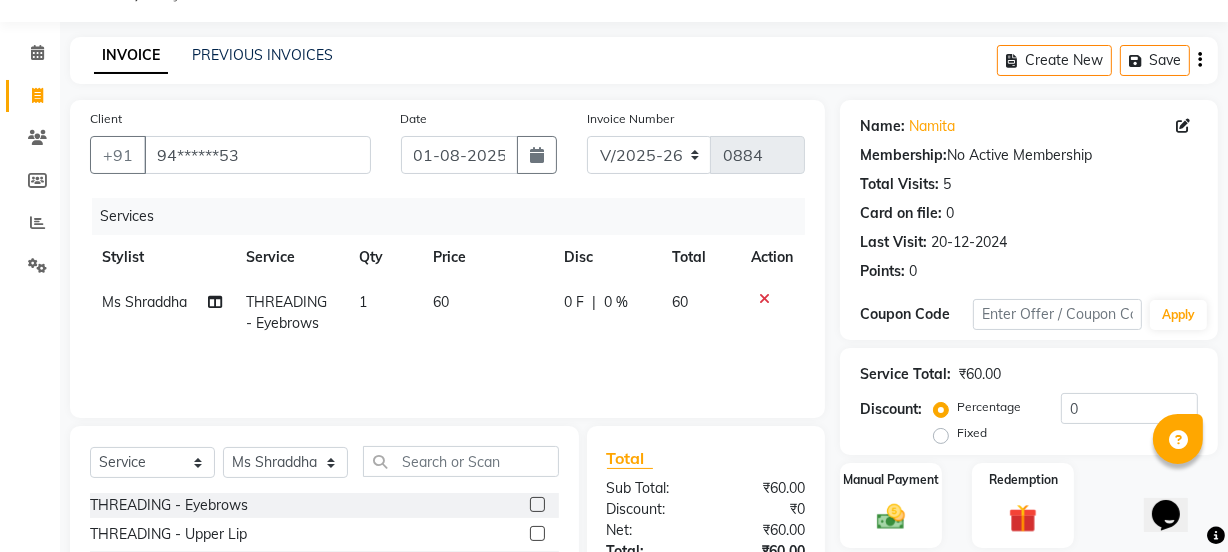 click 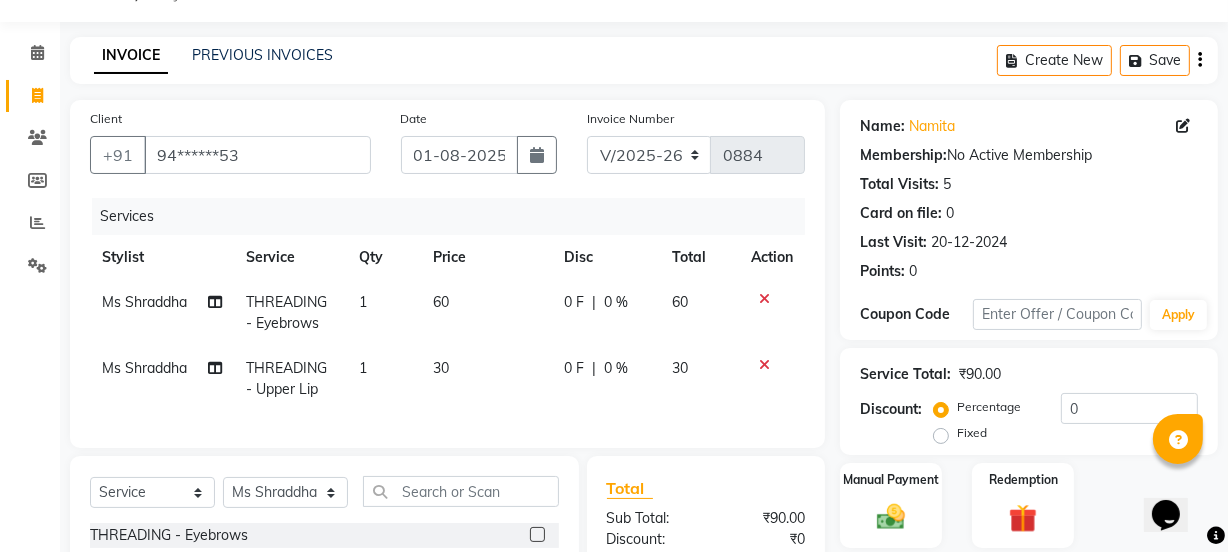 checkbox on "false" 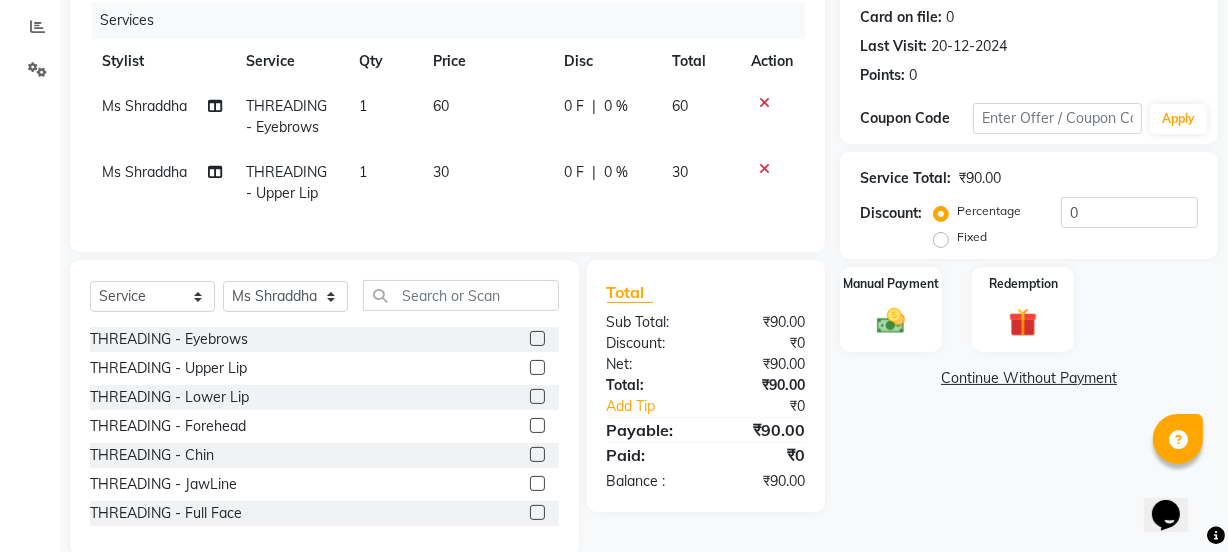 scroll, scrollTop: 293, scrollLeft: 0, axis: vertical 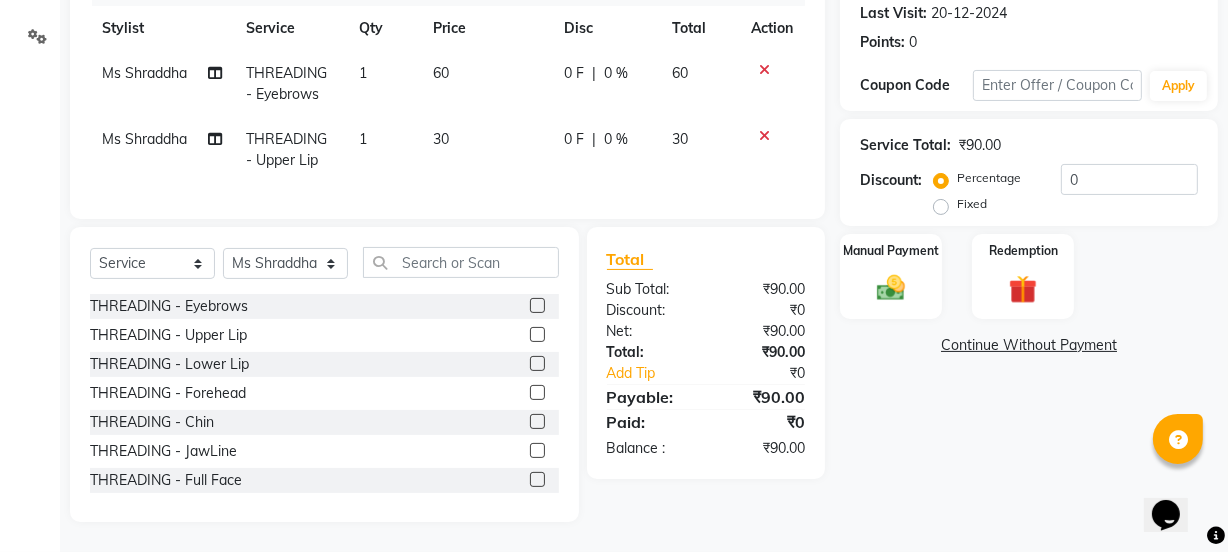 click 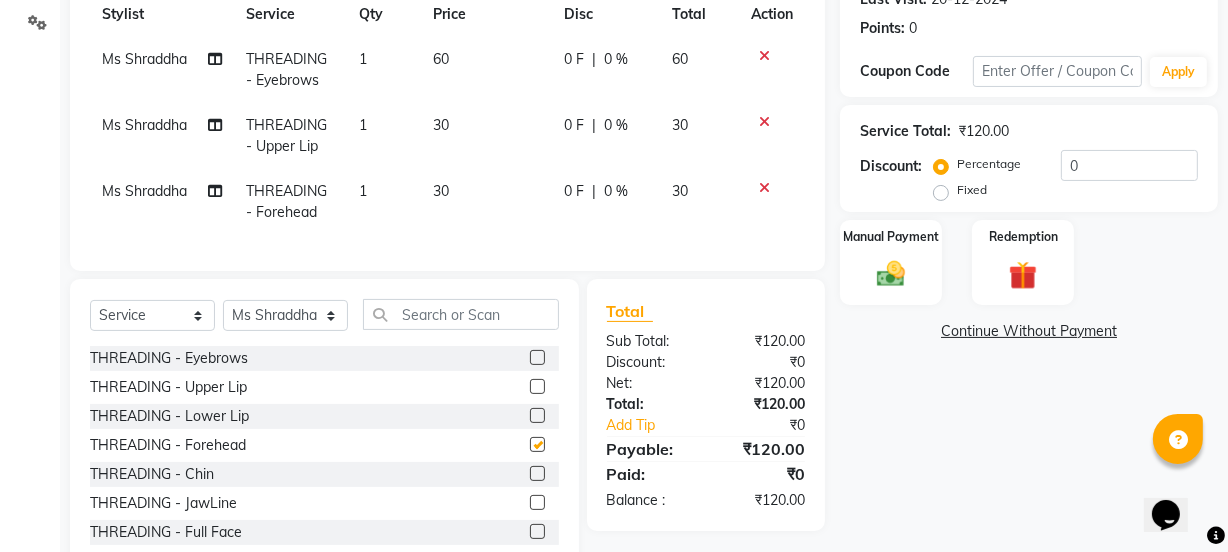 checkbox on "false" 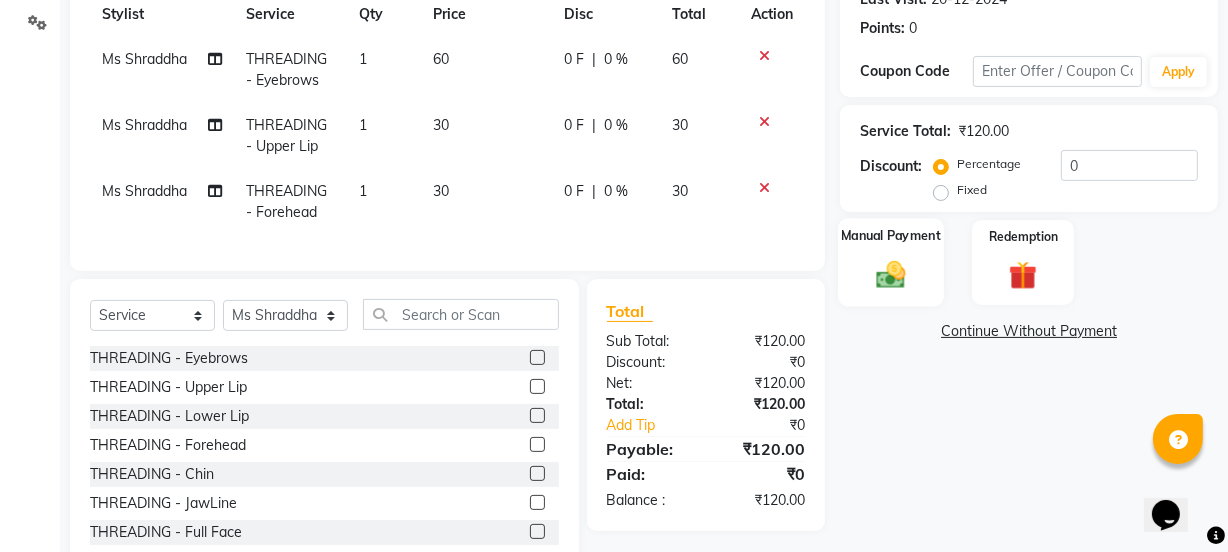click on "Manual Payment" 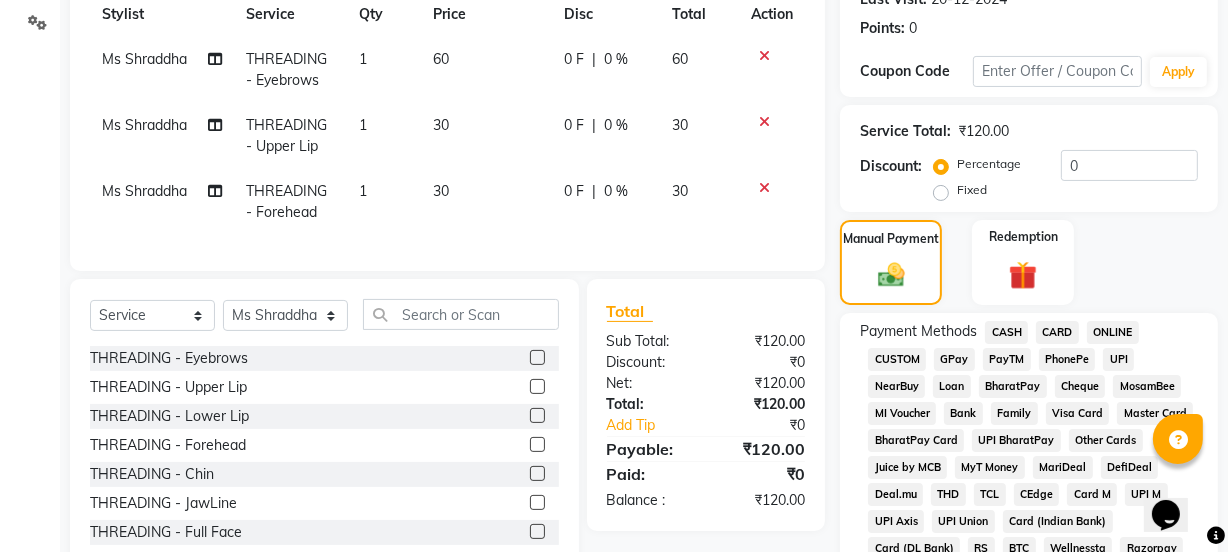 click on "GPay" 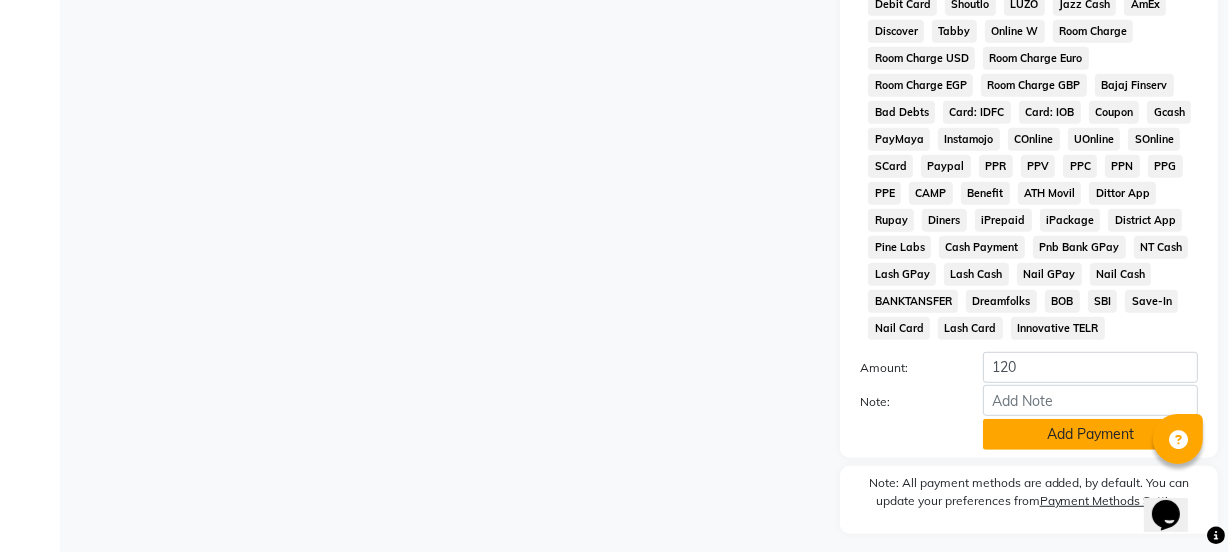 scroll, scrollTop: 1051, scrollLeft: 0, axis: vertical 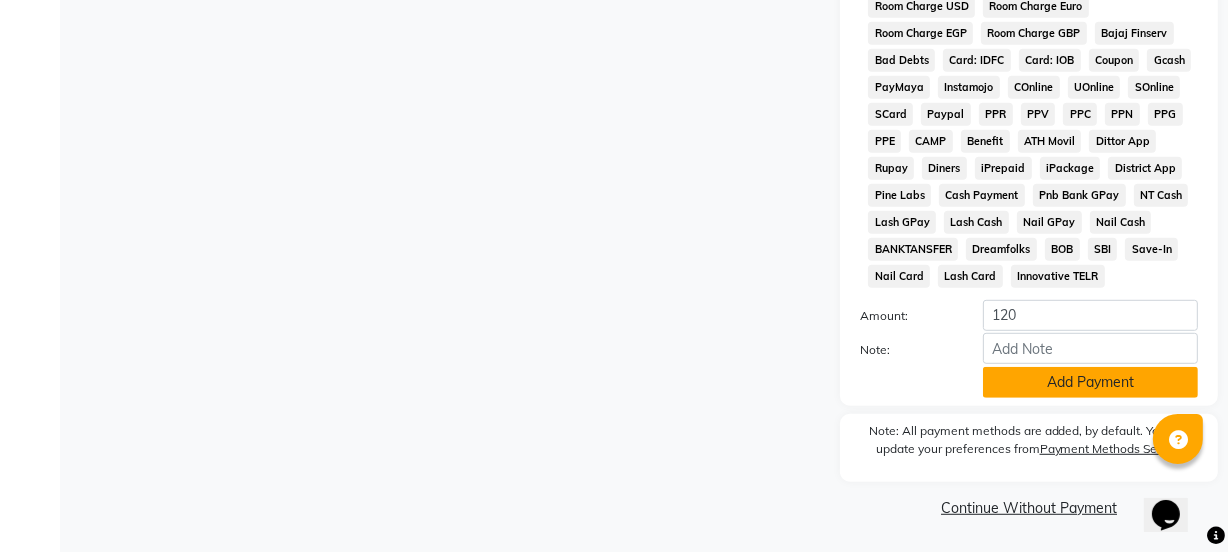 click on "Add Payment" 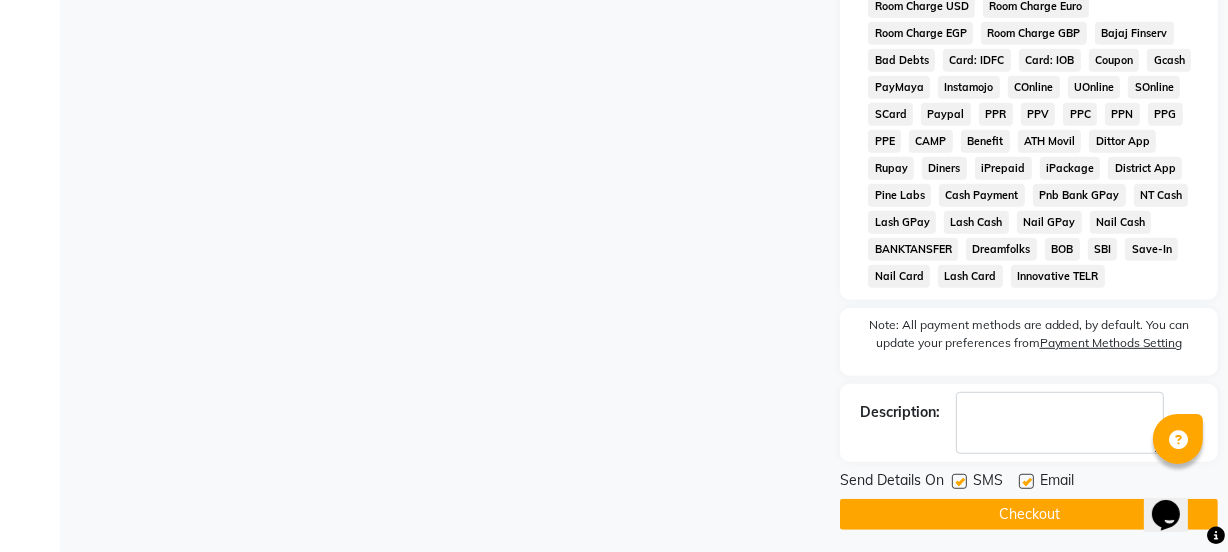 click 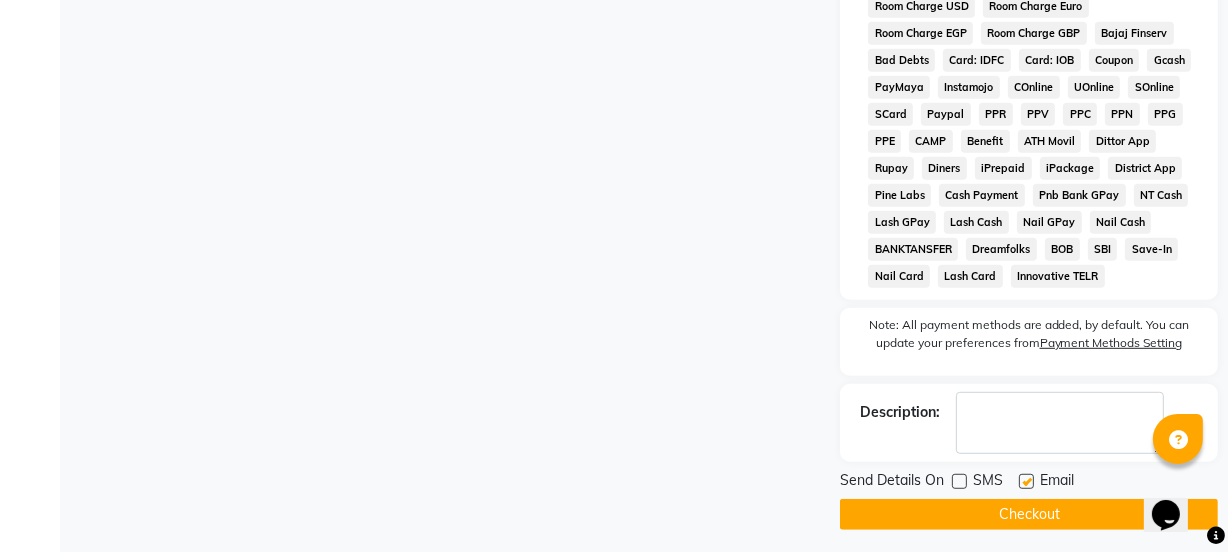 click 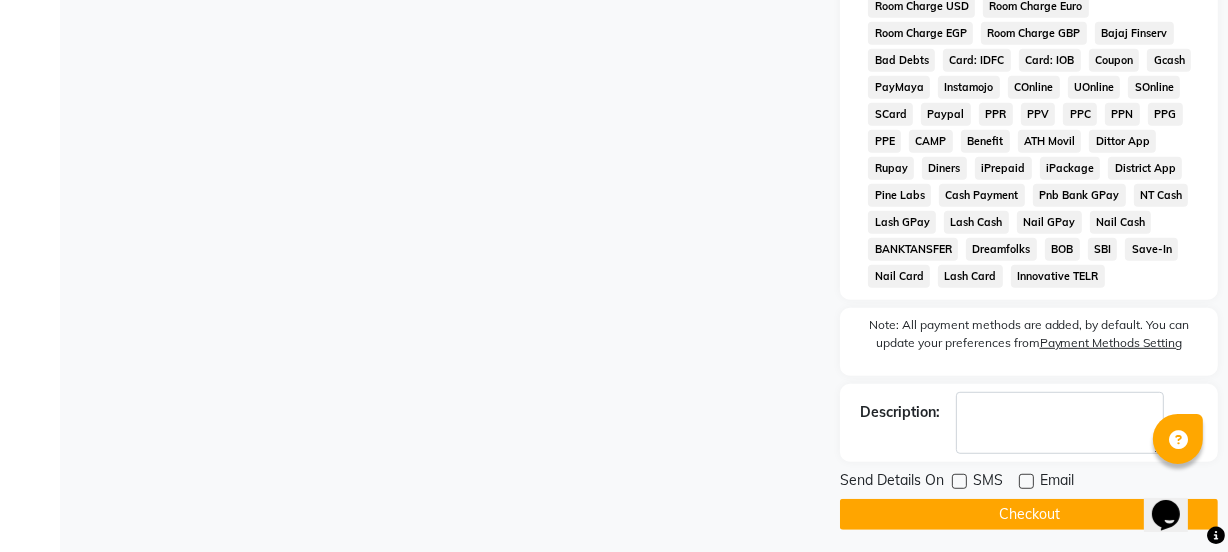 click on "Checkout" 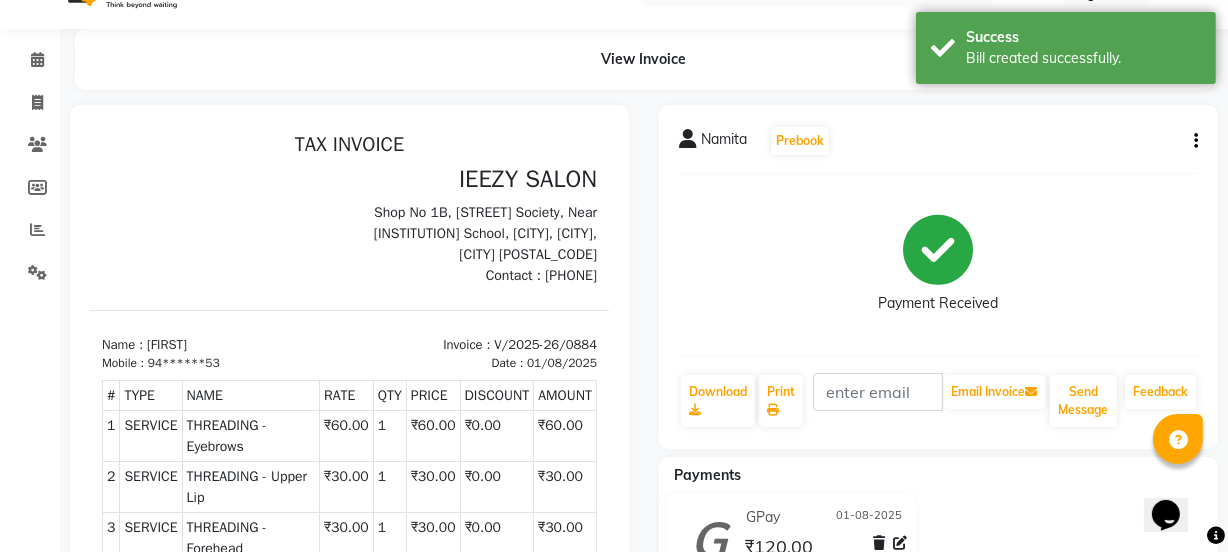 scroll, scrollTop: 0, scrollLeft: 0, axis: both 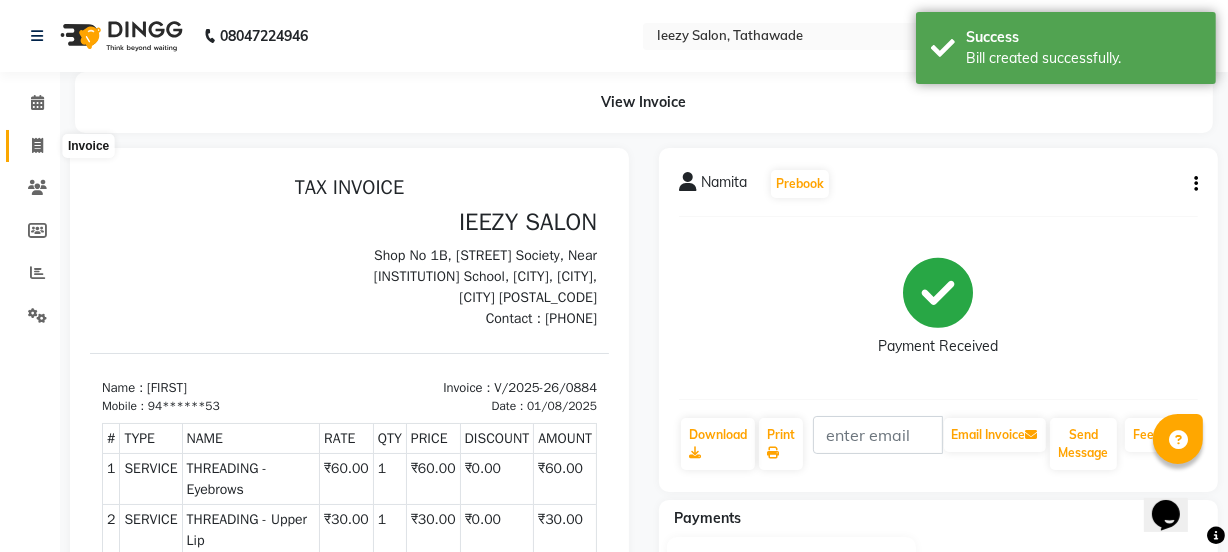 click 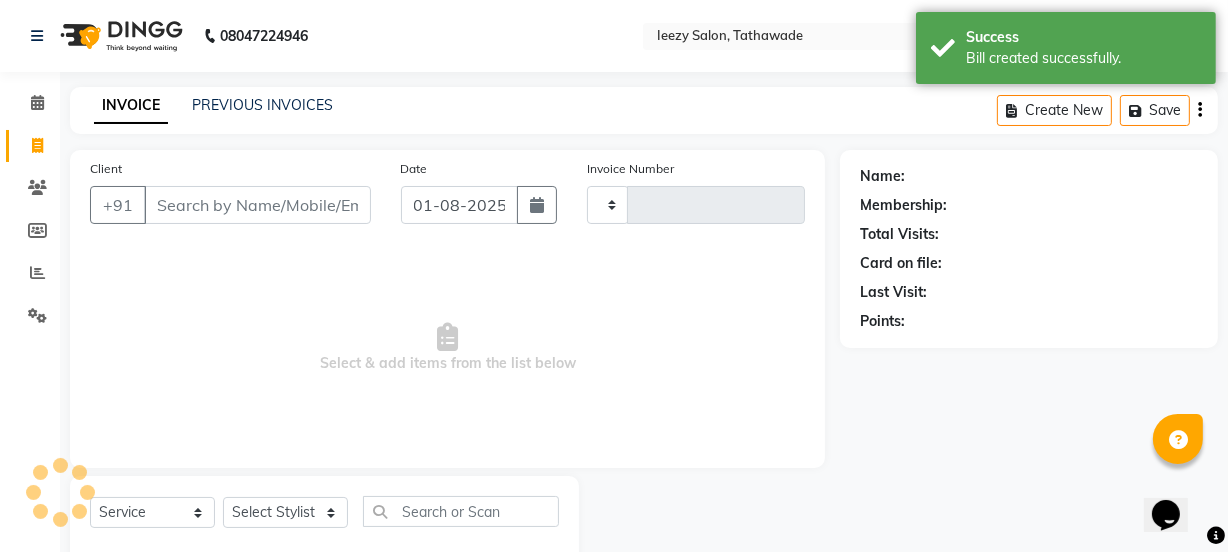 scroll, scrollTop: 50, scrollLeft: 0, axis: vertical 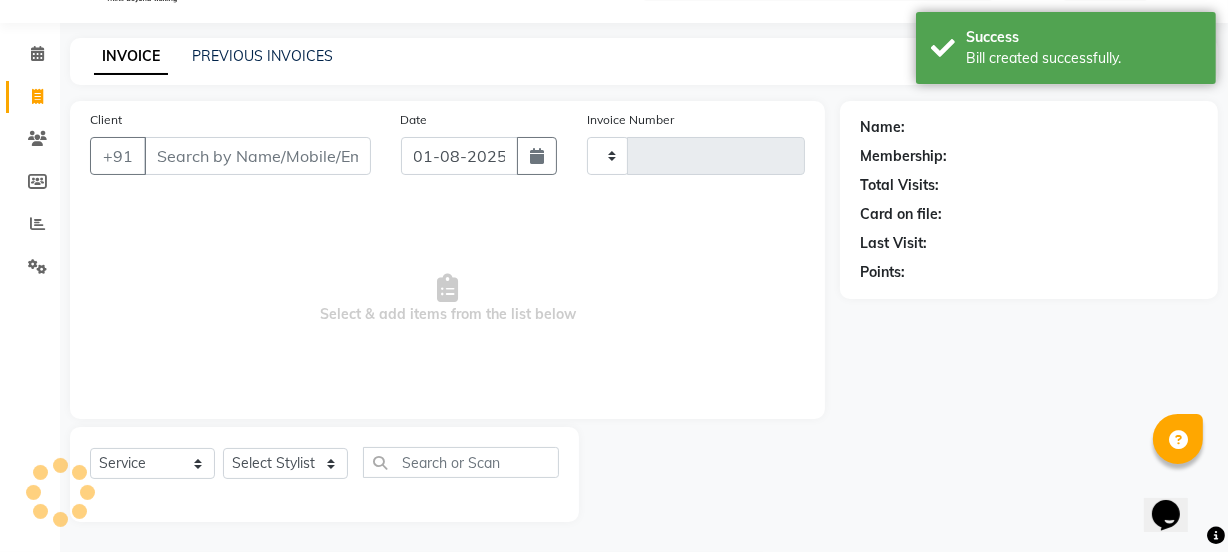 type on "0885" 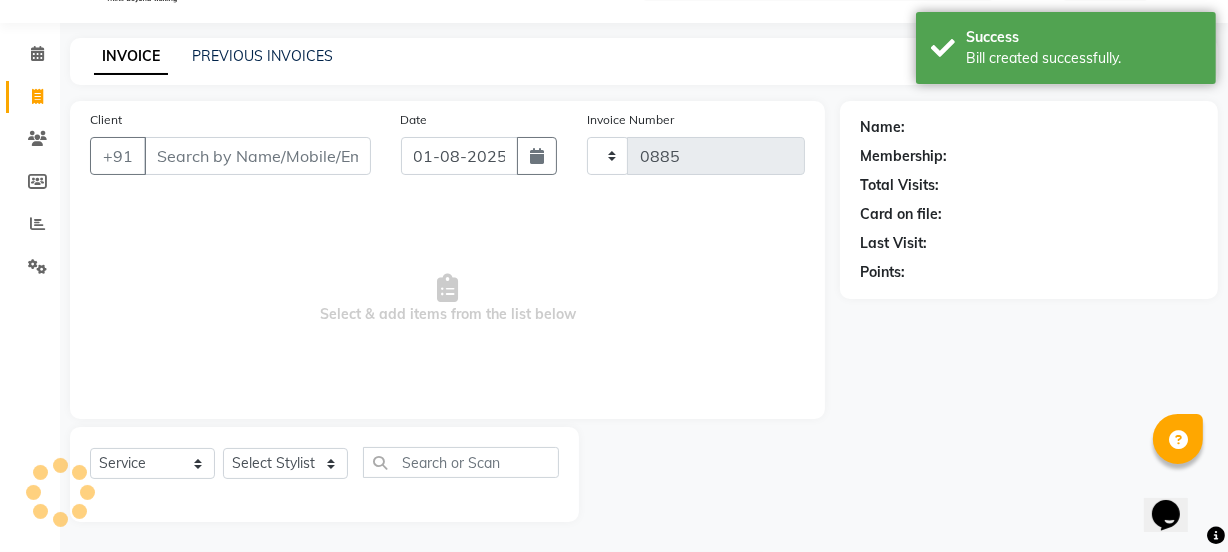 select on "5982" 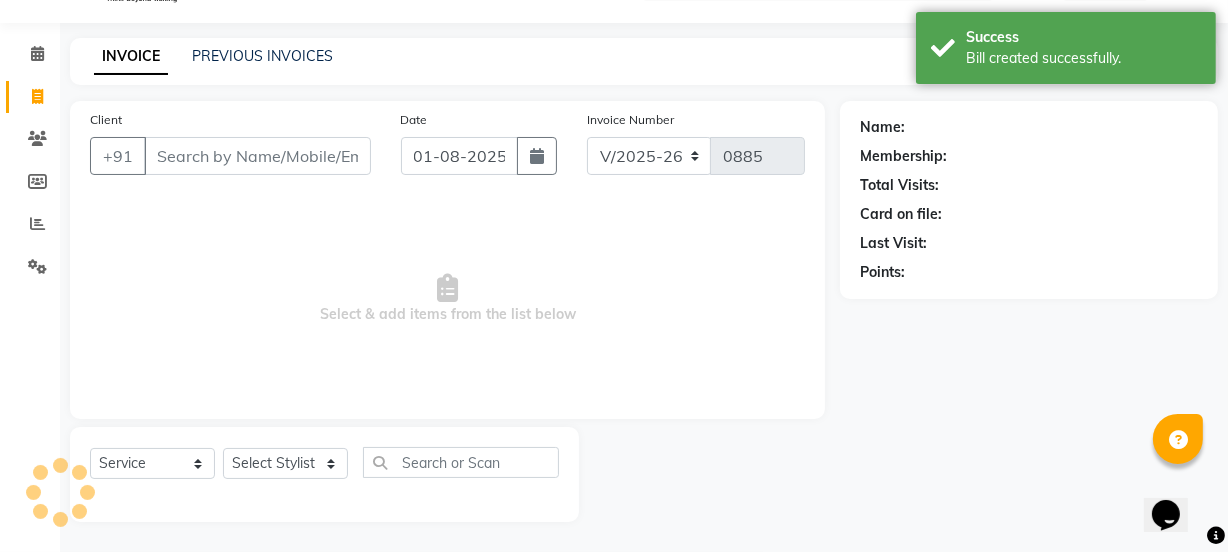 click on "INVOICE" 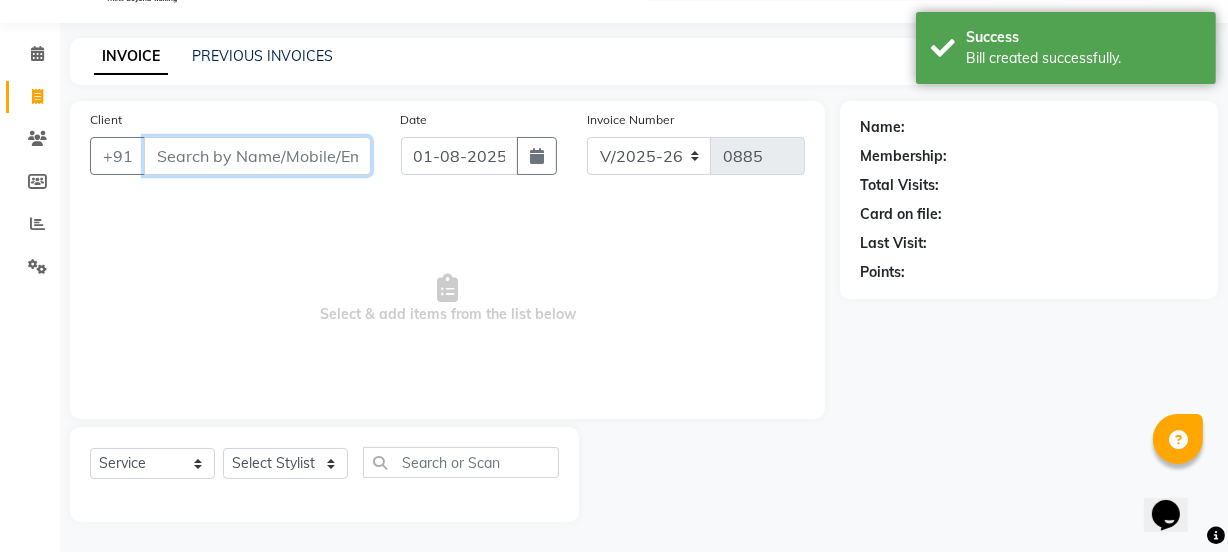 click on "Client" at bounding box center (257, 156) 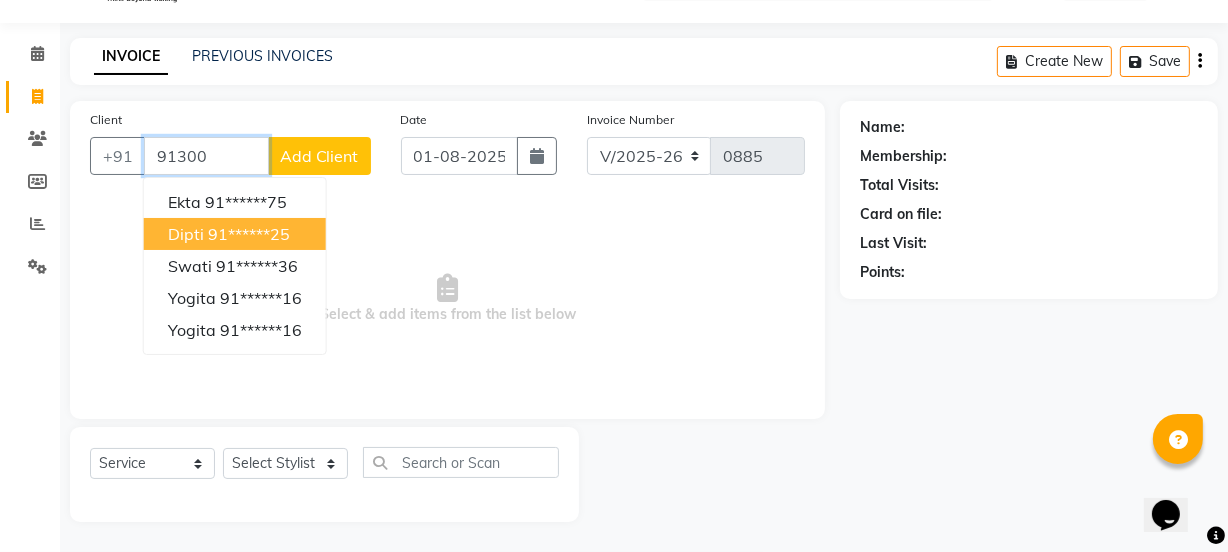 click on "[FIRST]  [PHONE]" at bounding box center (235, 234) 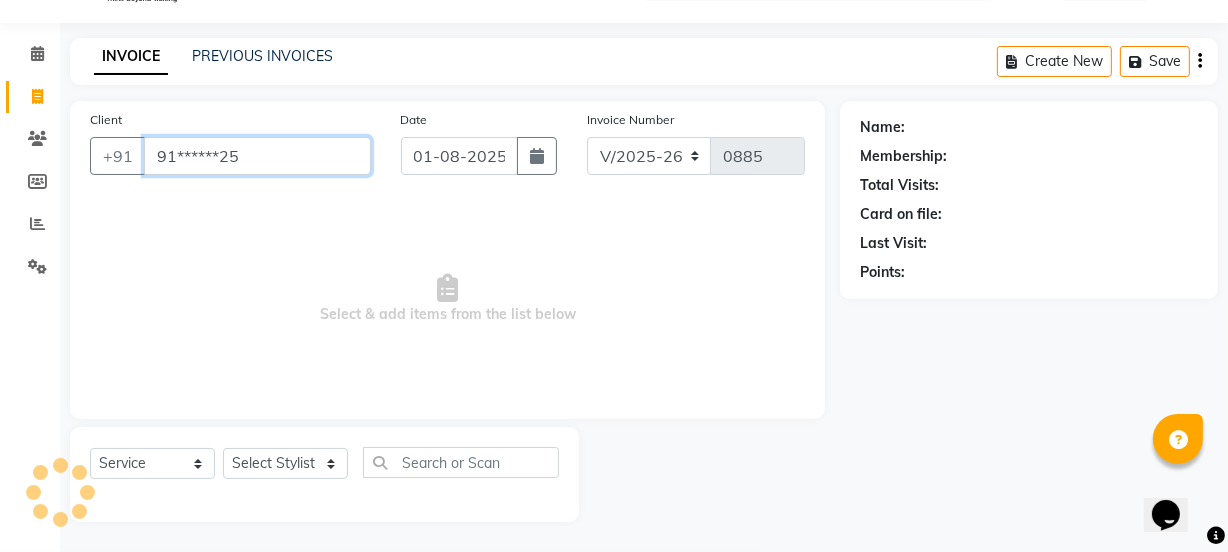 type on "91******25" 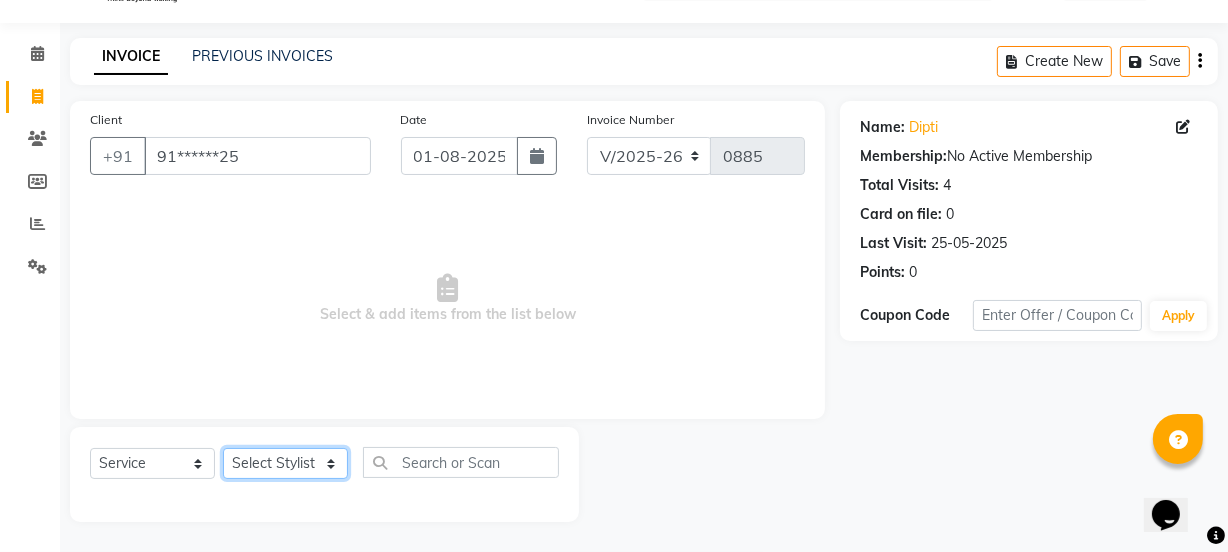 click on "Select Stylist IEEZY -Owner MS KOMAL  Ms Shraddha Rinku  Samiksha  Sr.Bu Rohini  Stylist Shree" 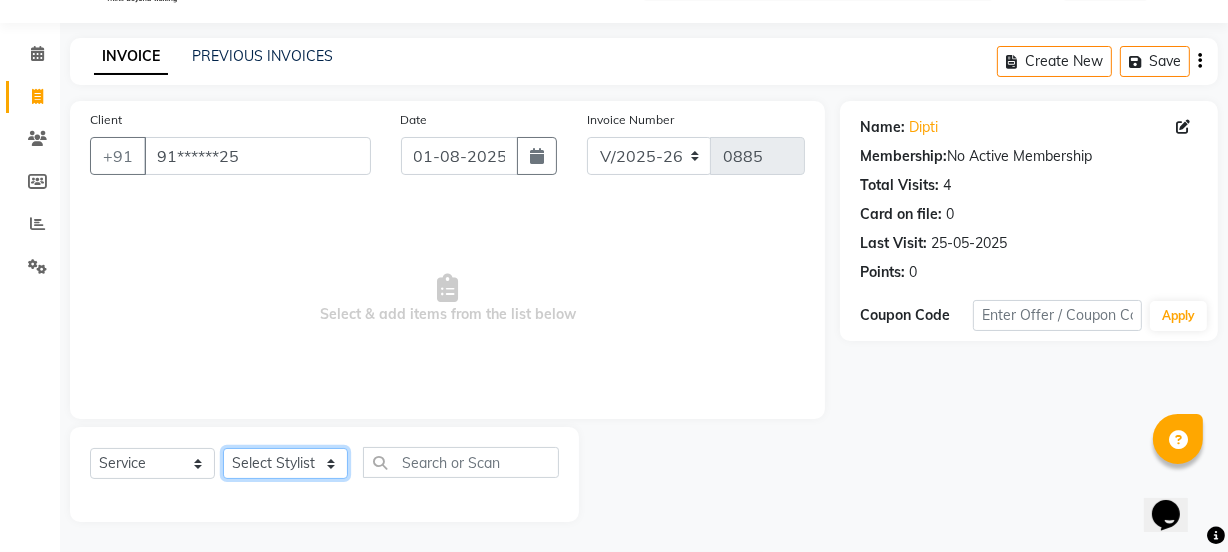 click on "Select Stylist IEEZY -Owner MS KOMAL  Ms Shraddha Rinku  Samiksha  Sr.Bu Rohini  Stylist Shree" 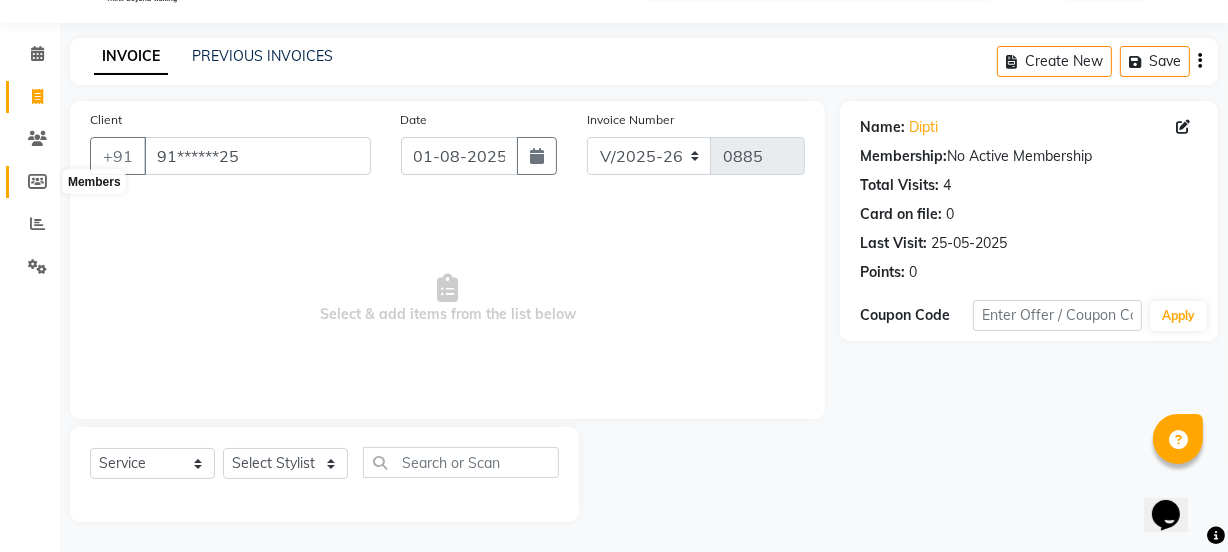 click 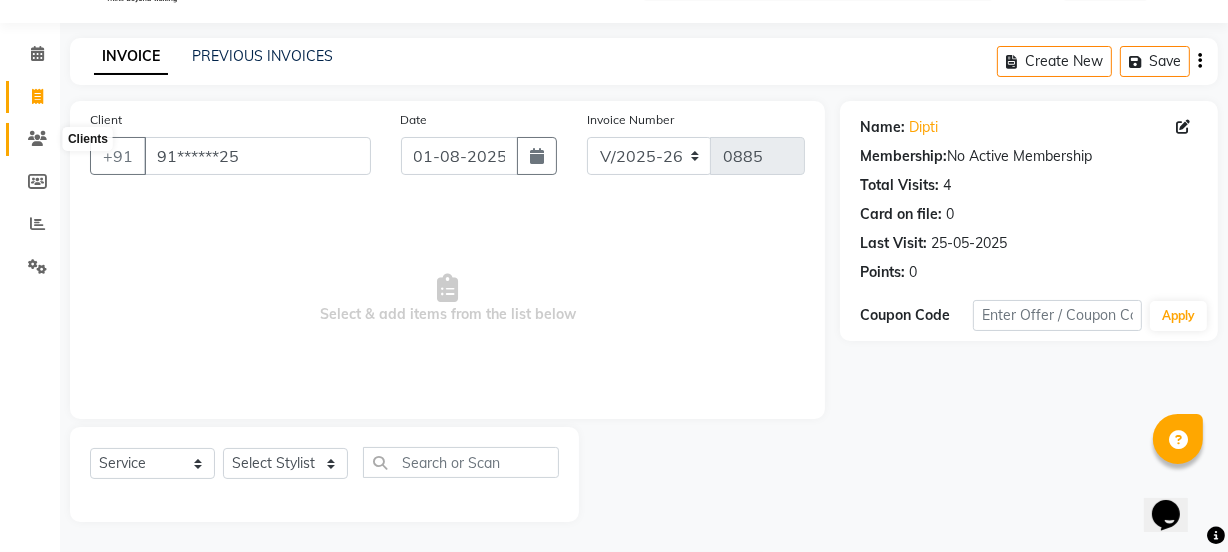 click 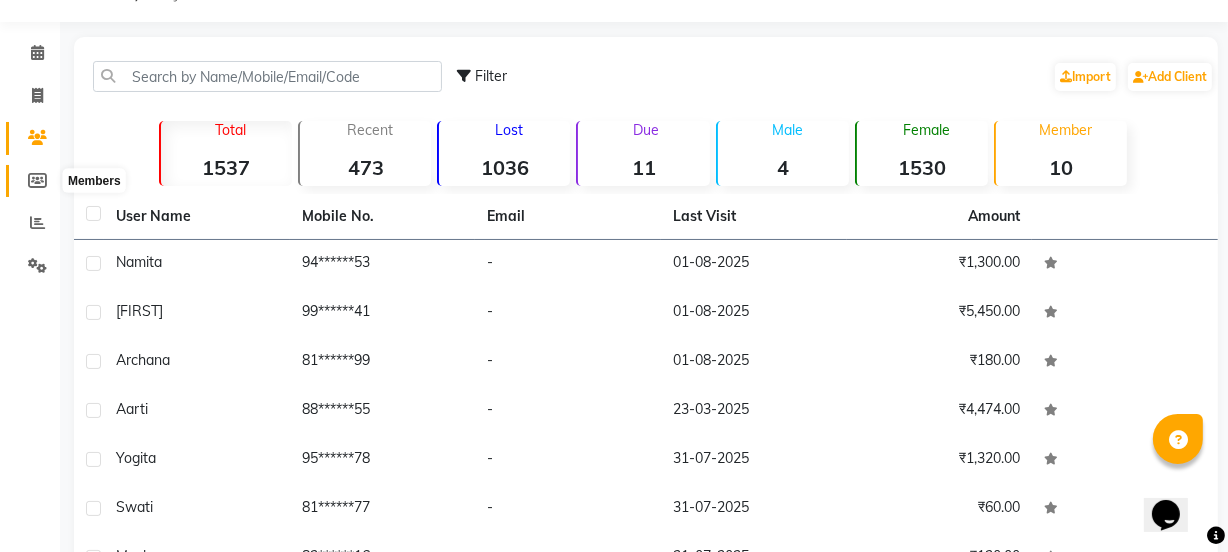 click 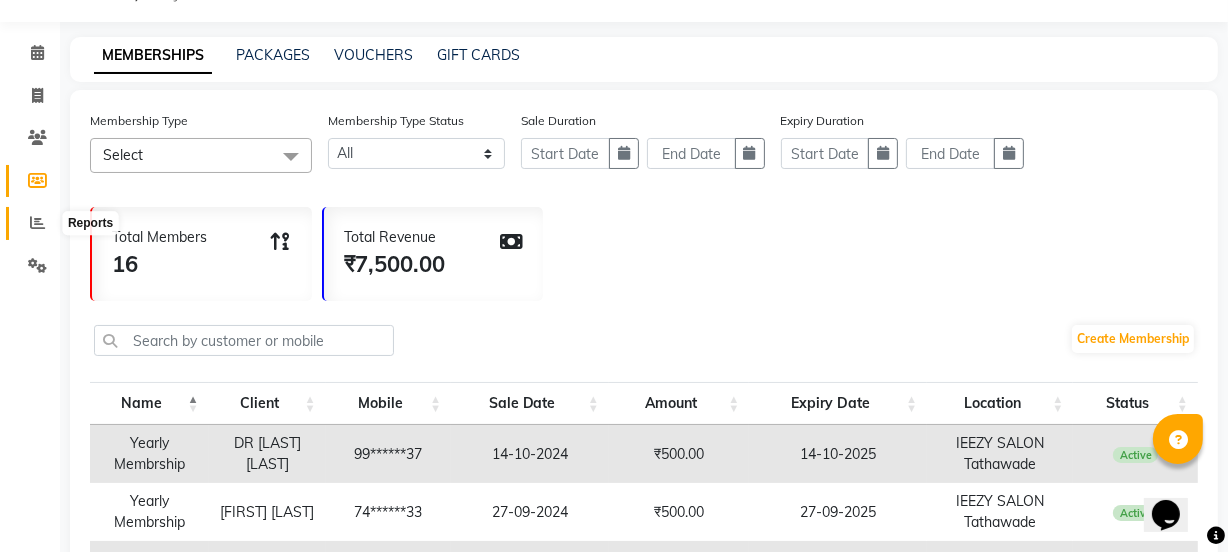 click 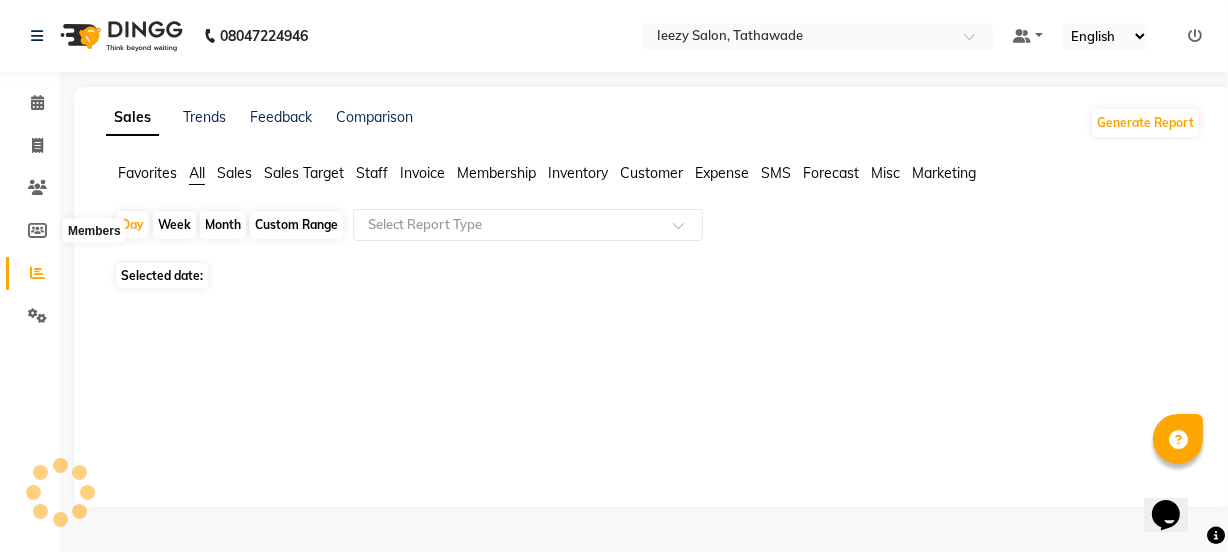 scroll, scrollTop: 0, scrollLeft: 0, axis: both 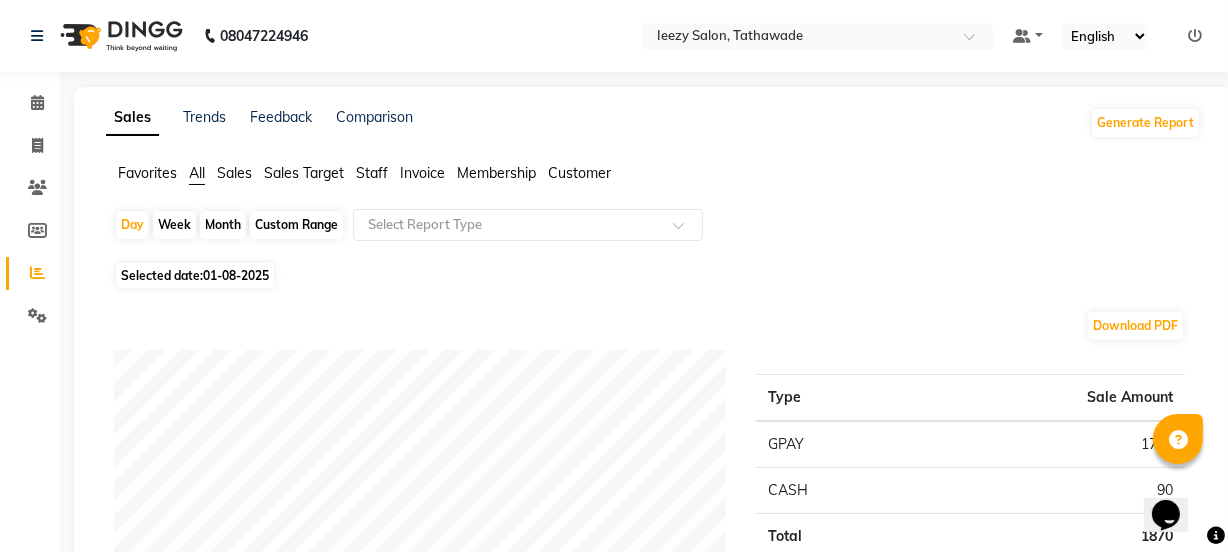click on "Staff" 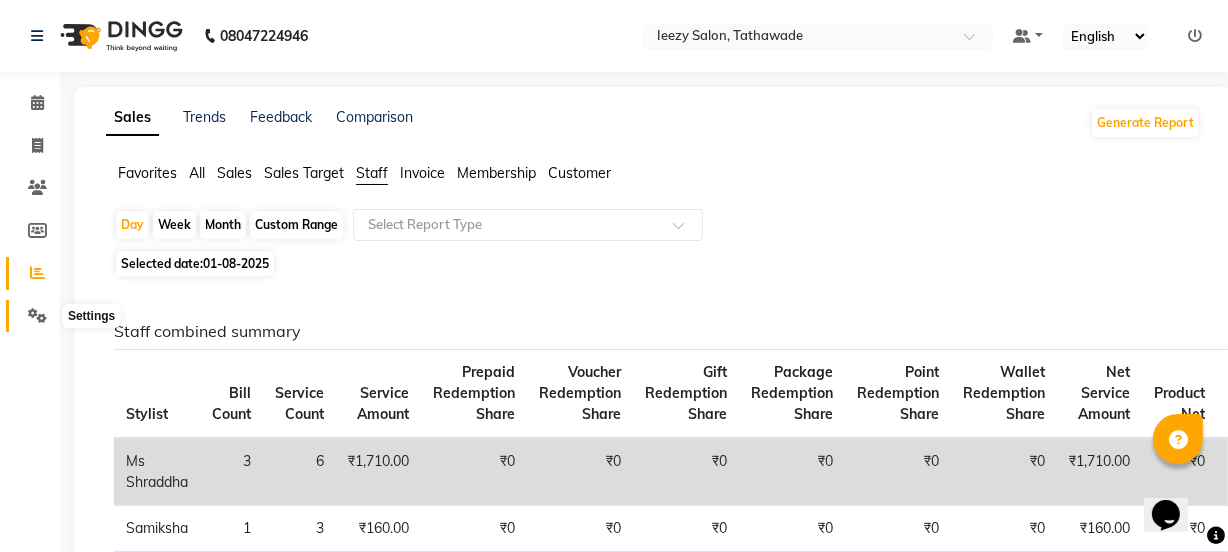 click 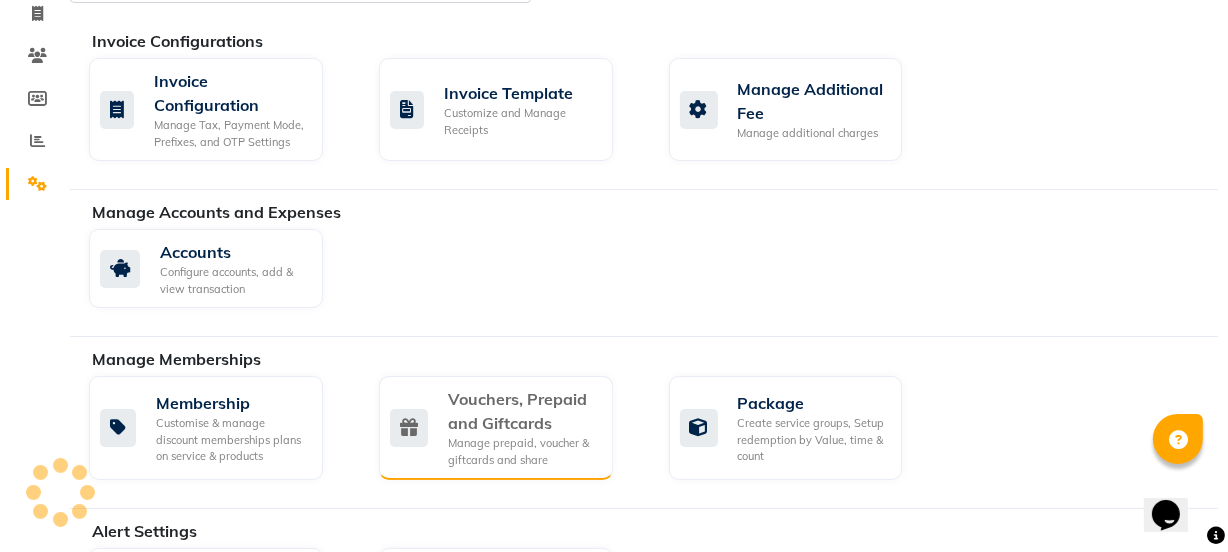 scroll, scrollTop: 0, scrollLeft: 0, axis: both 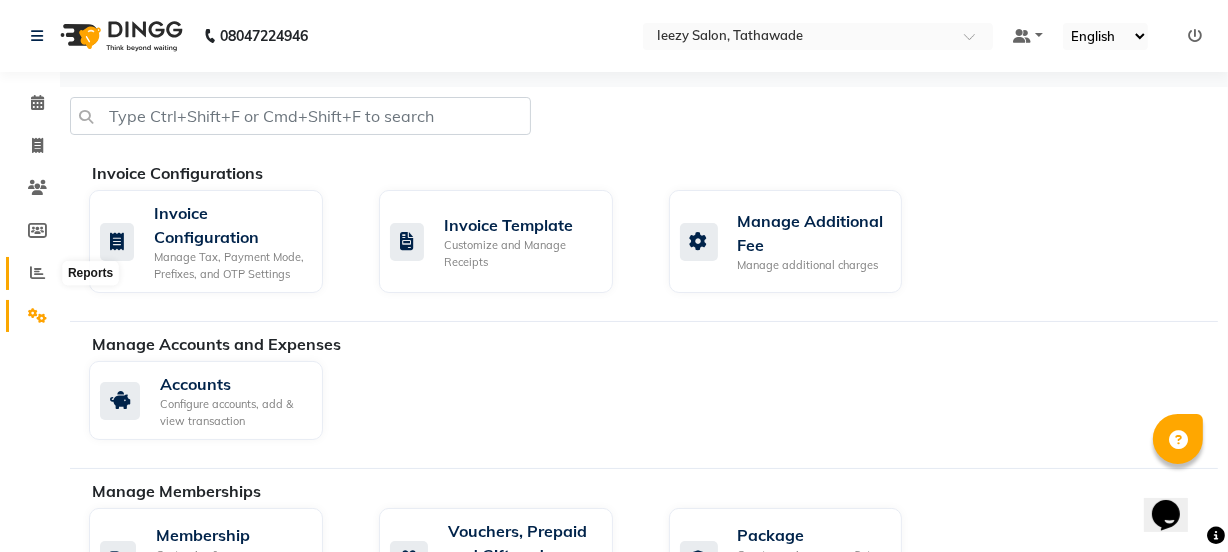 click 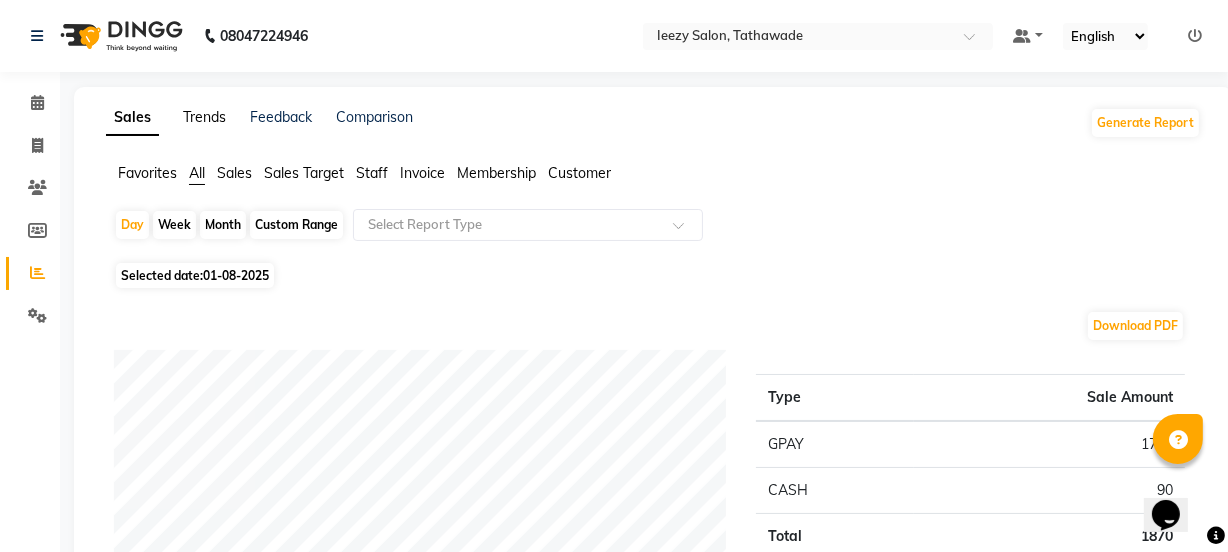 click on "Trends" 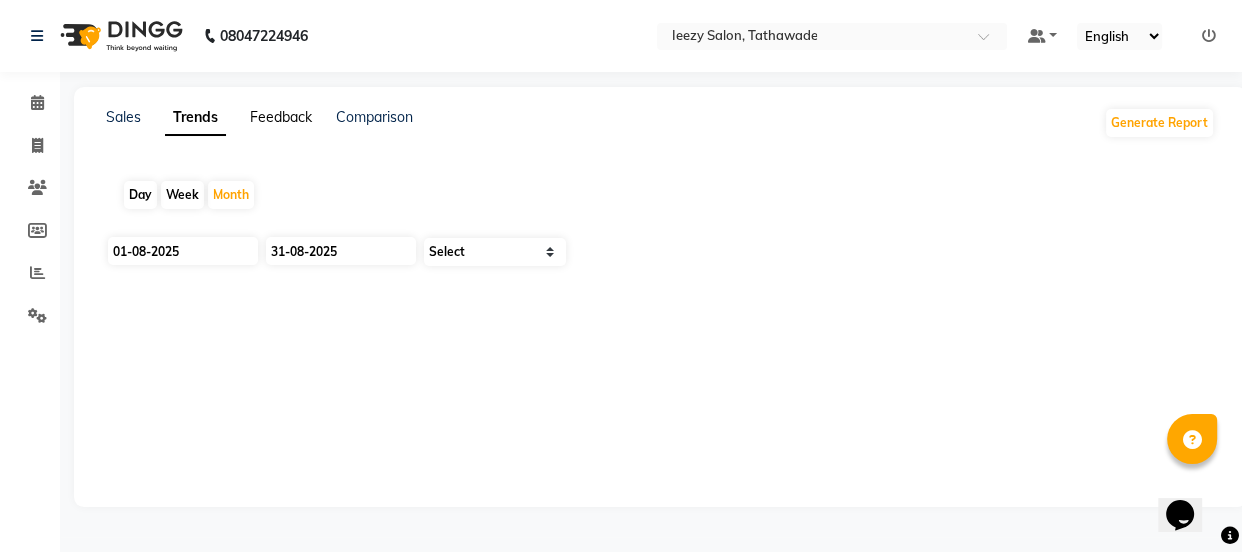 click on "Feedback" 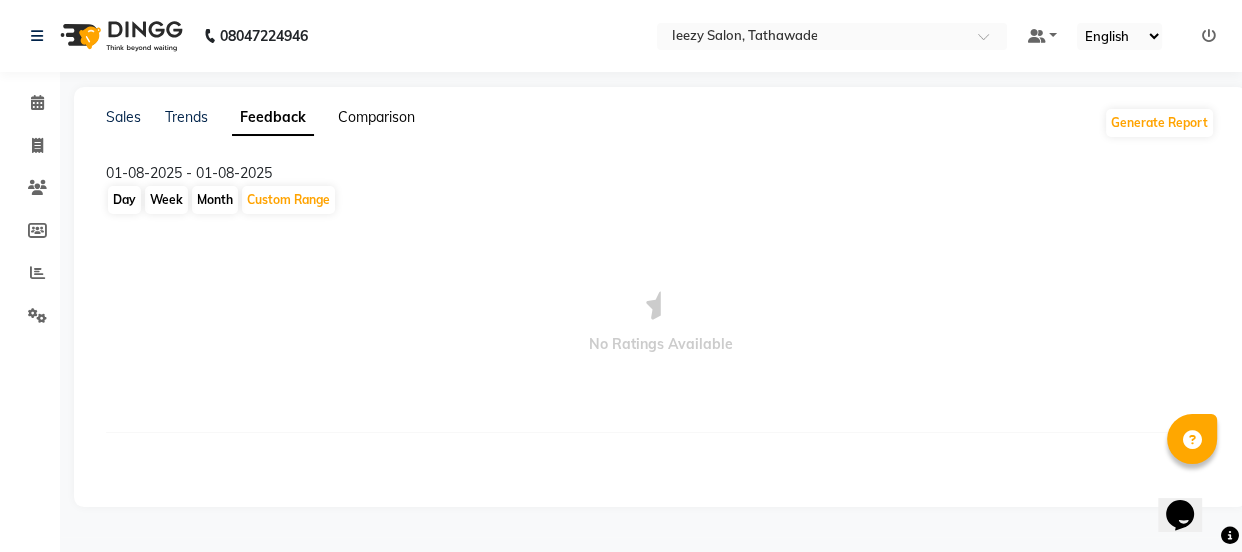 click on "Comparison" 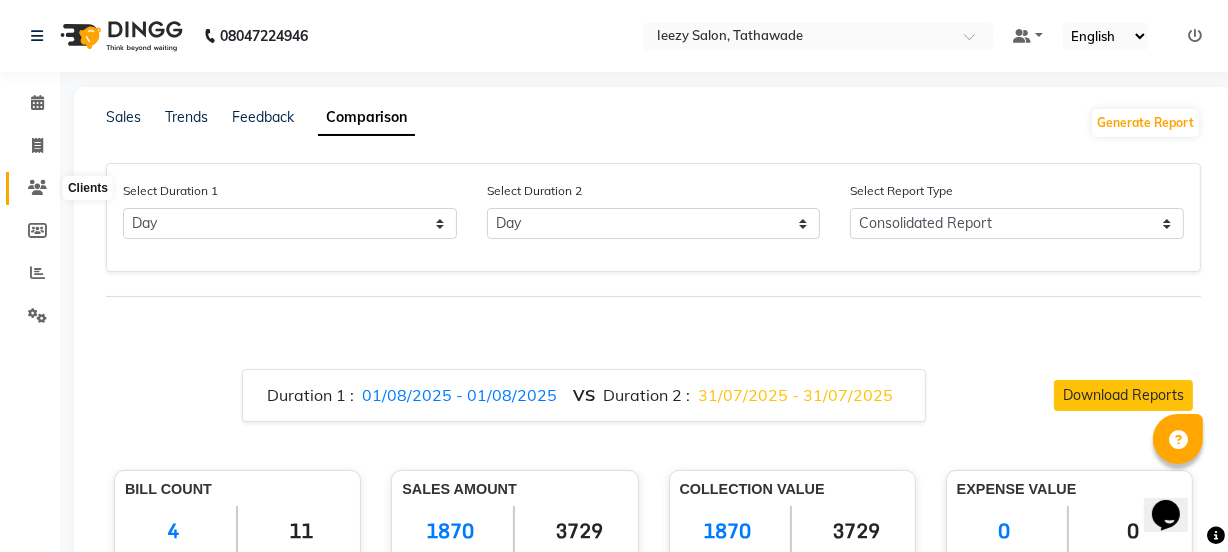 click 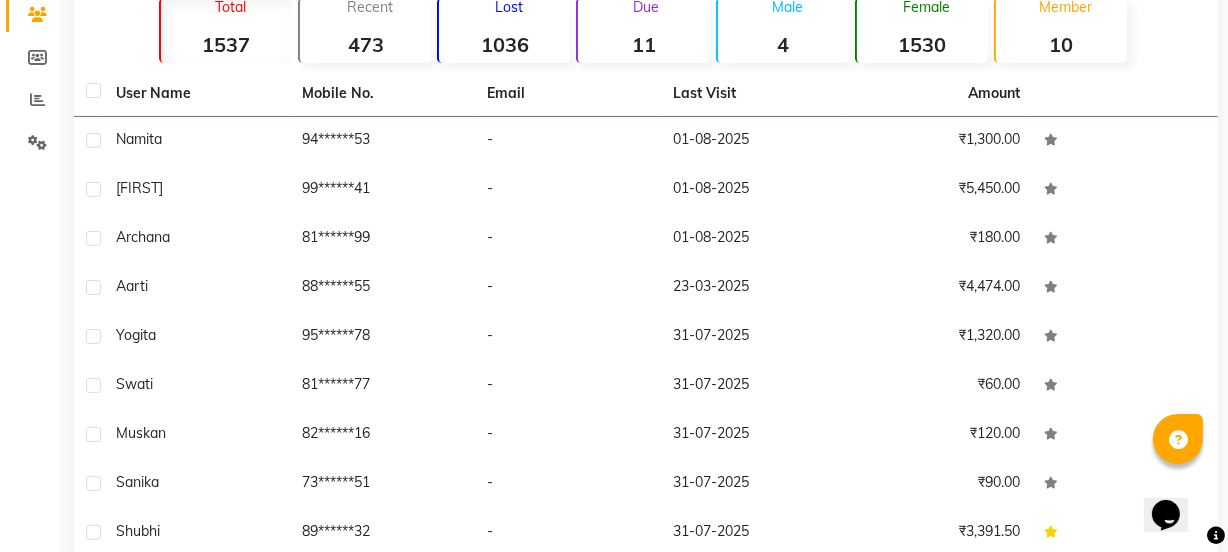 scroll, scrollTop: 0, scrollLeft: 0, axis: both 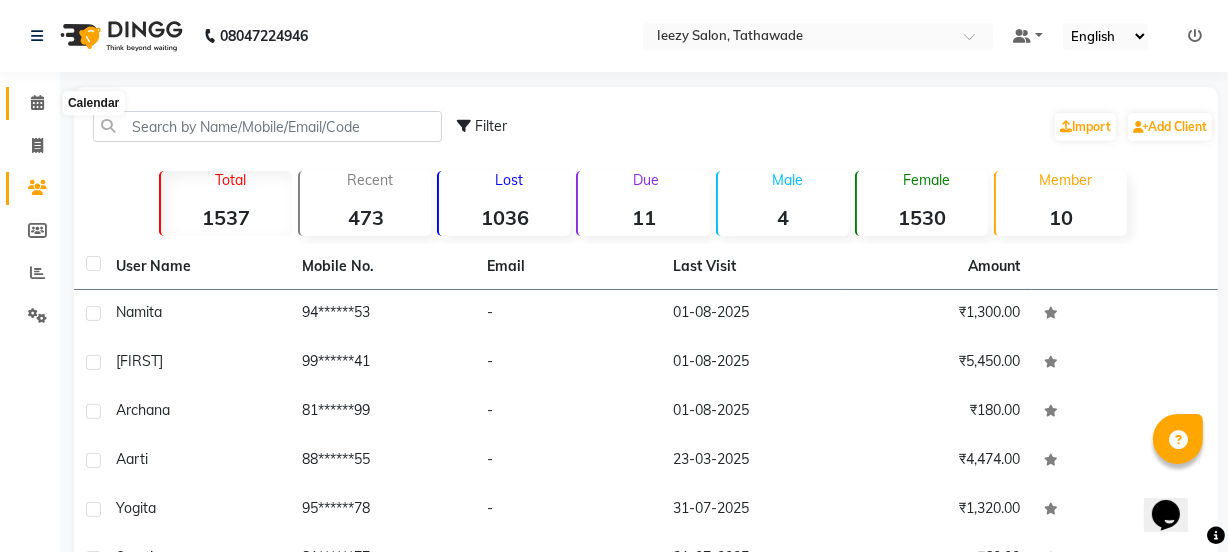 click 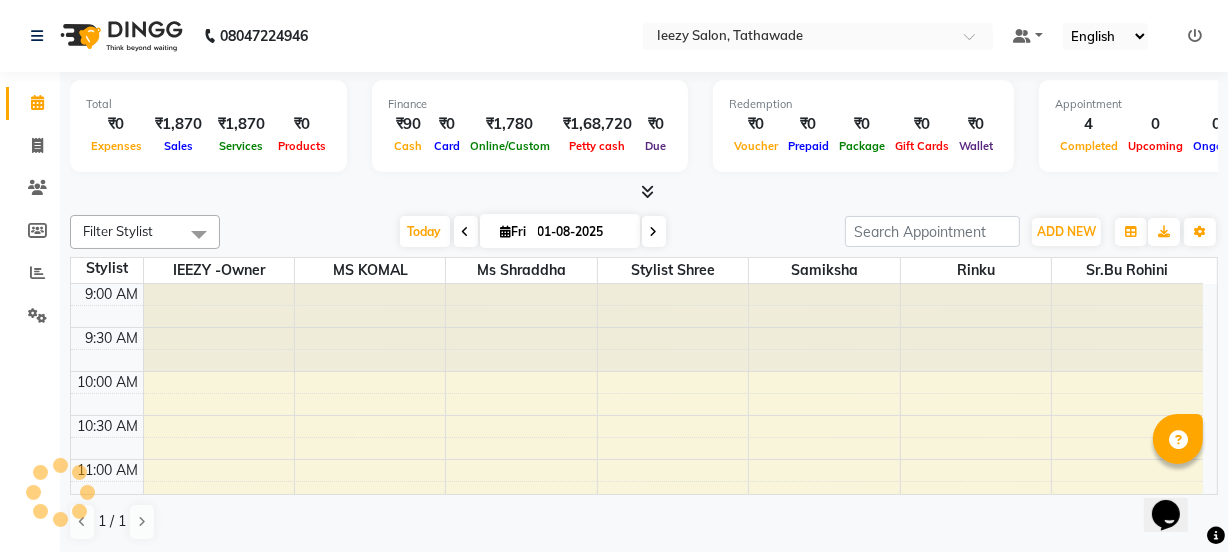 scroll, scrollTop: 0, scrollLeft: 0, axis: both 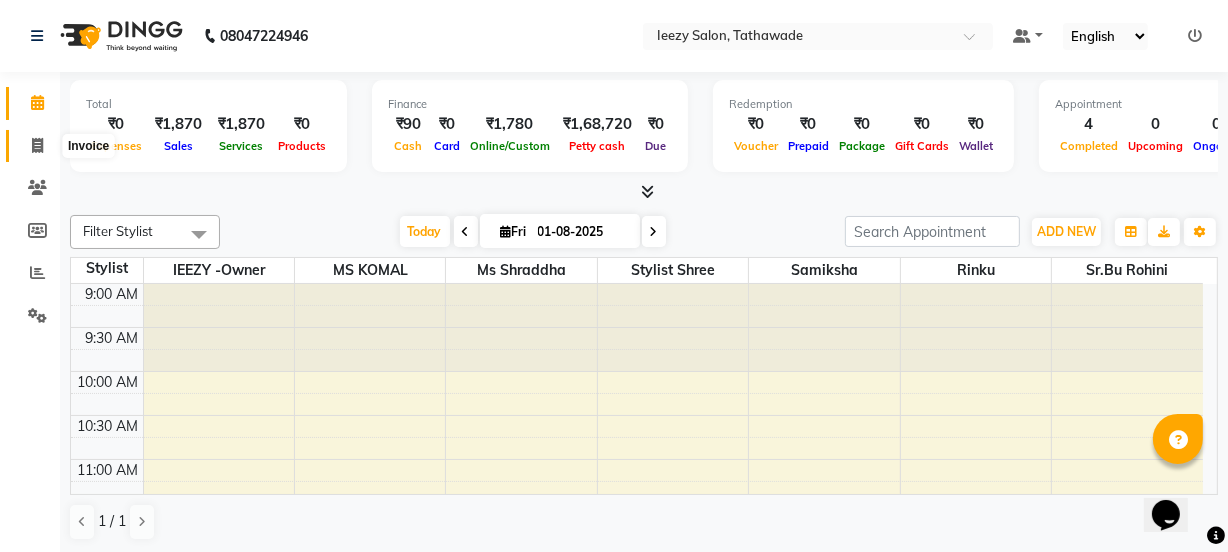 click 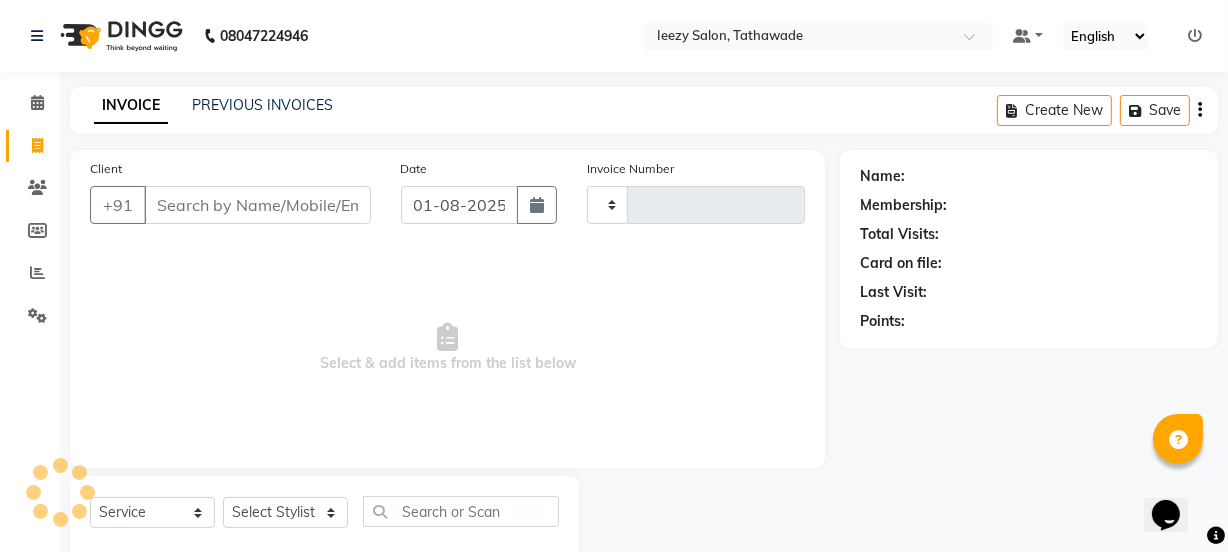 type on "0885" 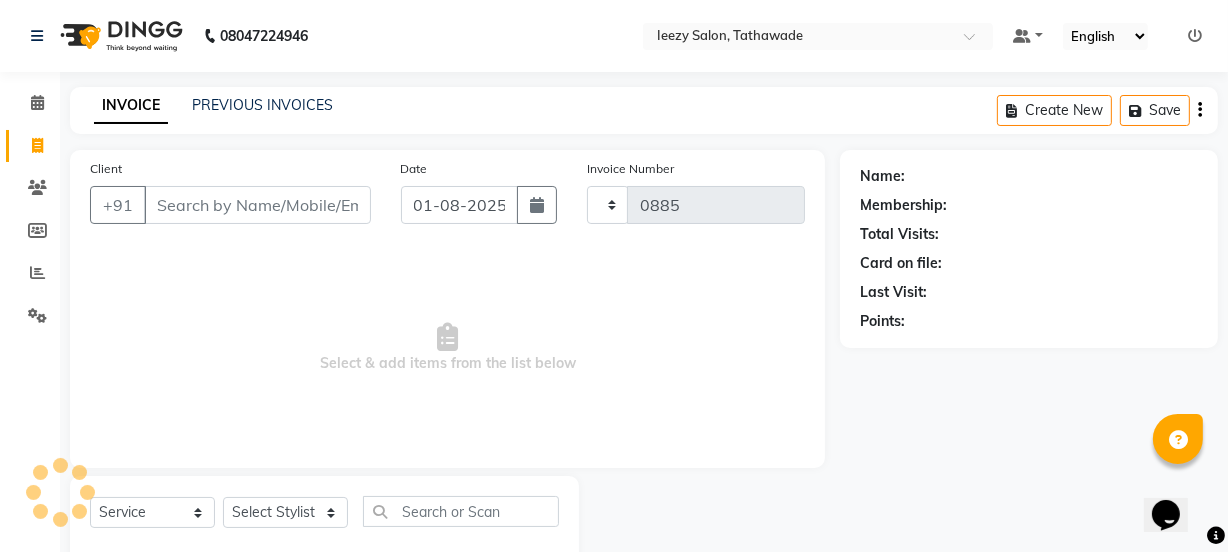 select on "5982" 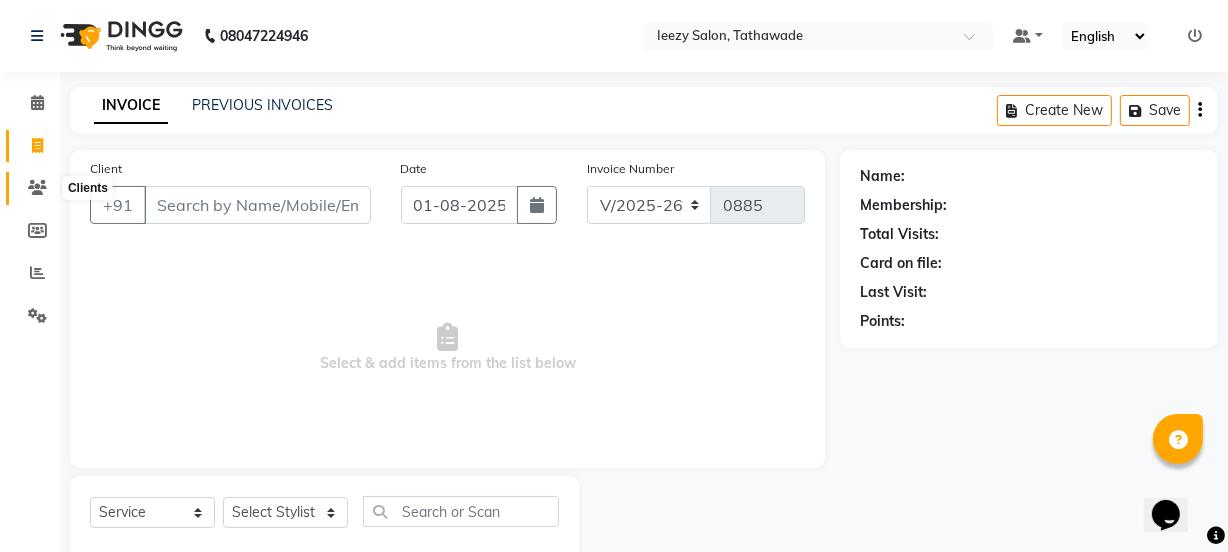 click 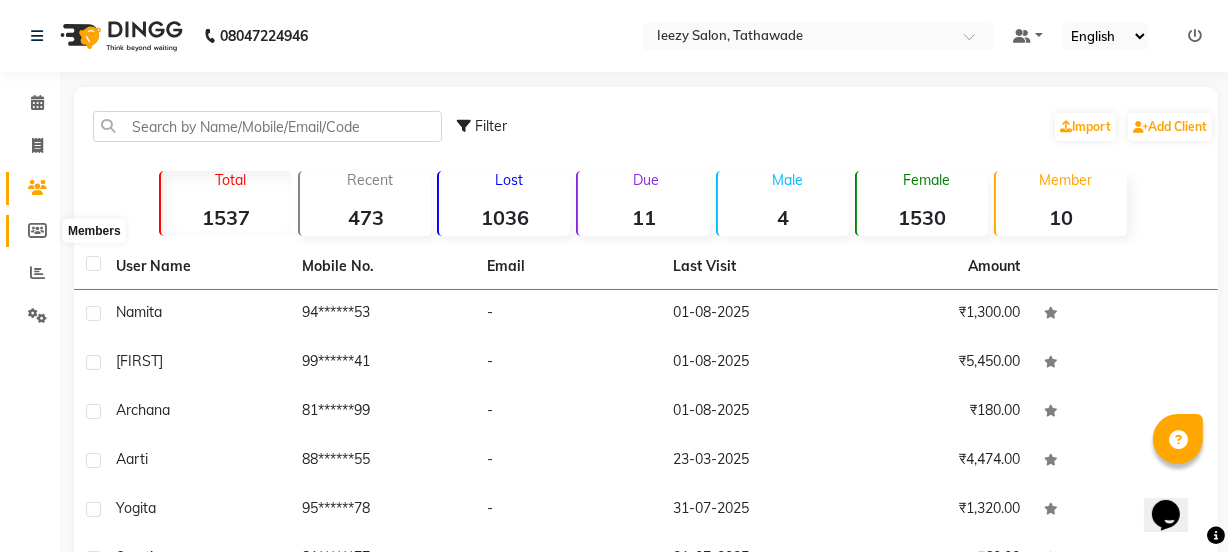 click 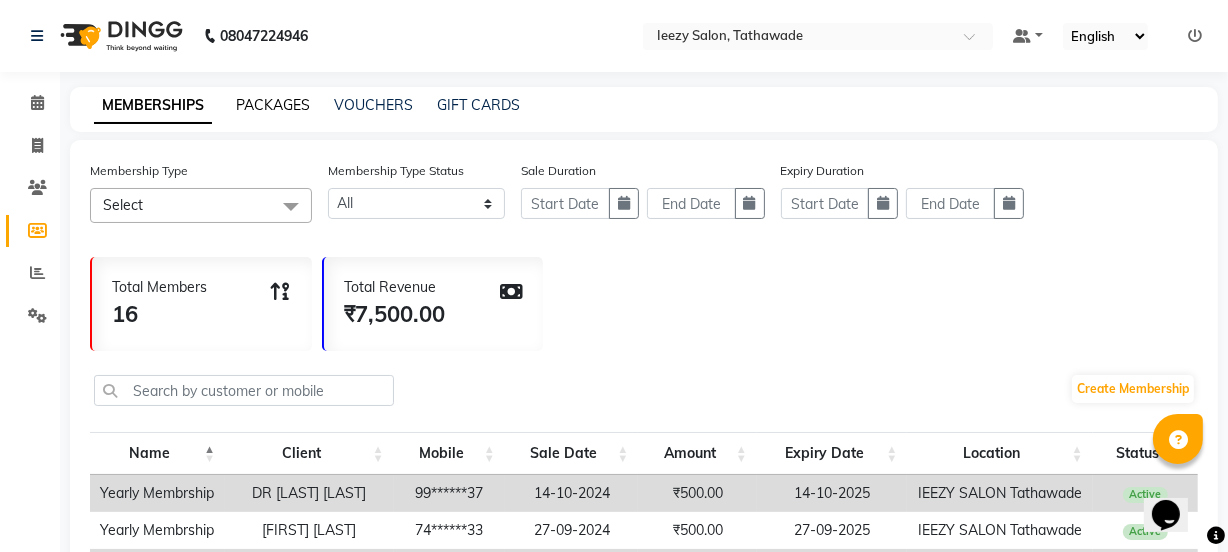 click on "PACKAGES" 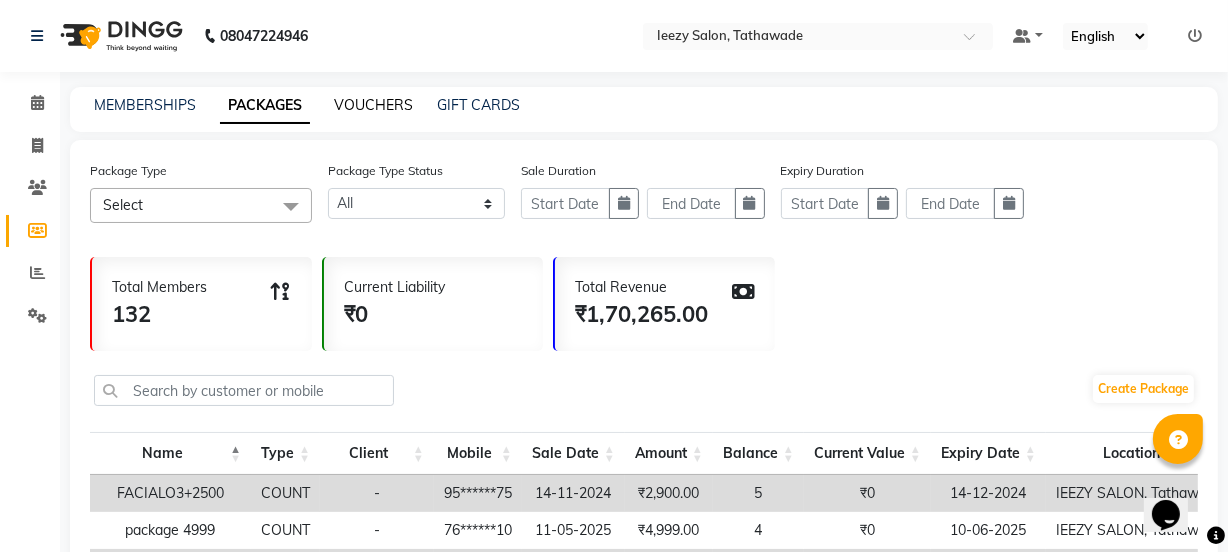 click on "VOUCHERS" 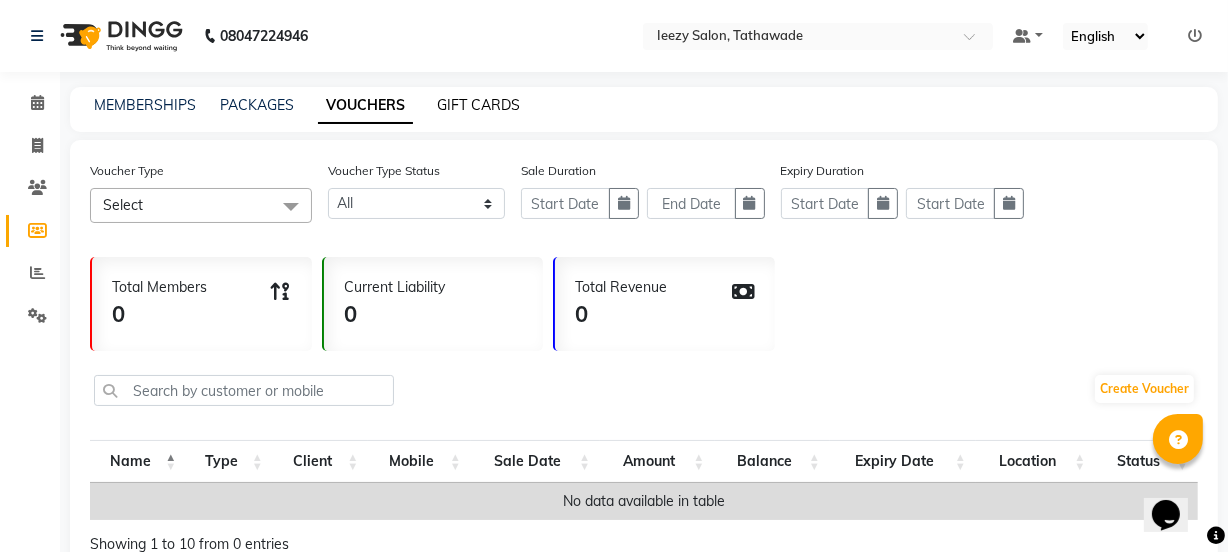 click on "GIFT CARDS" 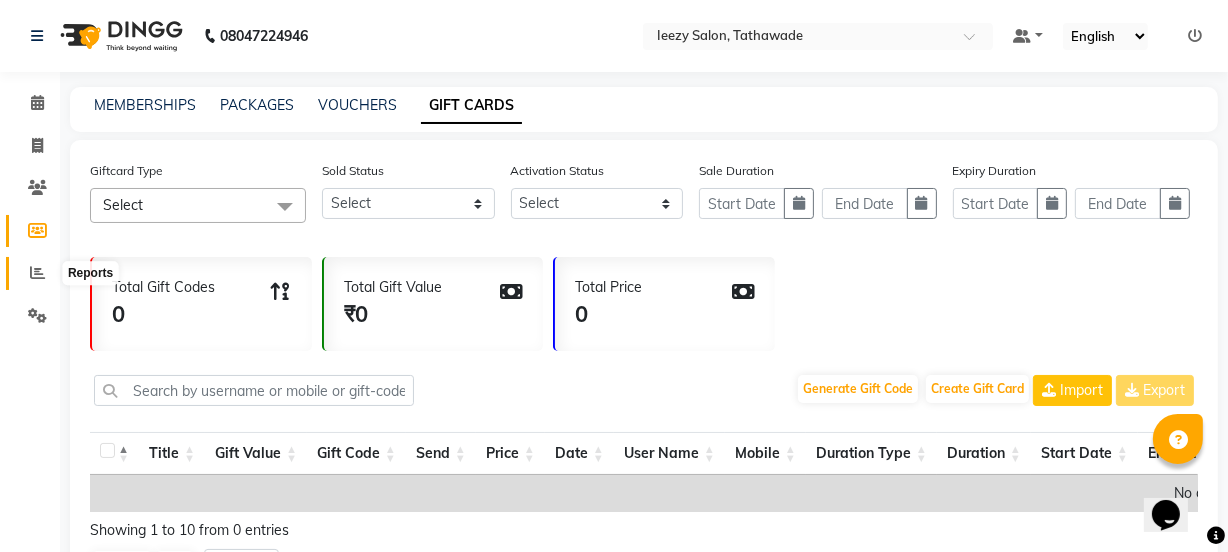 click 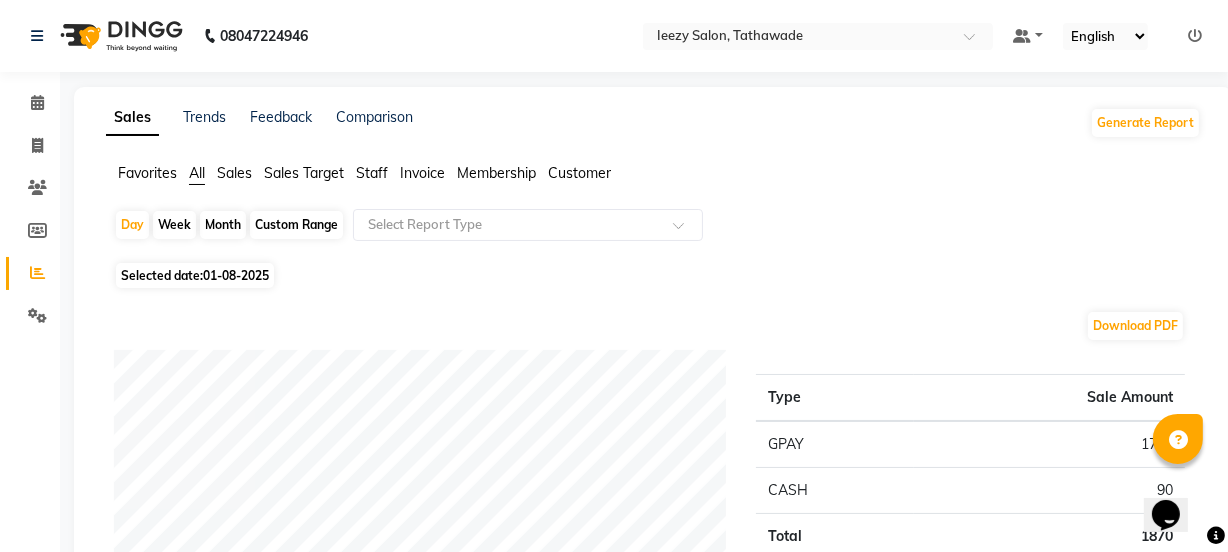 click on "Staff" 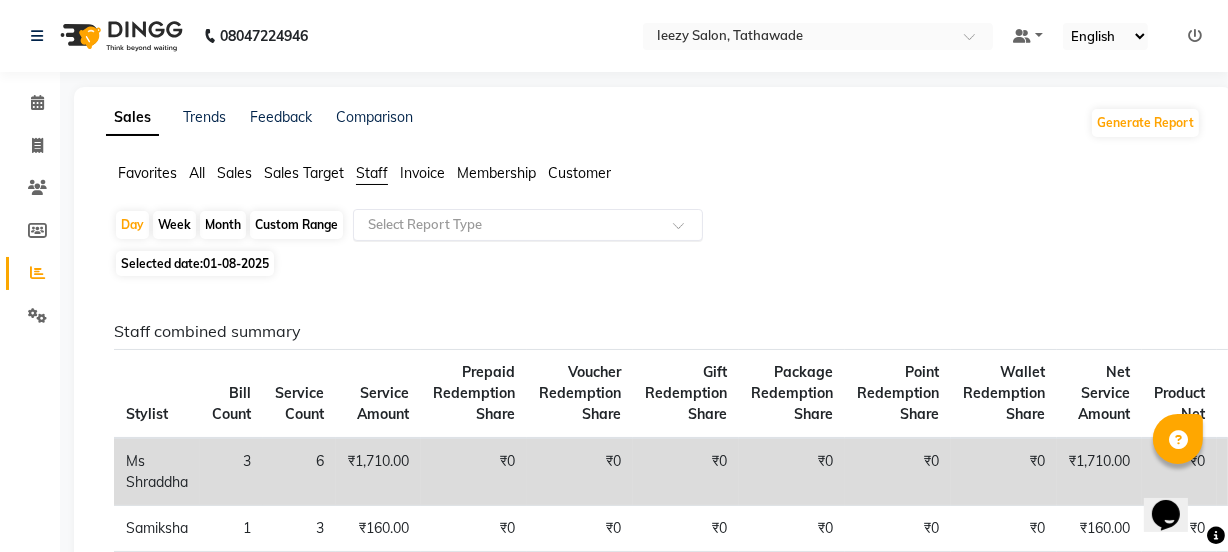 click 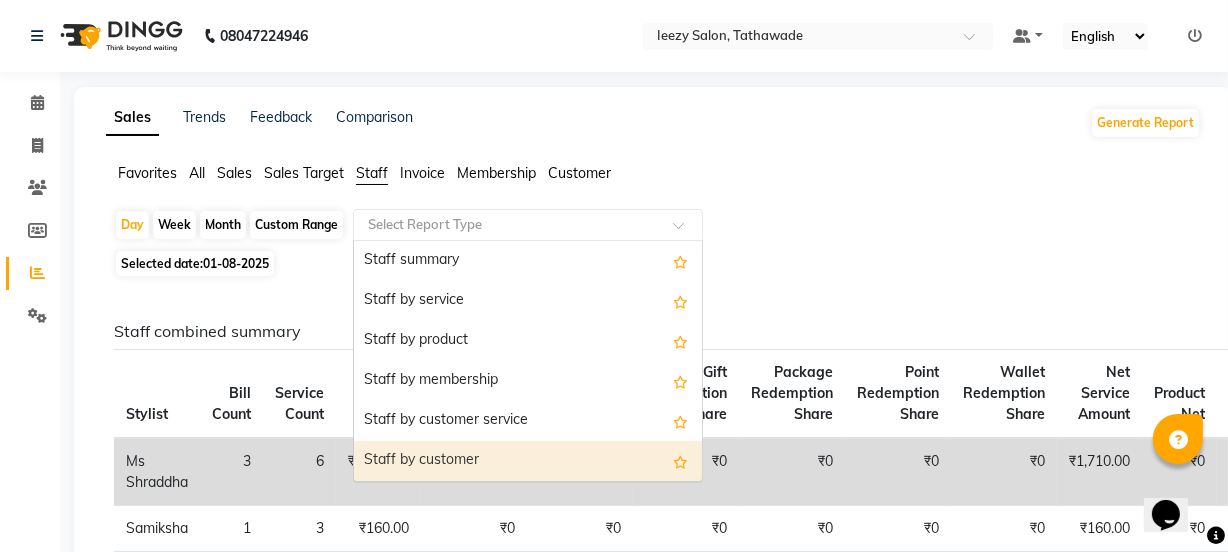 click on "Staff by customer" at bounding box center (528, 461) 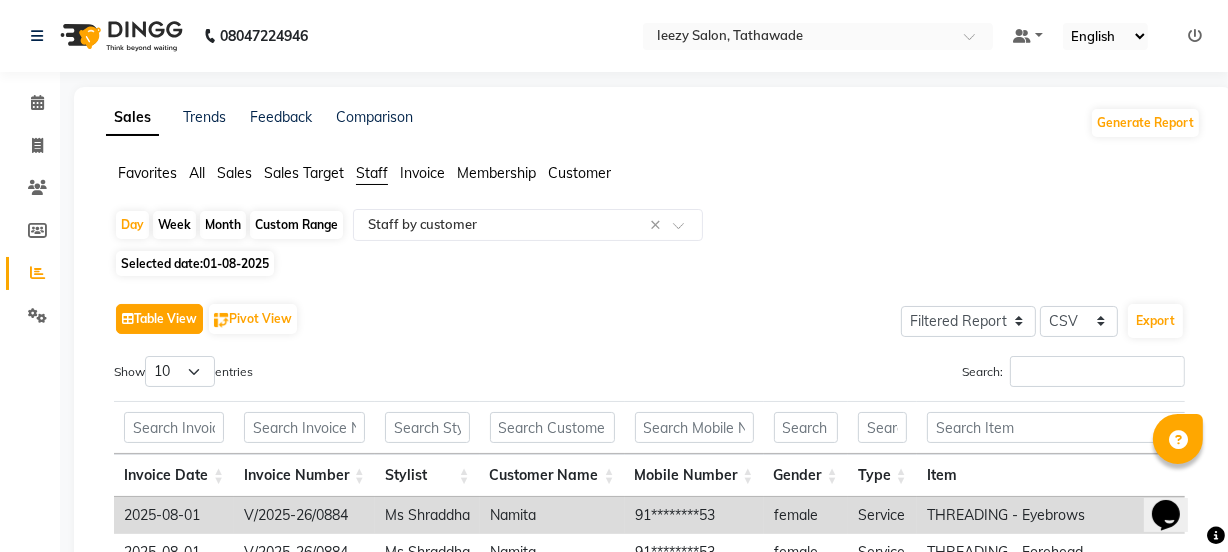 click on "Table View" 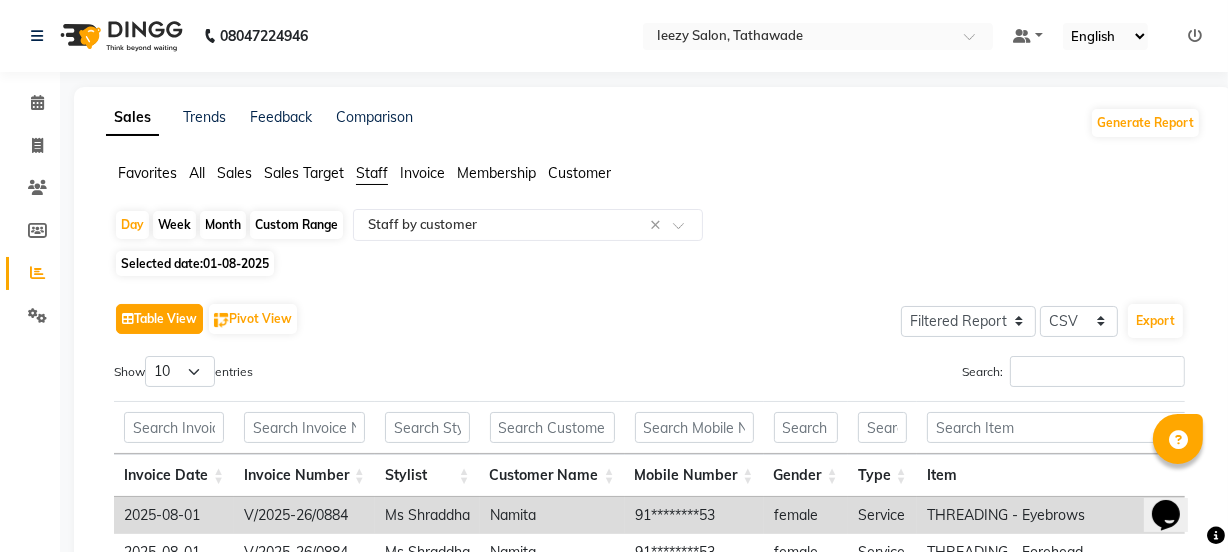 click on "Table View" 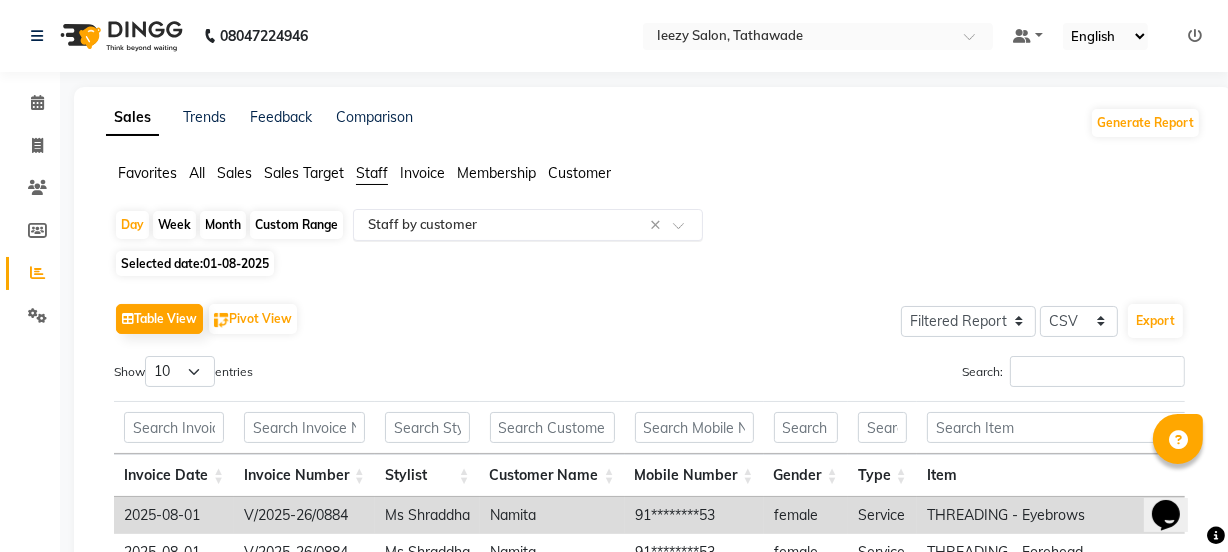 click 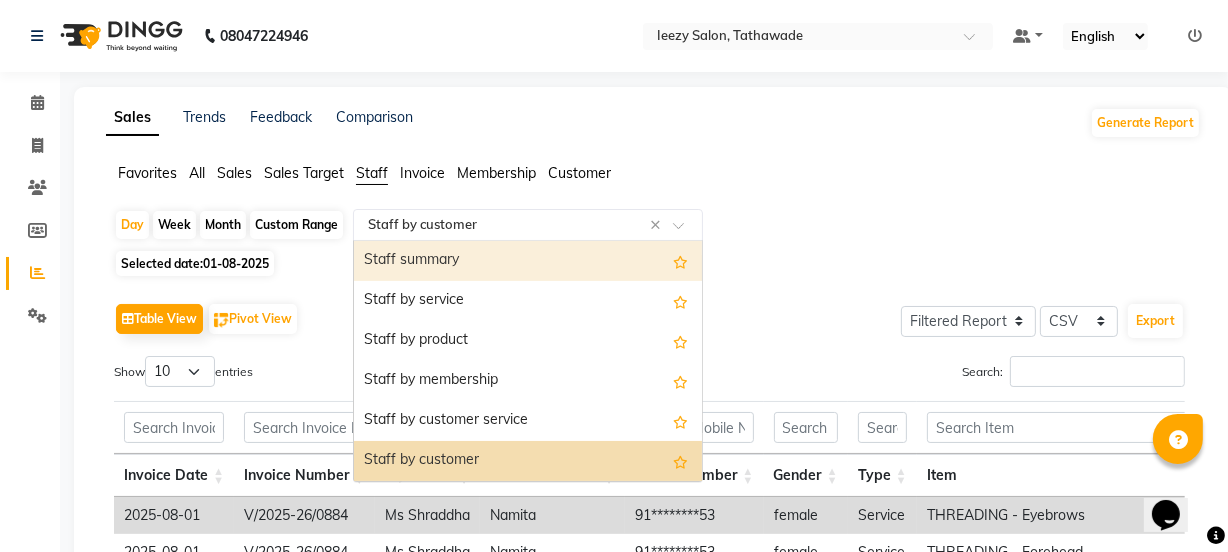 click on "Day   Week   Month   Custom Range  Select Report Type × Staff by customer ×  Staff summary   Staff by service   Staff by product   Staff by membership   Staff by customer service   Staff by customer   Staff attendance   Staff attendance logs   Staff performance   Staff performance service   Staff performance product   Staff combined summary   Staff service summary   Staff product summary   Staff membership summary   Staff prepaid summary   Staff voucher summary   Staff package summary   Staff transfer   Staff performance summary   Staff Gift card Summary   Staff Tip Summary  Selected date:  01-08-2025   Table View   Pivot View  Select Full Report Filtered Report Select CSV PDF  Export  Show  10 25 50 100  entries Search: Invoice Date Invoice Number Stylist Customer Name Mobile Number Gender Type Item Price Discount Tax Total Total W/o Tax Invoice Total Payment Redemption Redemption Share Package Redemption Voucher Redemption Payment Mode Invoice Date Invoice Number Stylist Customer Name Mobile Number Tax" 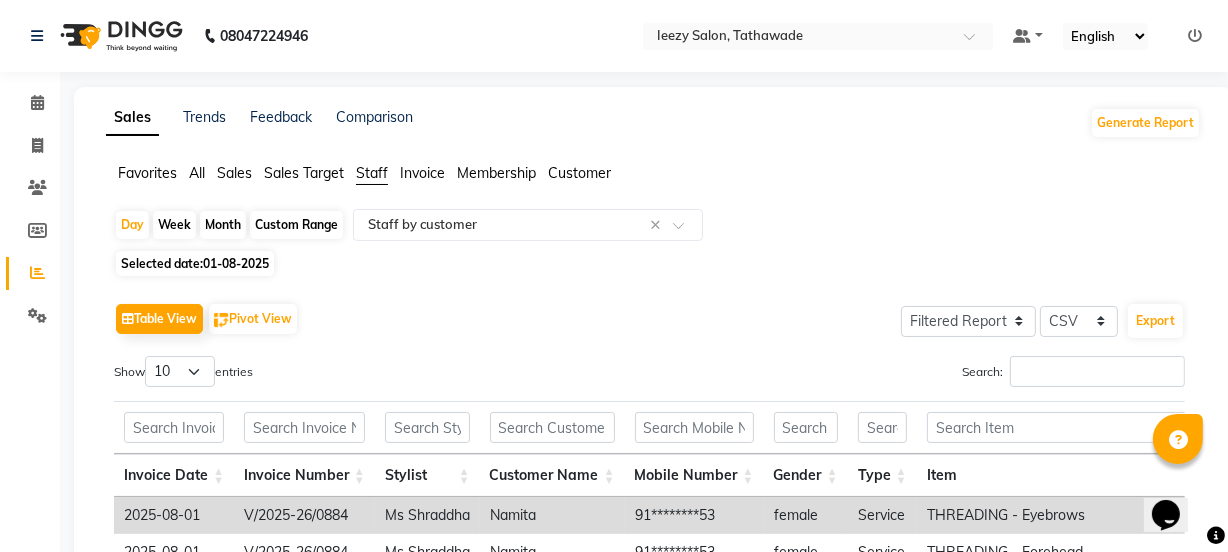click on "Custom Range" 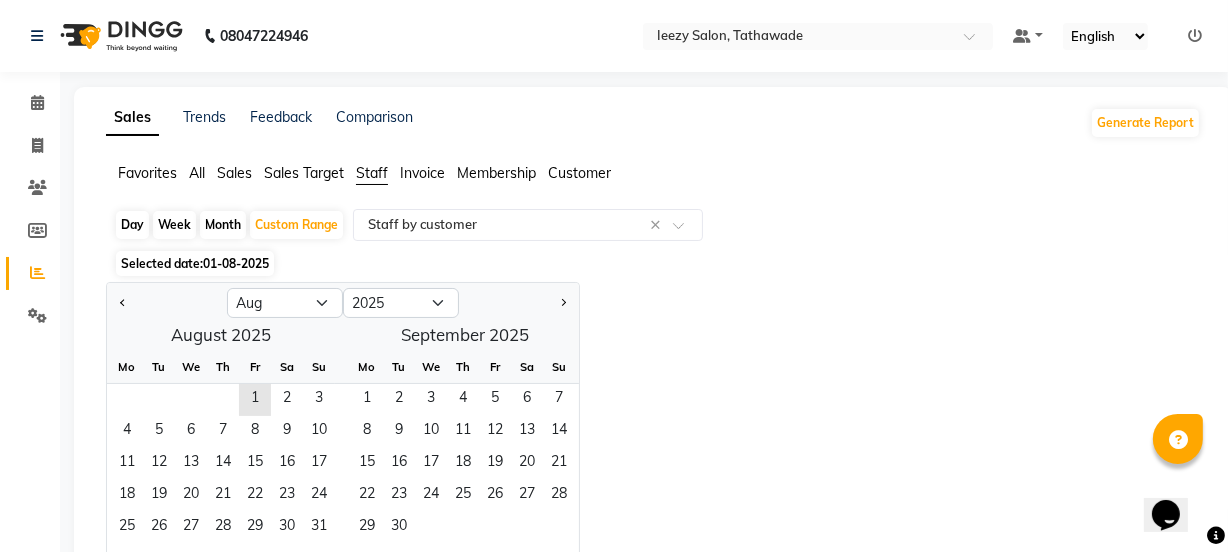 click on "Month" 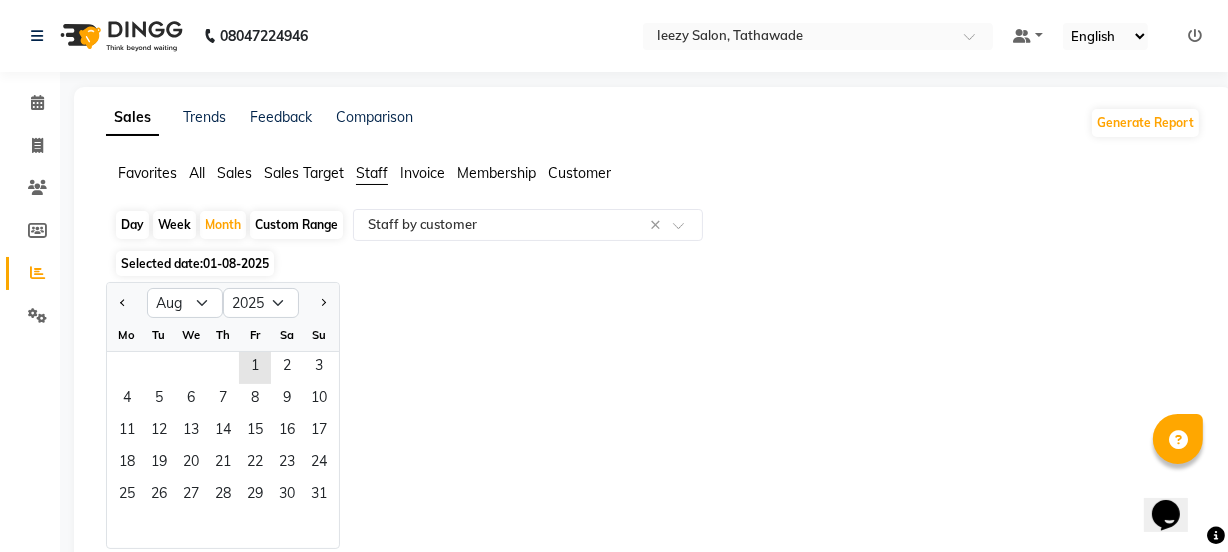 click on "Week" 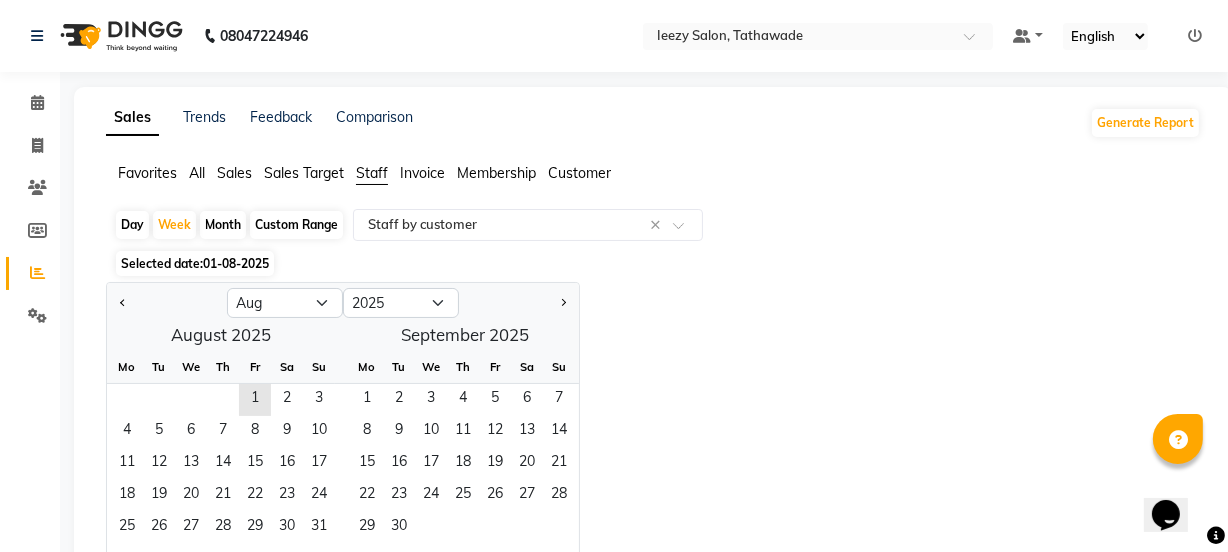 click on "Day" 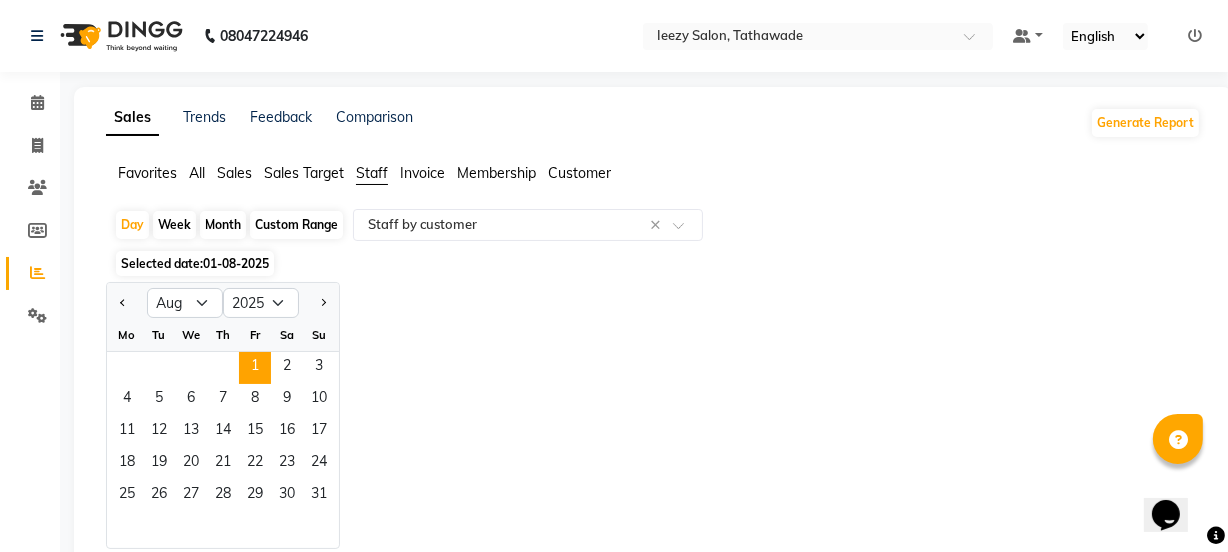 click on "Favorites All Sales Sales Target Staff Invoice Membership Customer" 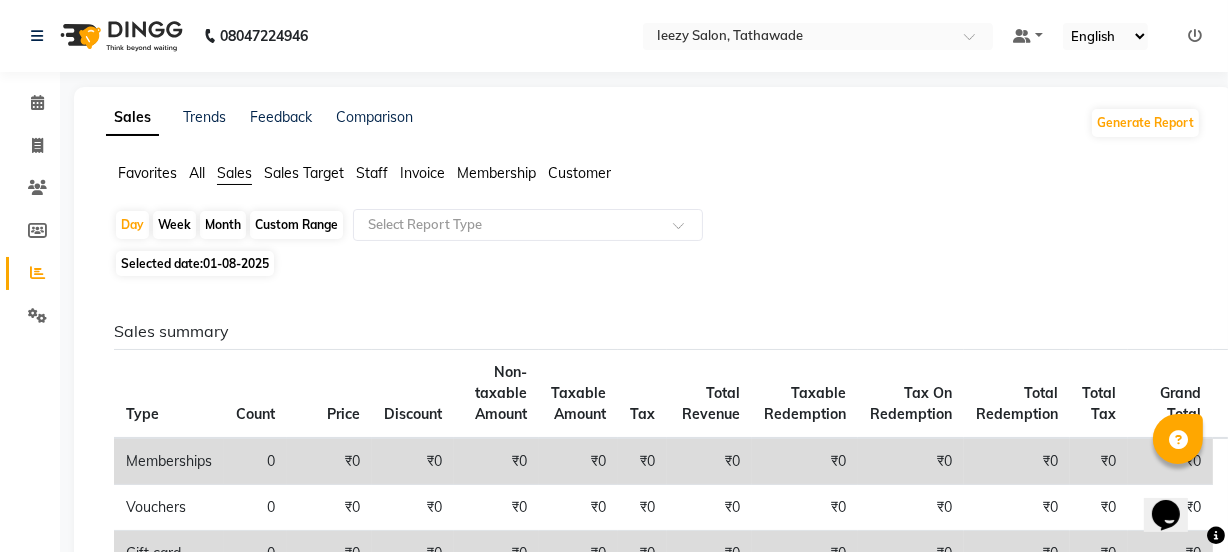click on "Sales Target" 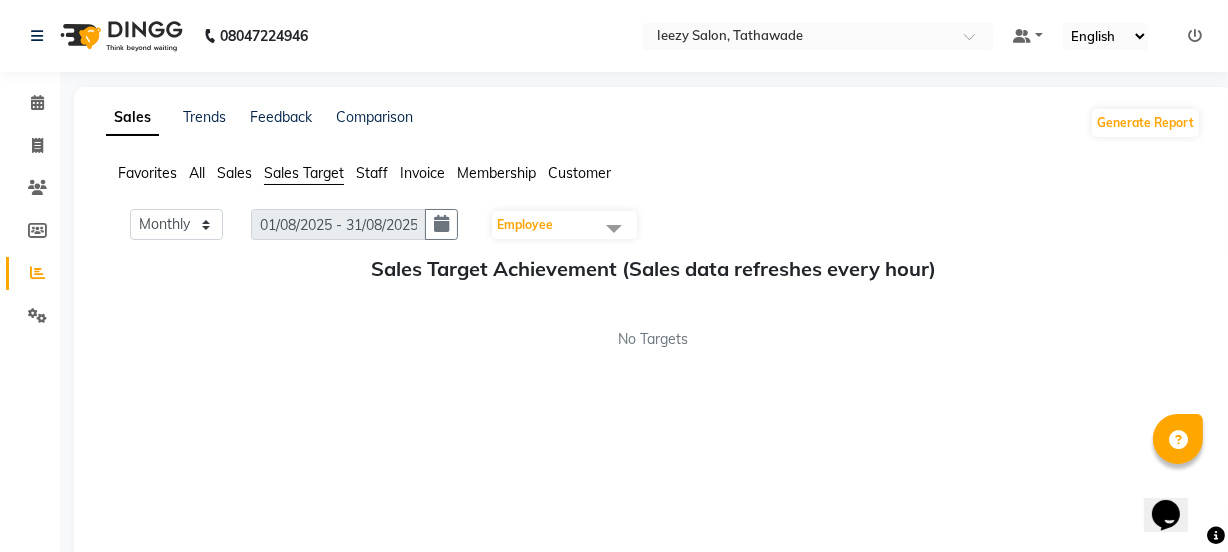 click on "Staff" 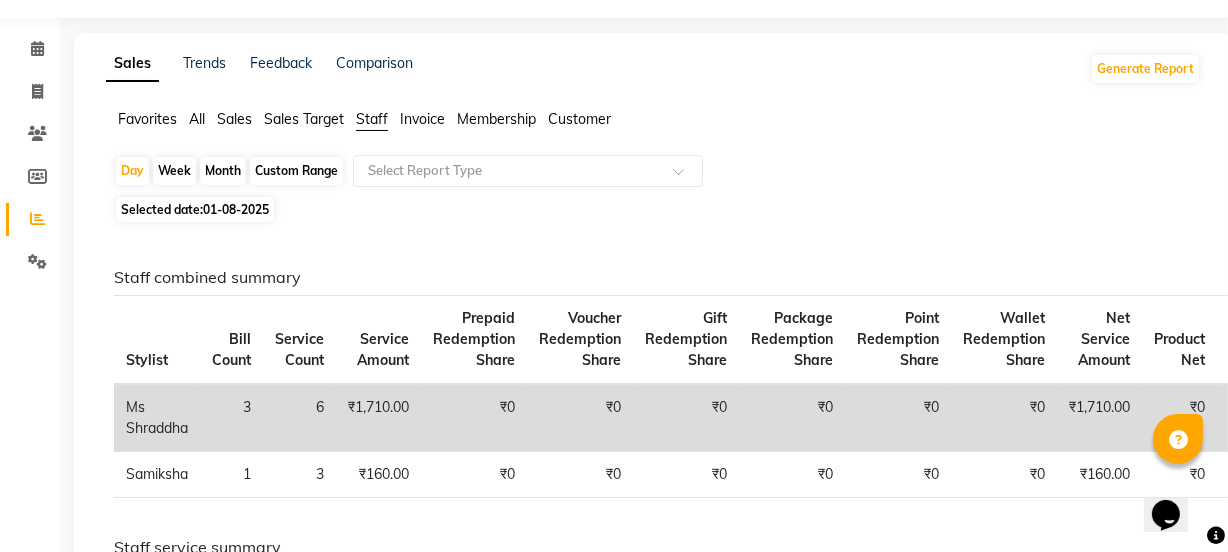 scroll, scrollTop: 12, scrollLeft: 0, axis: vertical 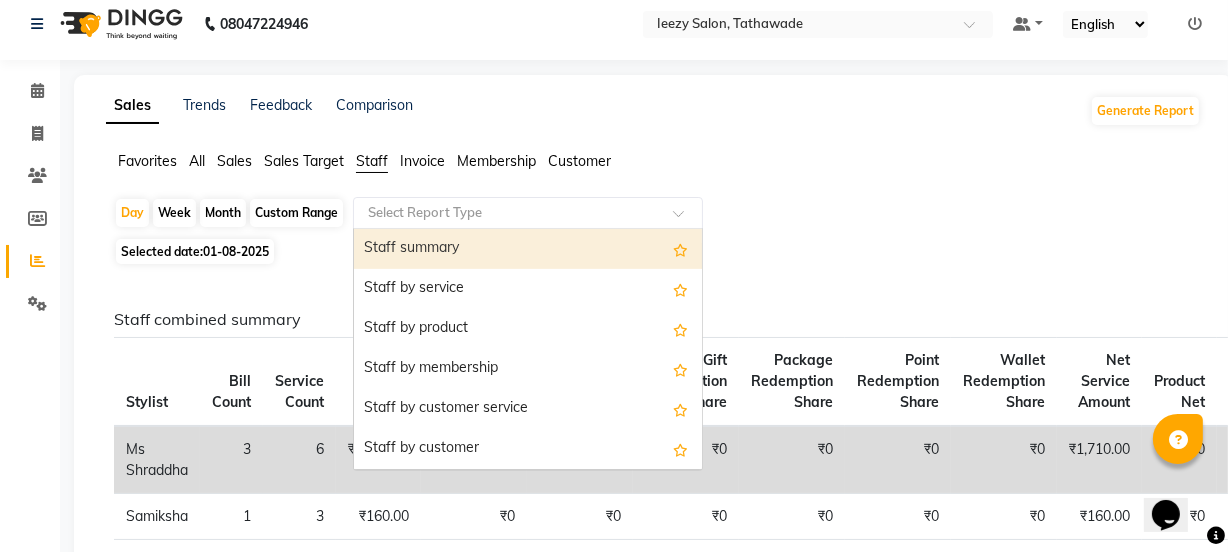drag, startPoint x: 413, startPoint y: 220, endPoint x: 397, endPoint y: 209, distance: 19.416489 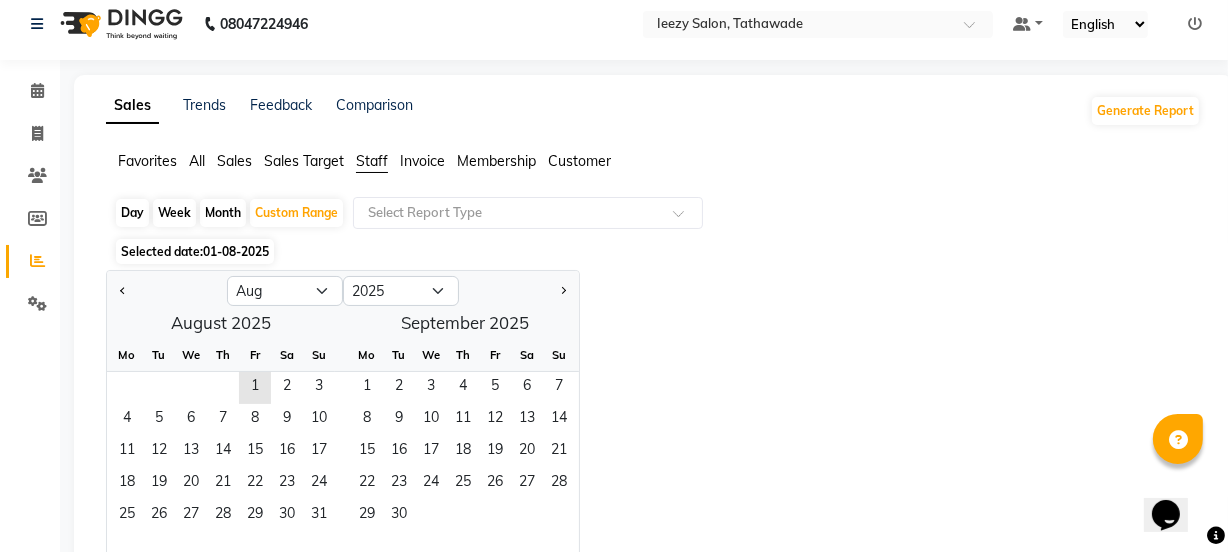 click on "Sales" 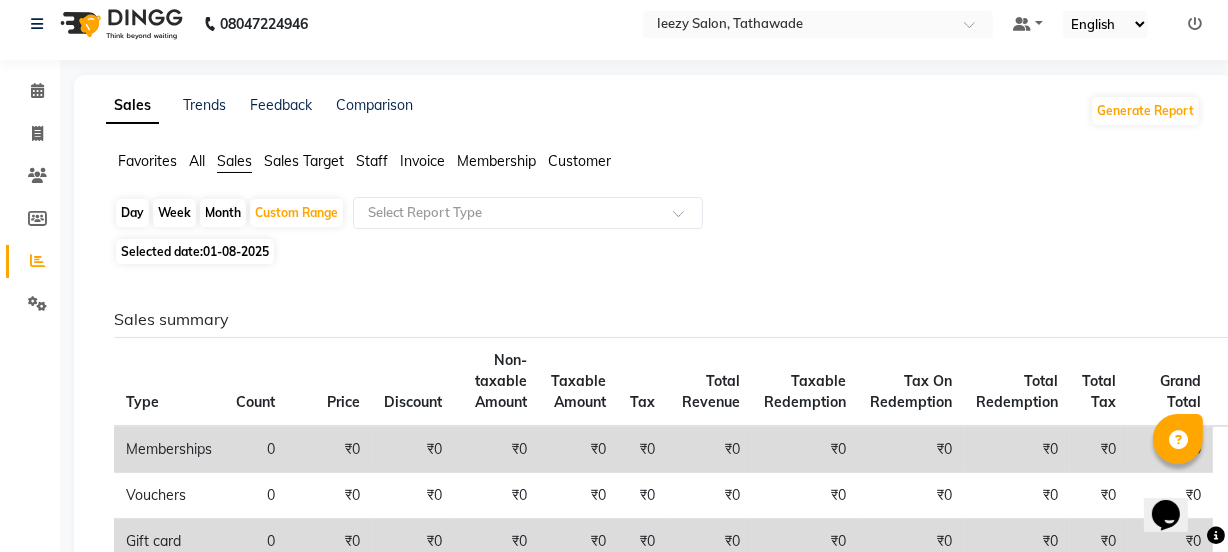 click on "Sales Target" 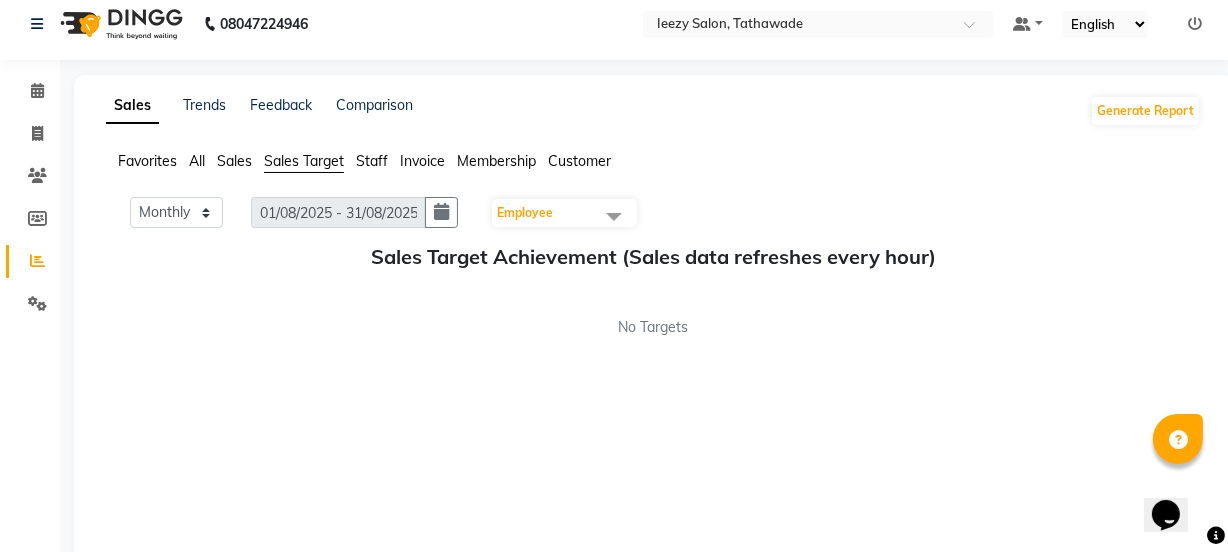 click on "Staff" 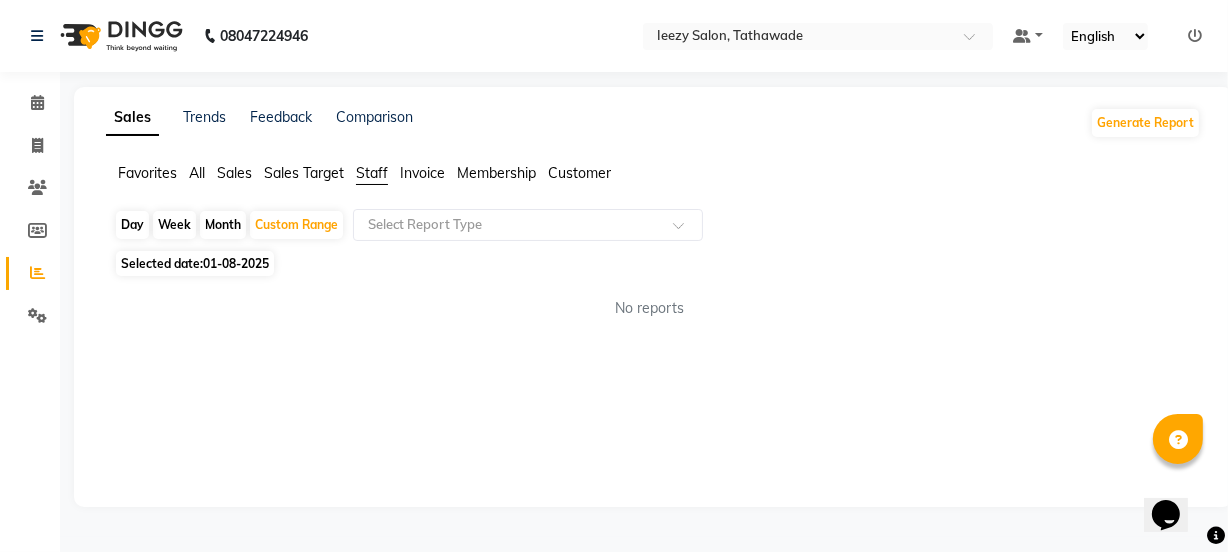 scroll, scrollTop: 0, scrollLeft: 0, axis: both 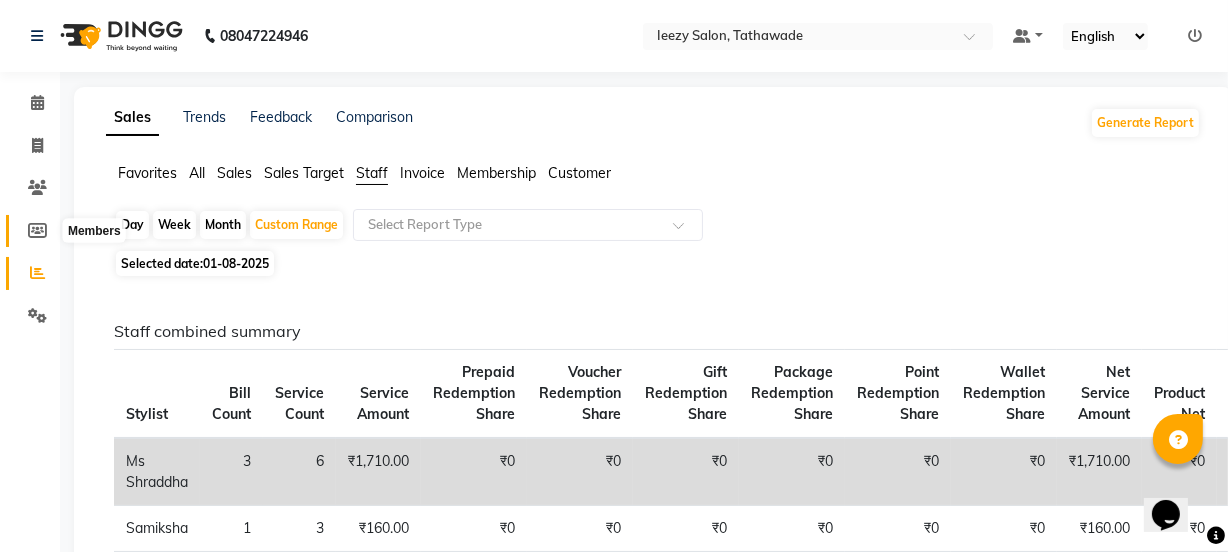 click 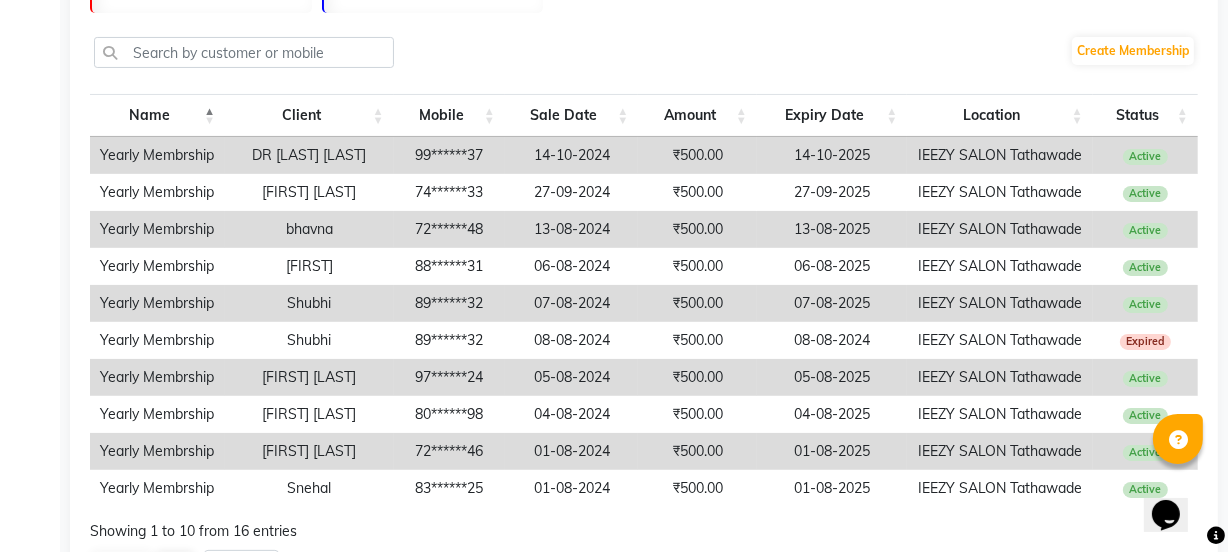 scroll, scrollTop: 0, scrollLeft: 0, axis: both 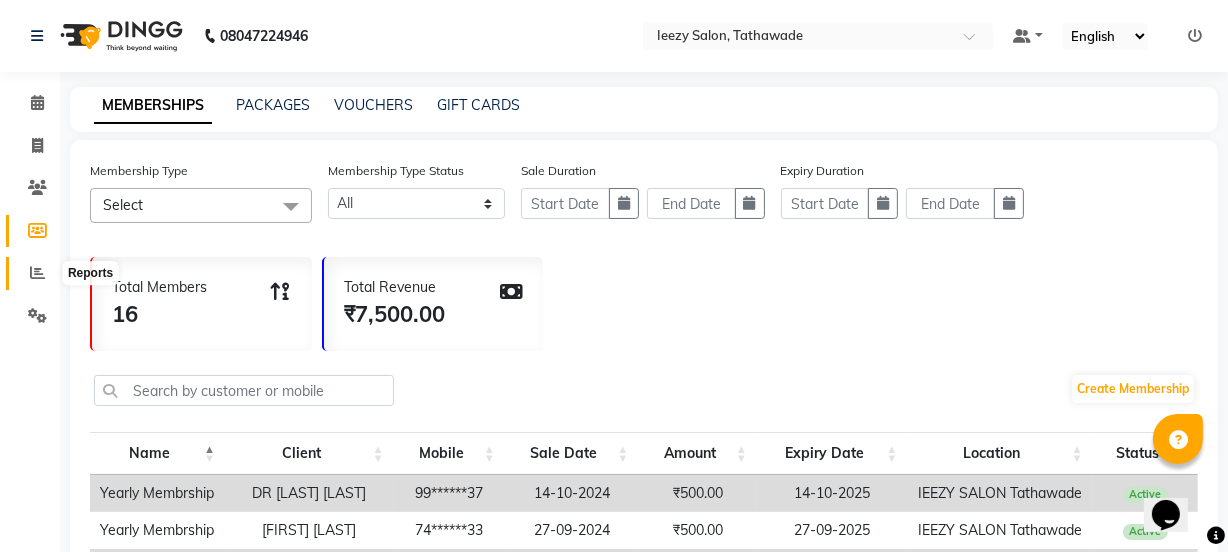 click 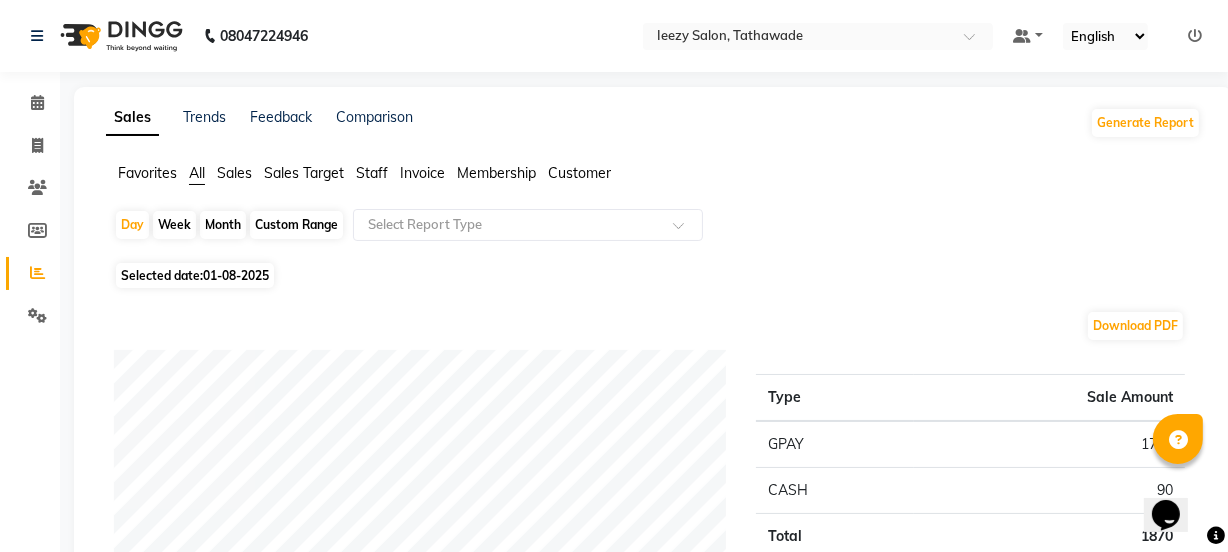 click on "Staff" 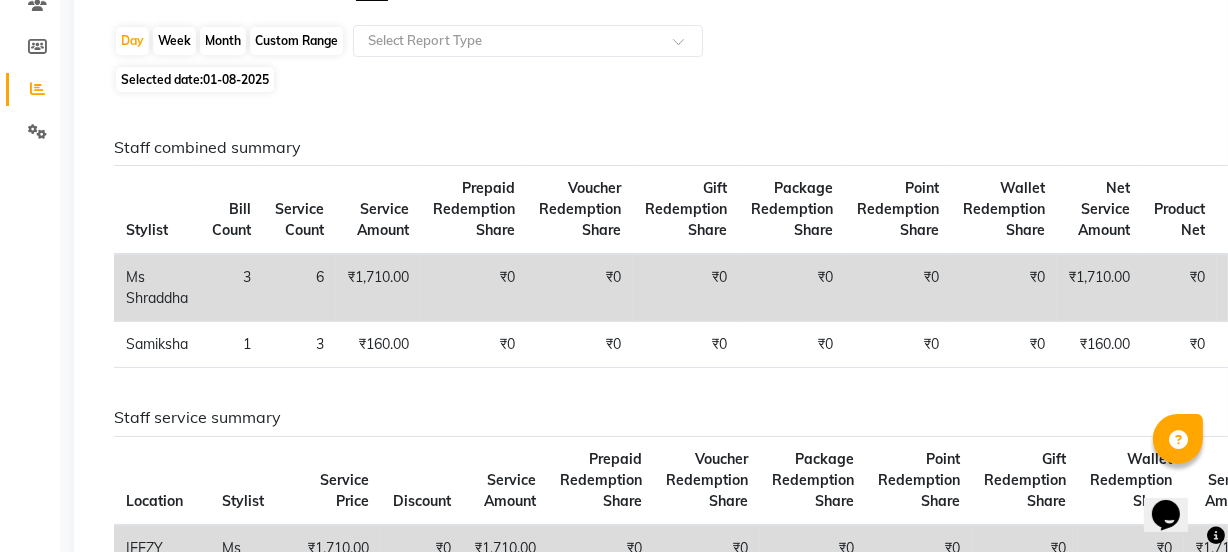 scroll, scrollTop: 90, scrollLeft: 0, axis: vertical 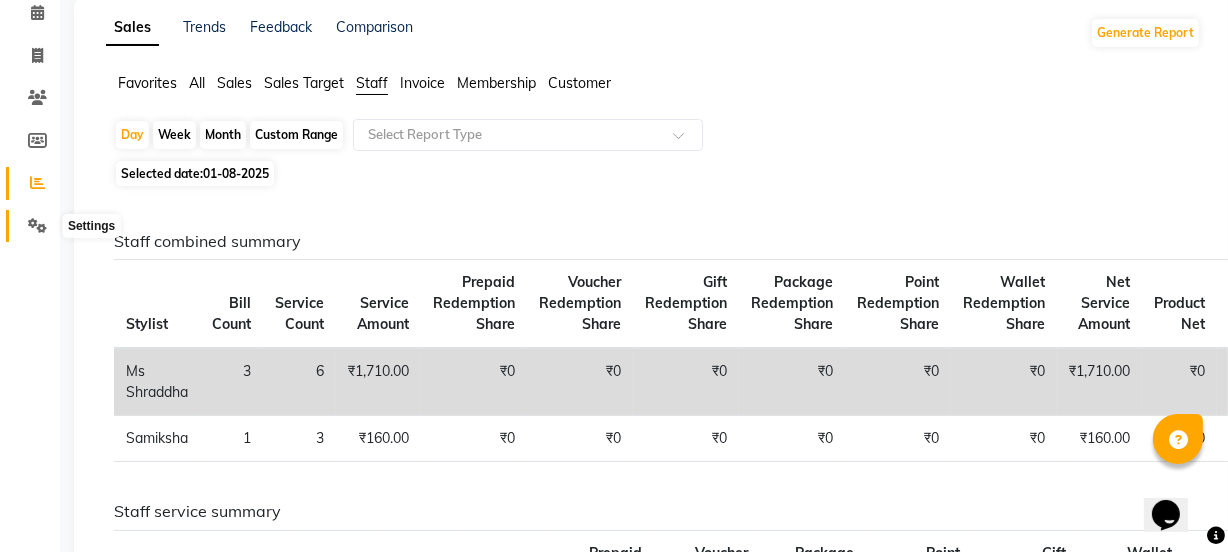 click 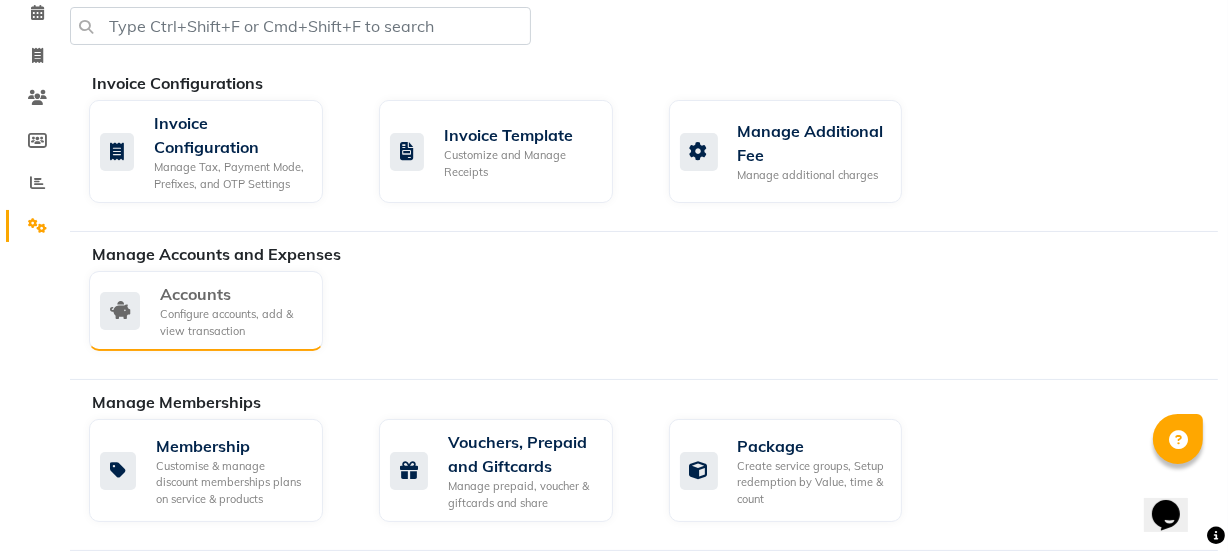 click on "Accounts" 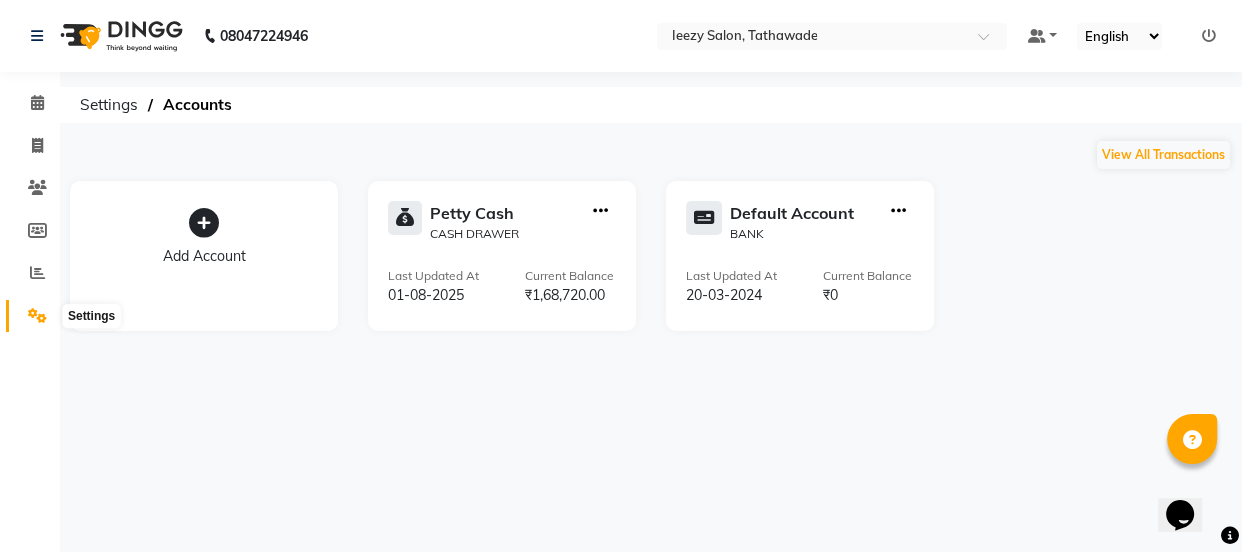click 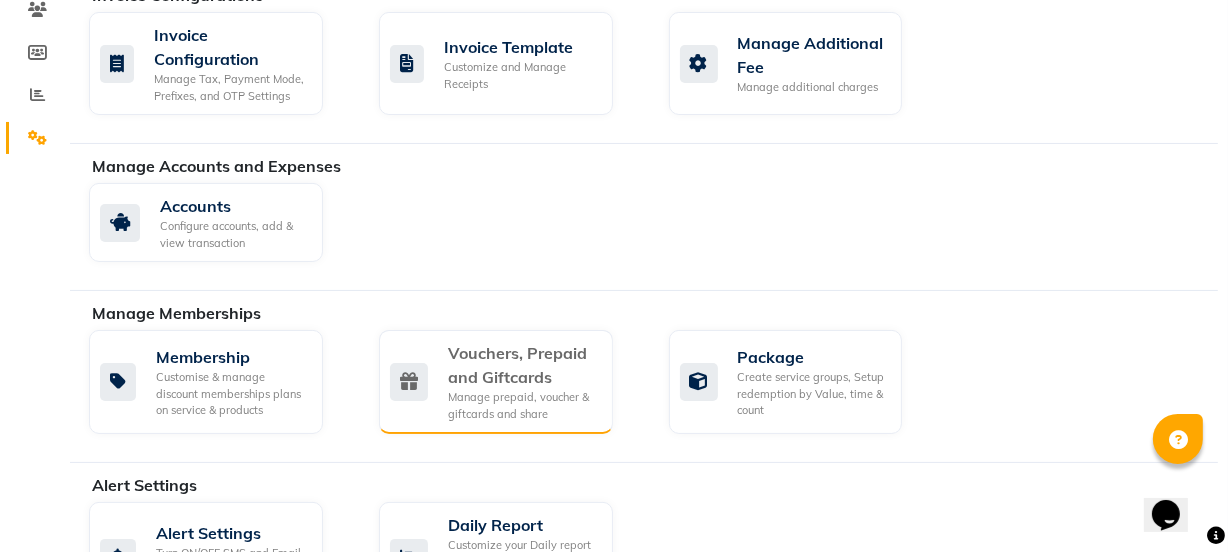 scroll, scrollTop: 181, scrollLeft: 0, axis: vertical 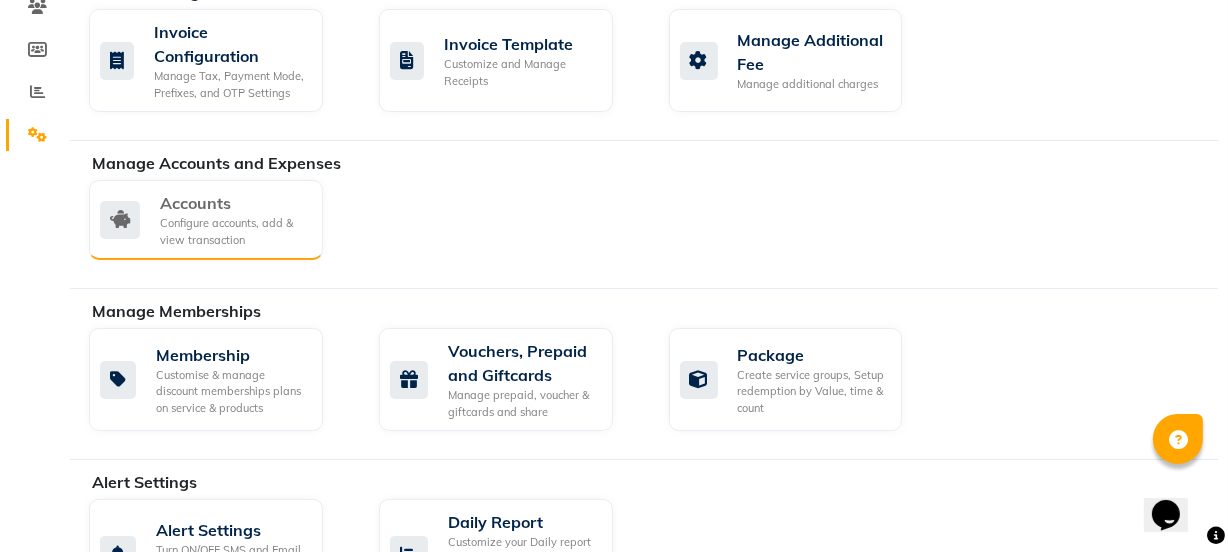 click on "Configure accounts, add & view transaction" 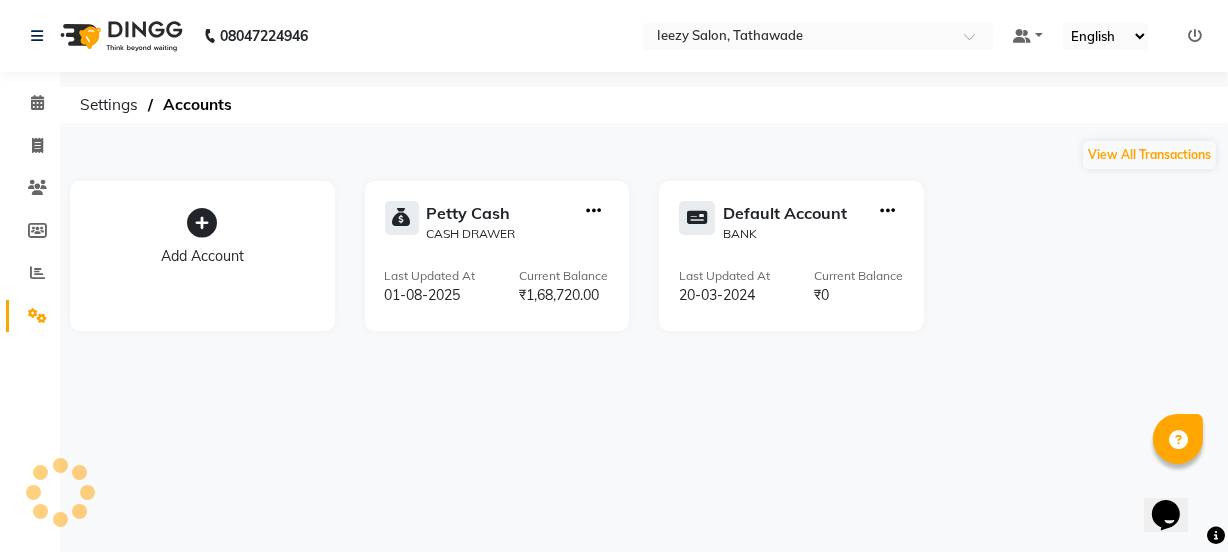 scroll, scrollTop: 0, scrollLeft: 0, axis: both 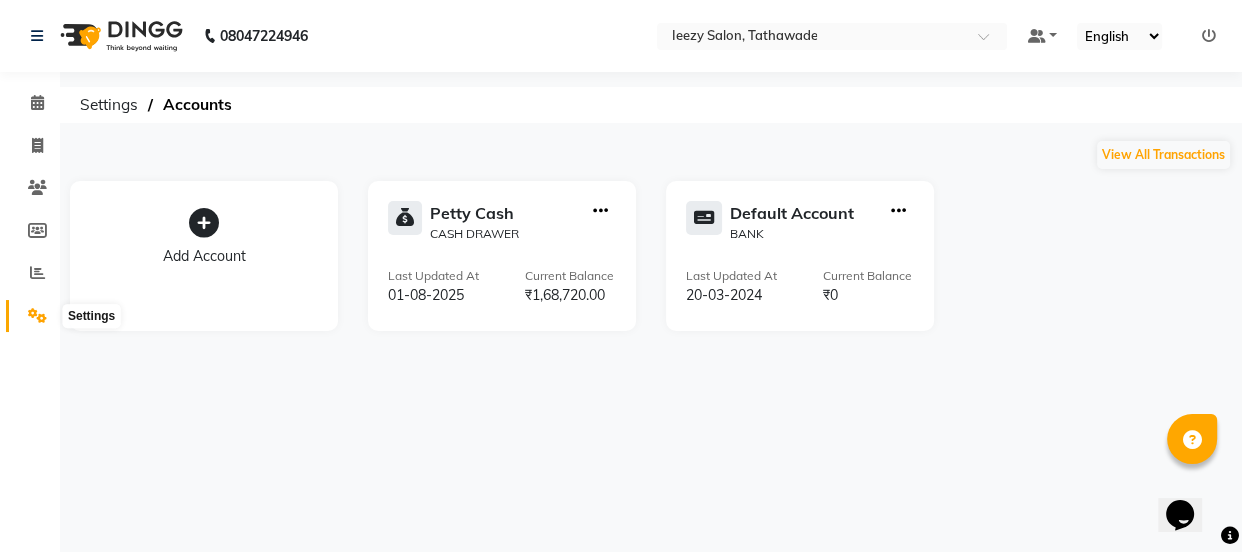 click 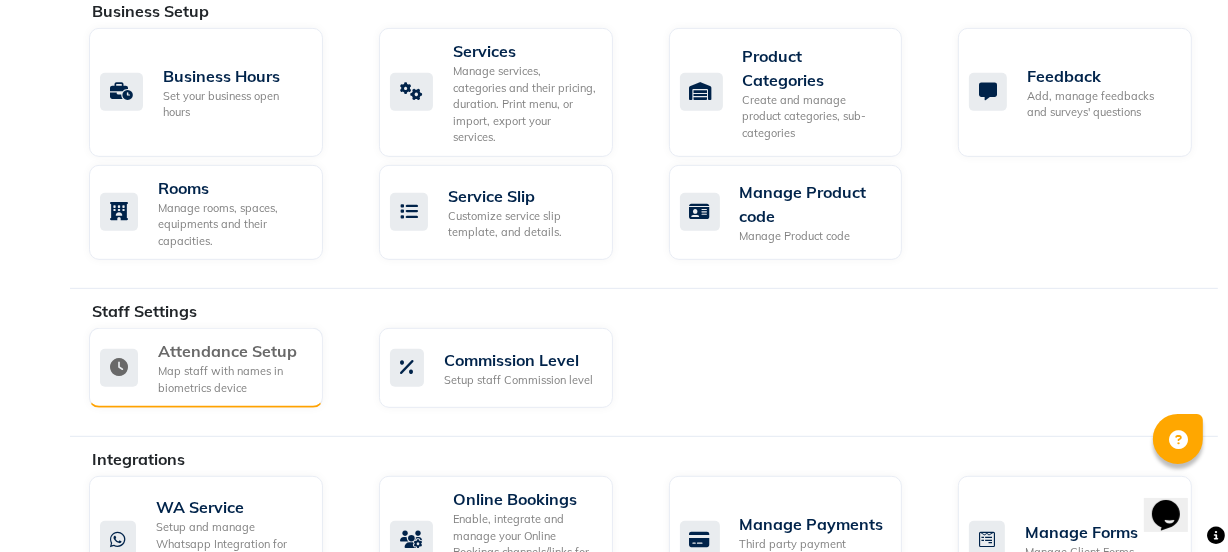 scroll, scrollTop: 909, scrollLeft: 0, axis: vertical 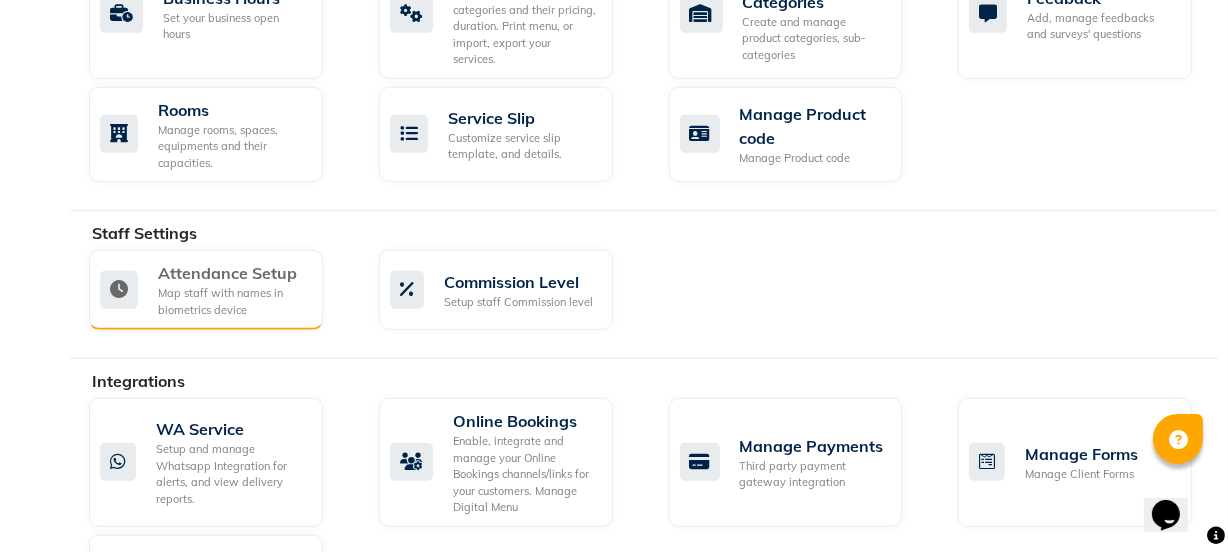 click on "Attendance Setup" 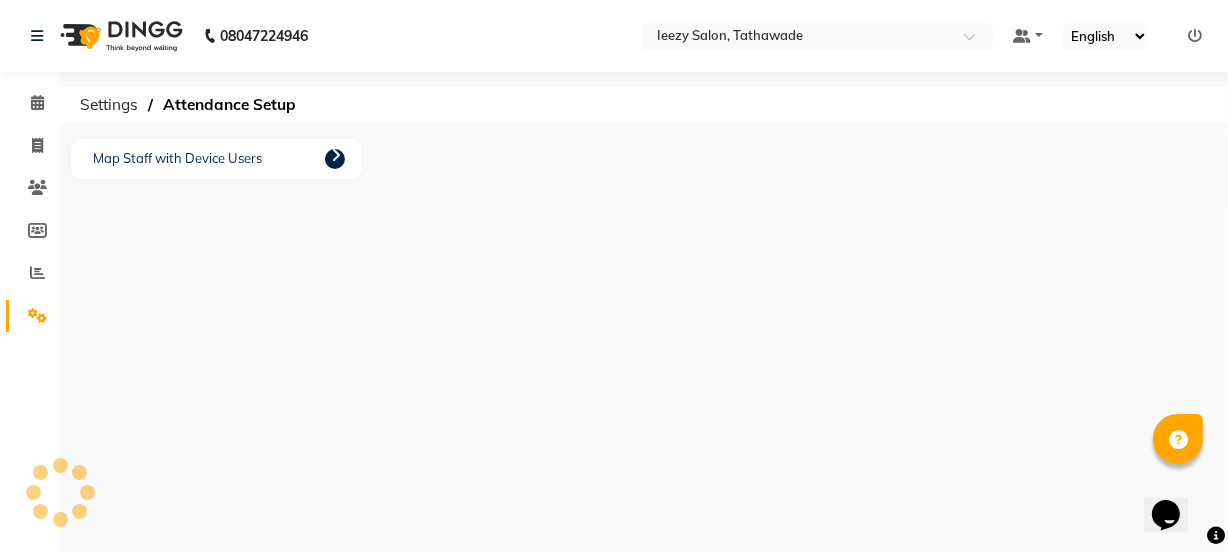 scroll, scrollTop: 0, scrollLeft: 0, axis: both 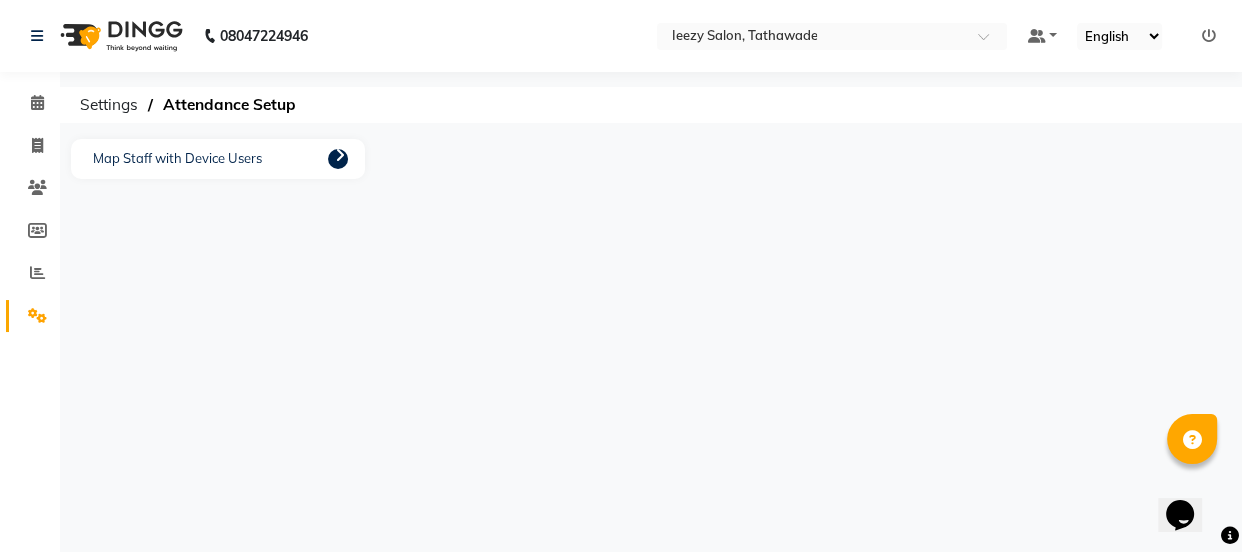 click on "Map Staff with Device Users" 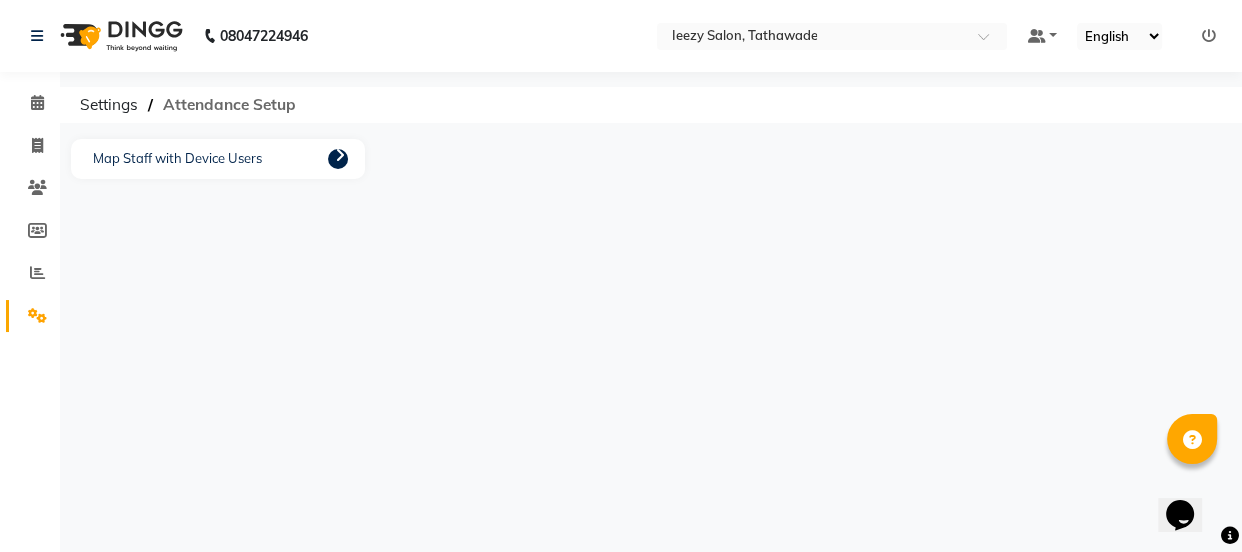 click on "Attendance Setup" 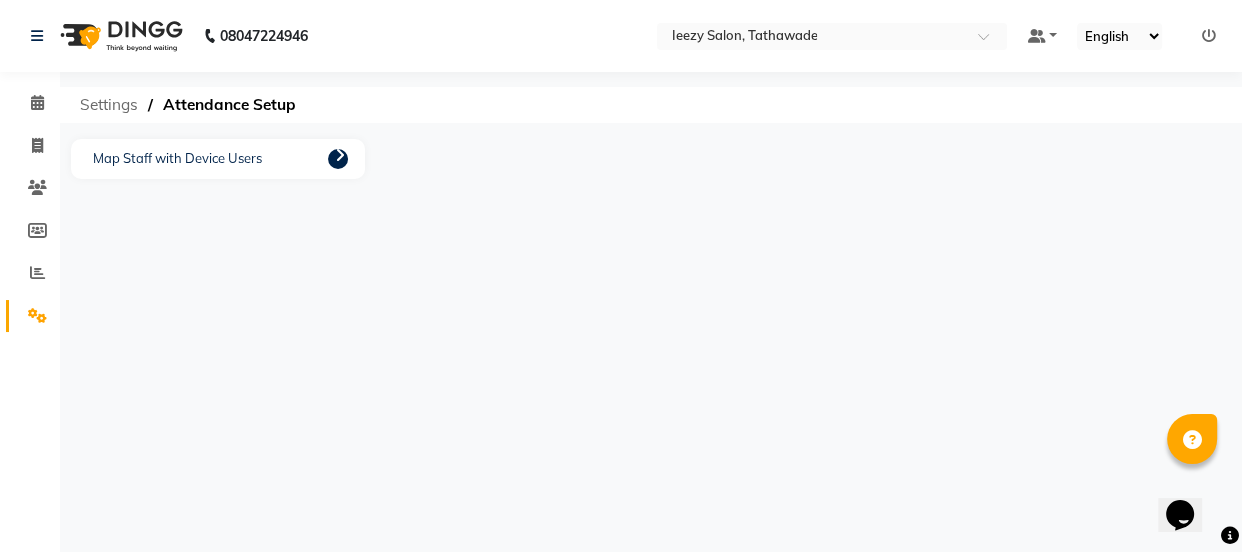 click on "Settings" 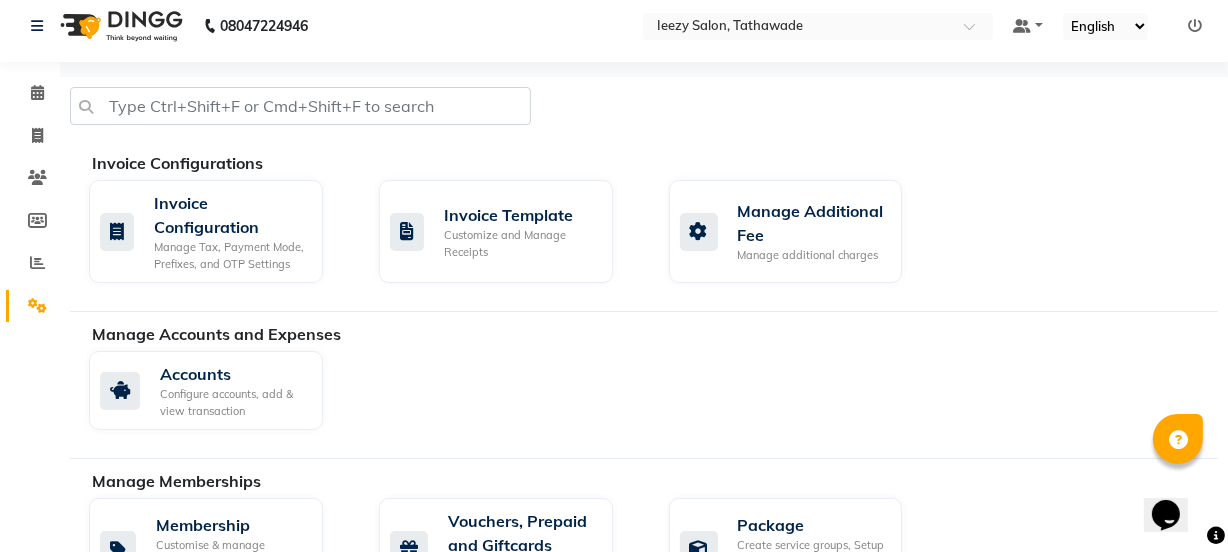 scroll, scrollTop: 0, scrollLeft: 0, axis: both 